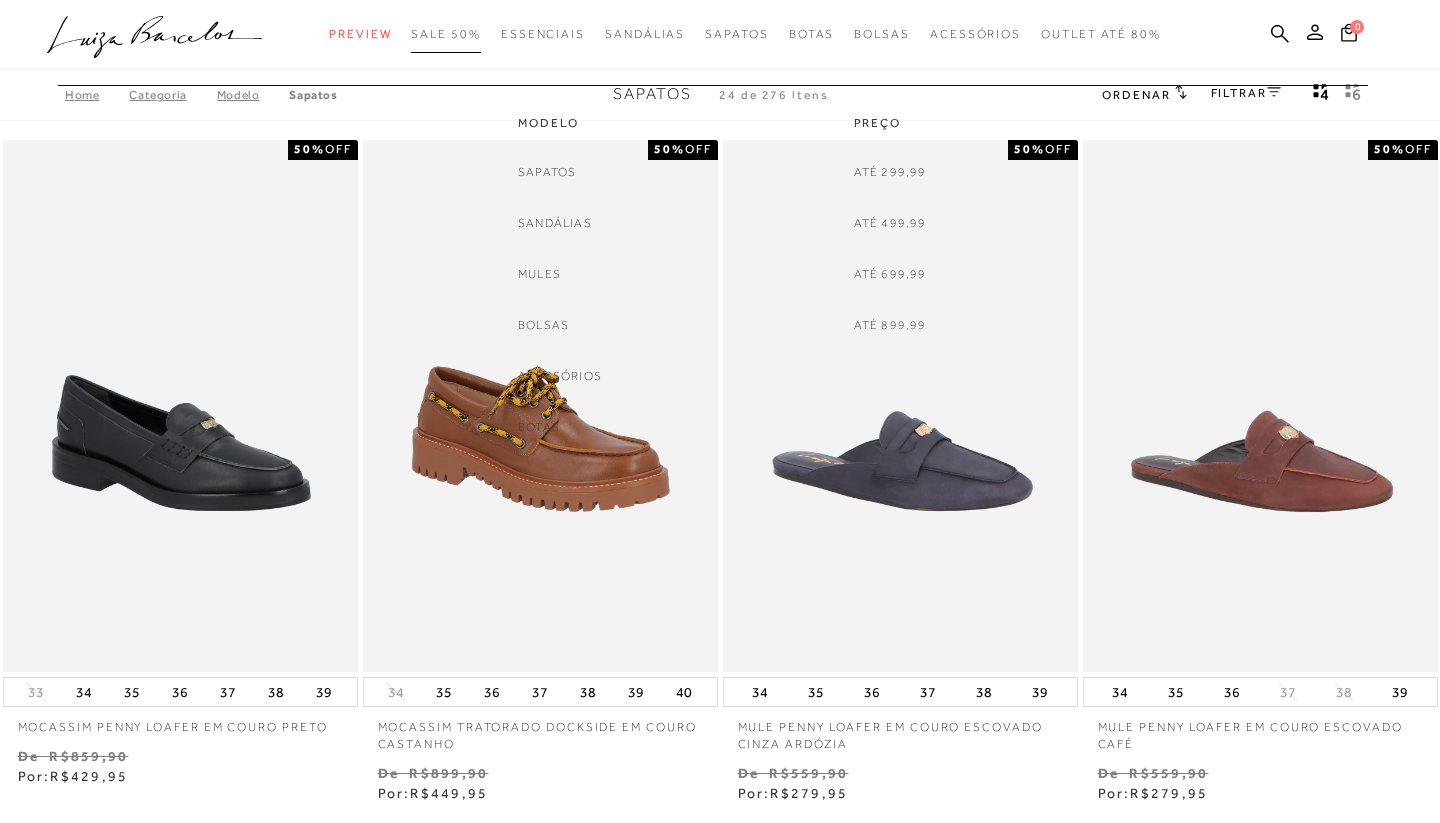 scroll, scrollTop: 0, scrollLeft: 0, axis: both 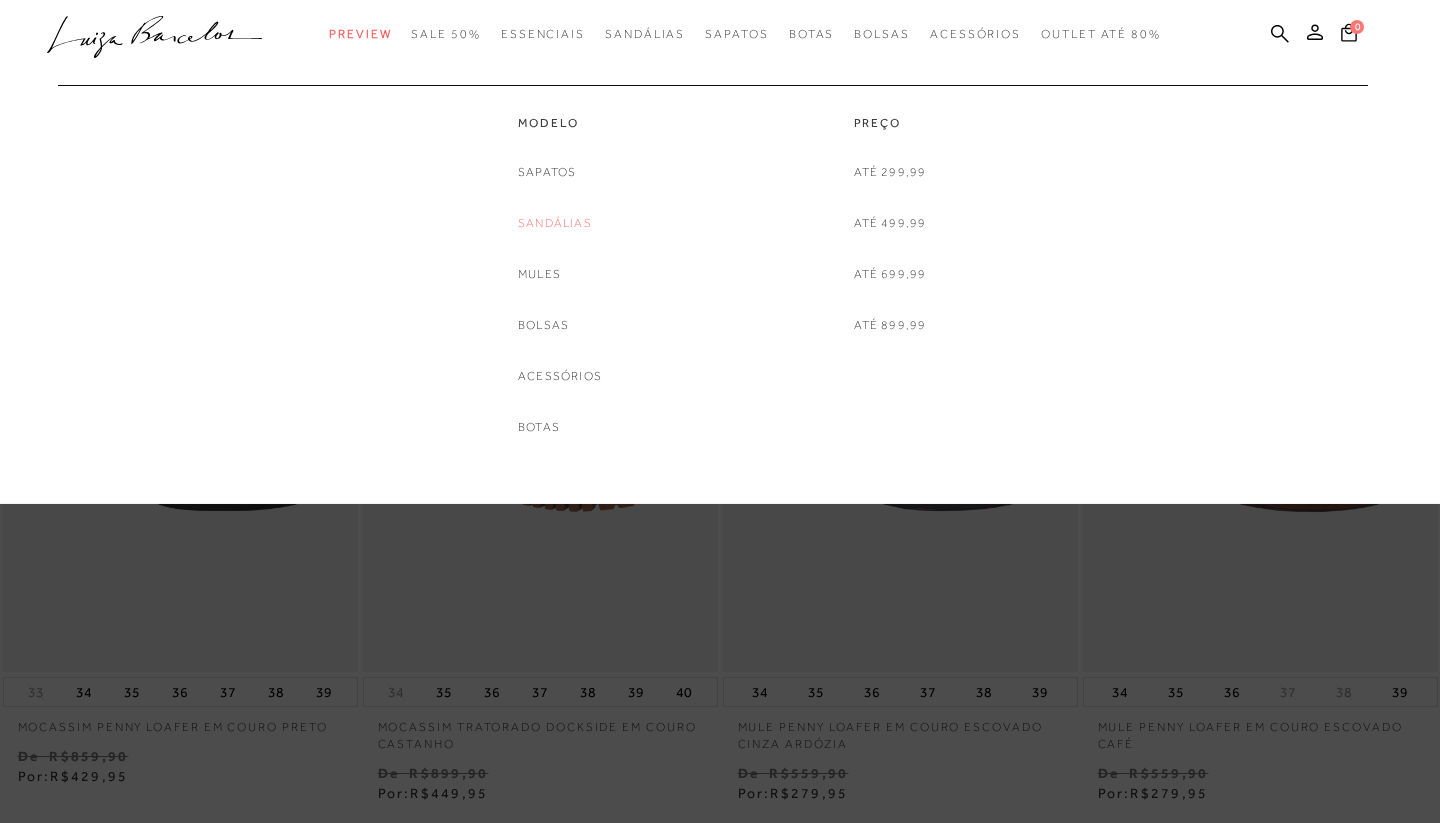 click on "Sandálias" at bounding box center [555, 223] 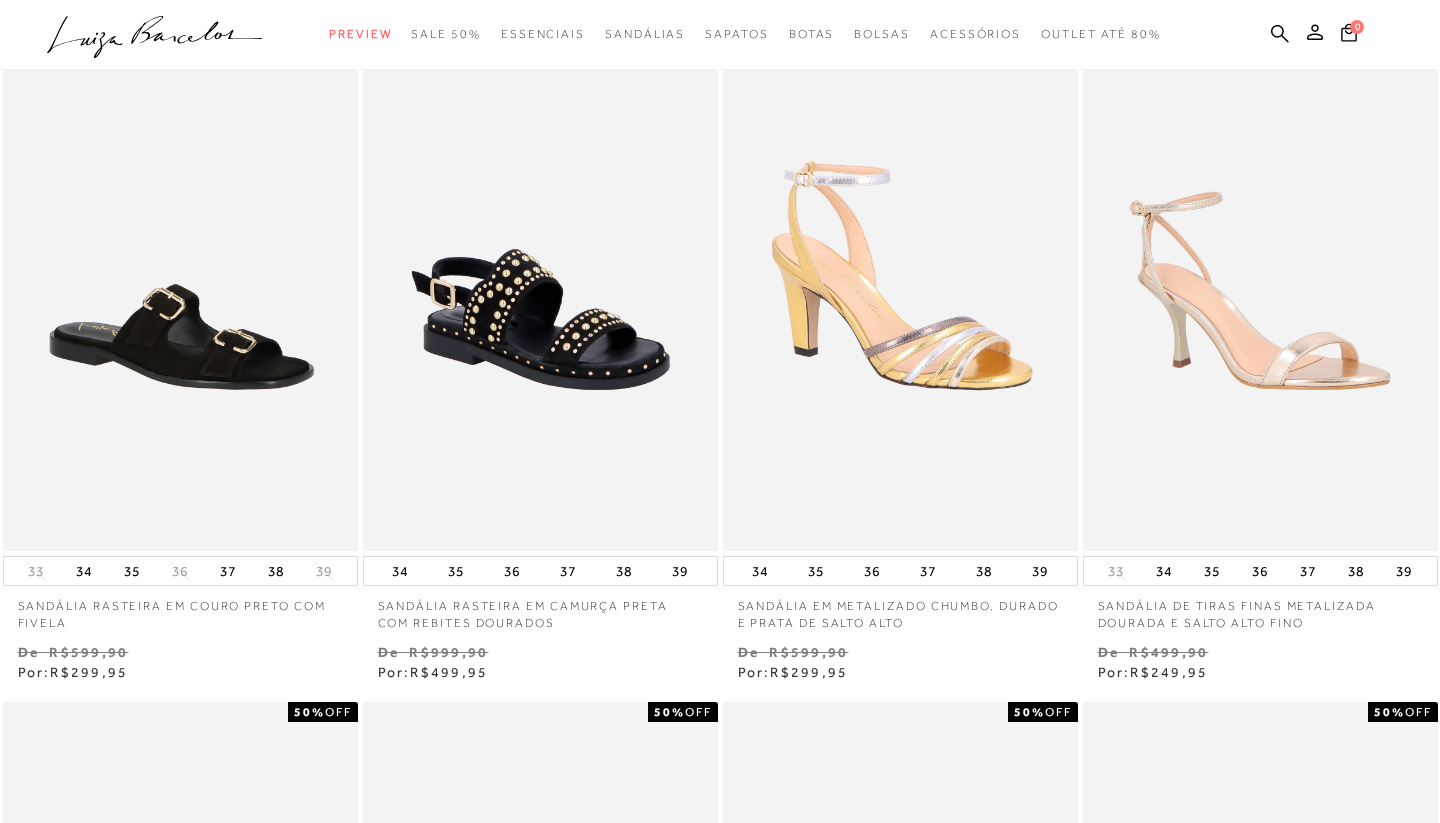 scroll, scrollTop: 145, scrollLeft: 0, axis: vertical 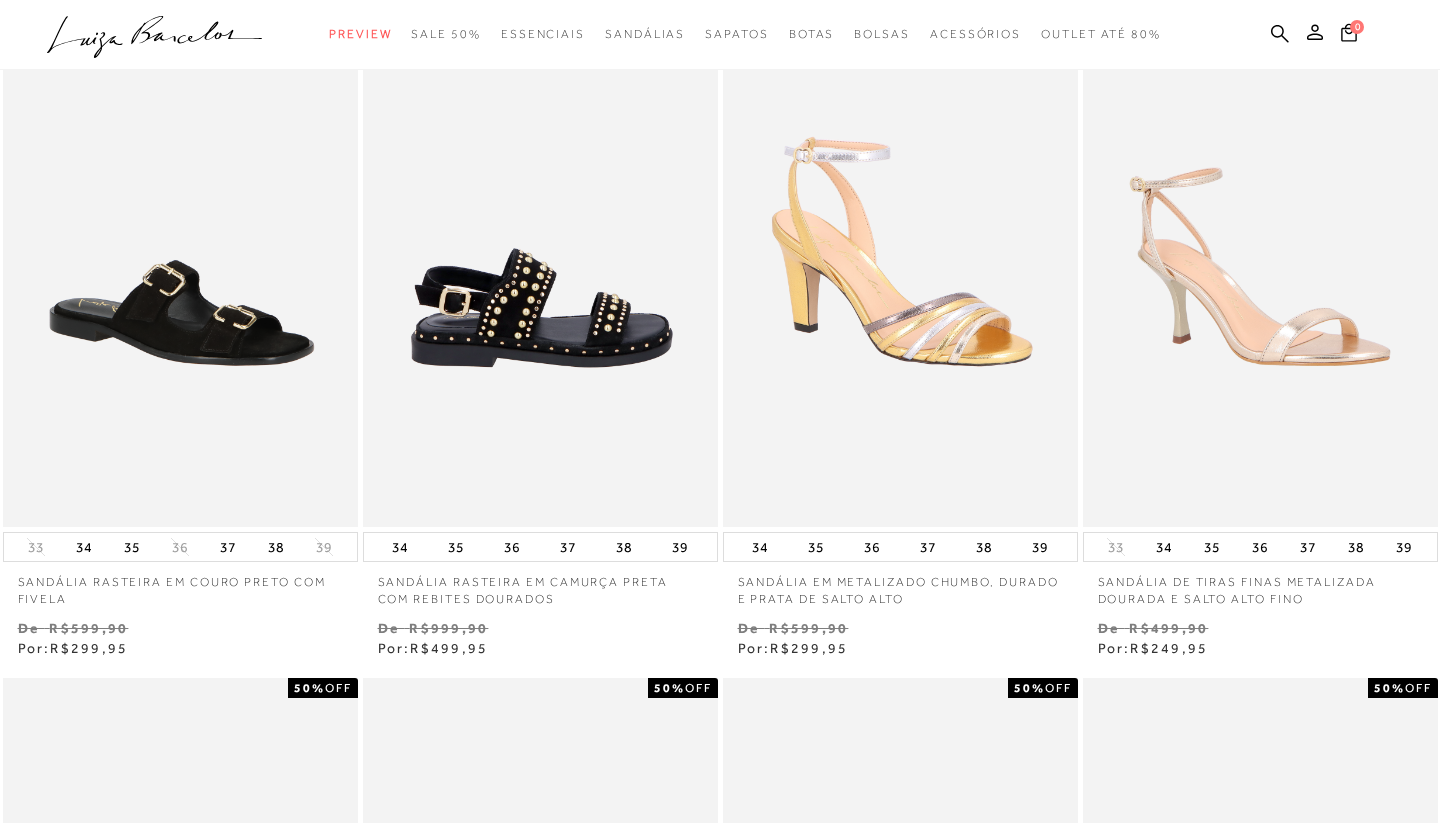 click at bounding box center [541, 261] 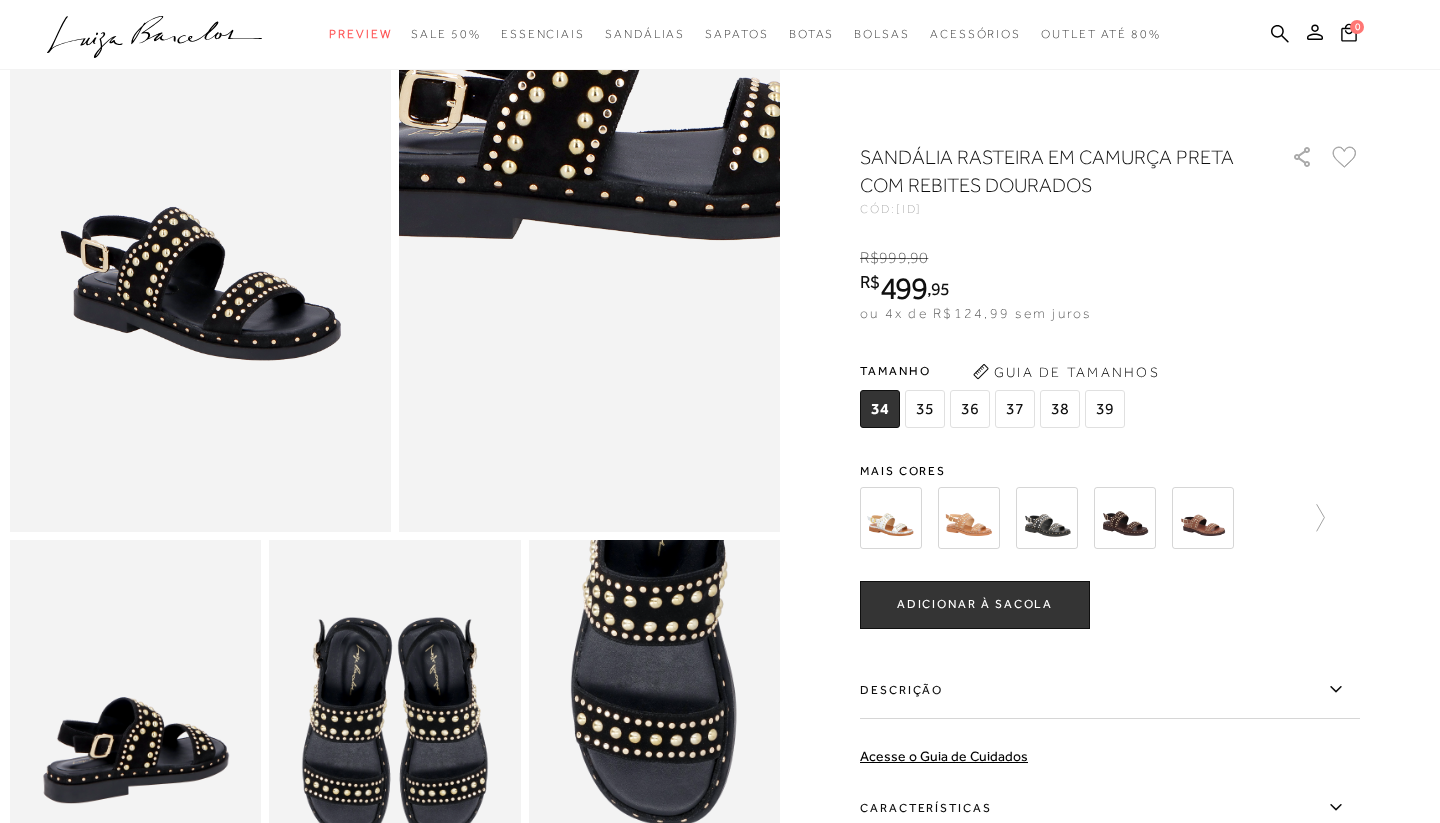 scroll, scrollTop: 181, scrollLeft: 0, axis: vertical 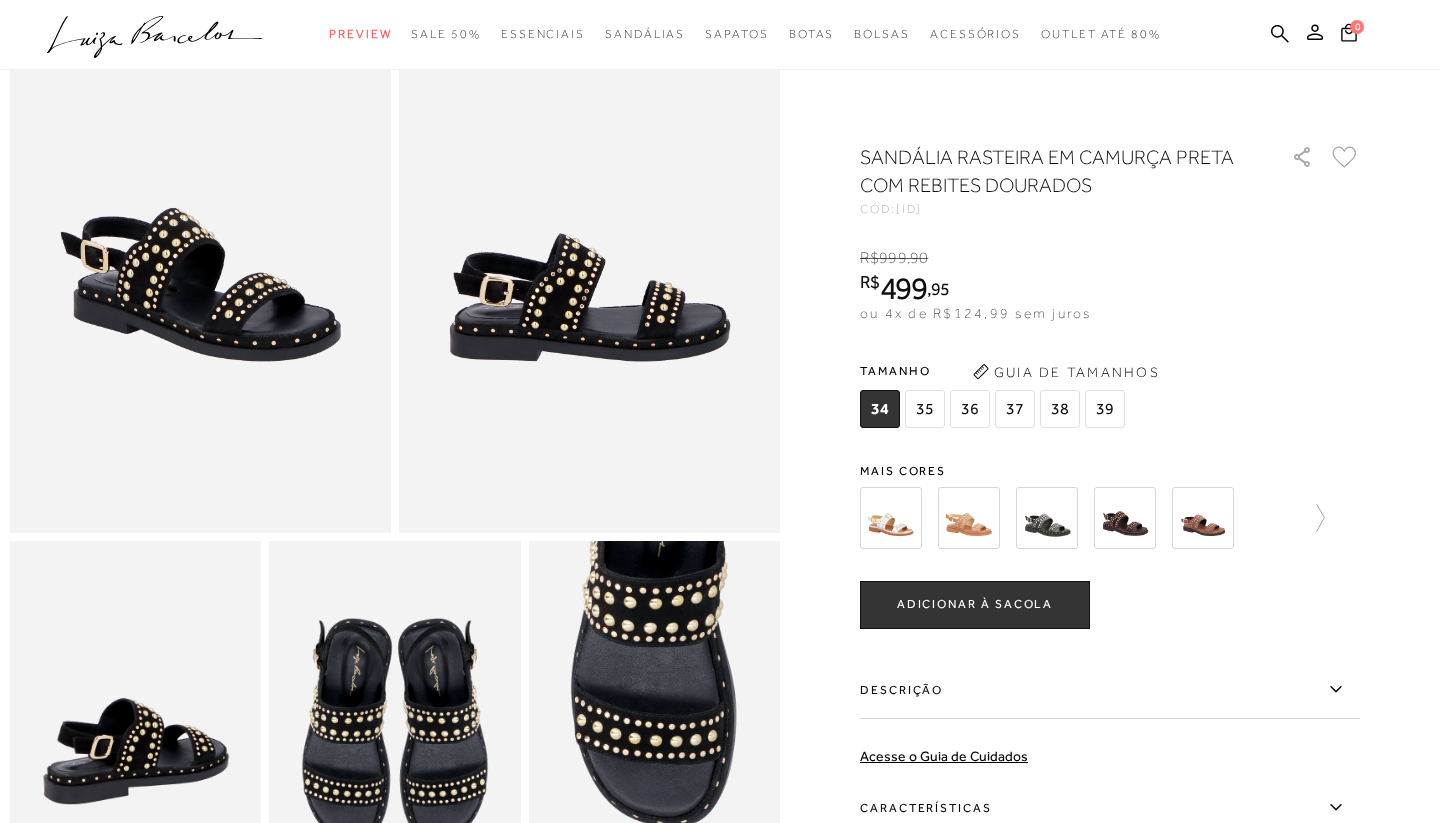 click at bounding box center (969, 518) 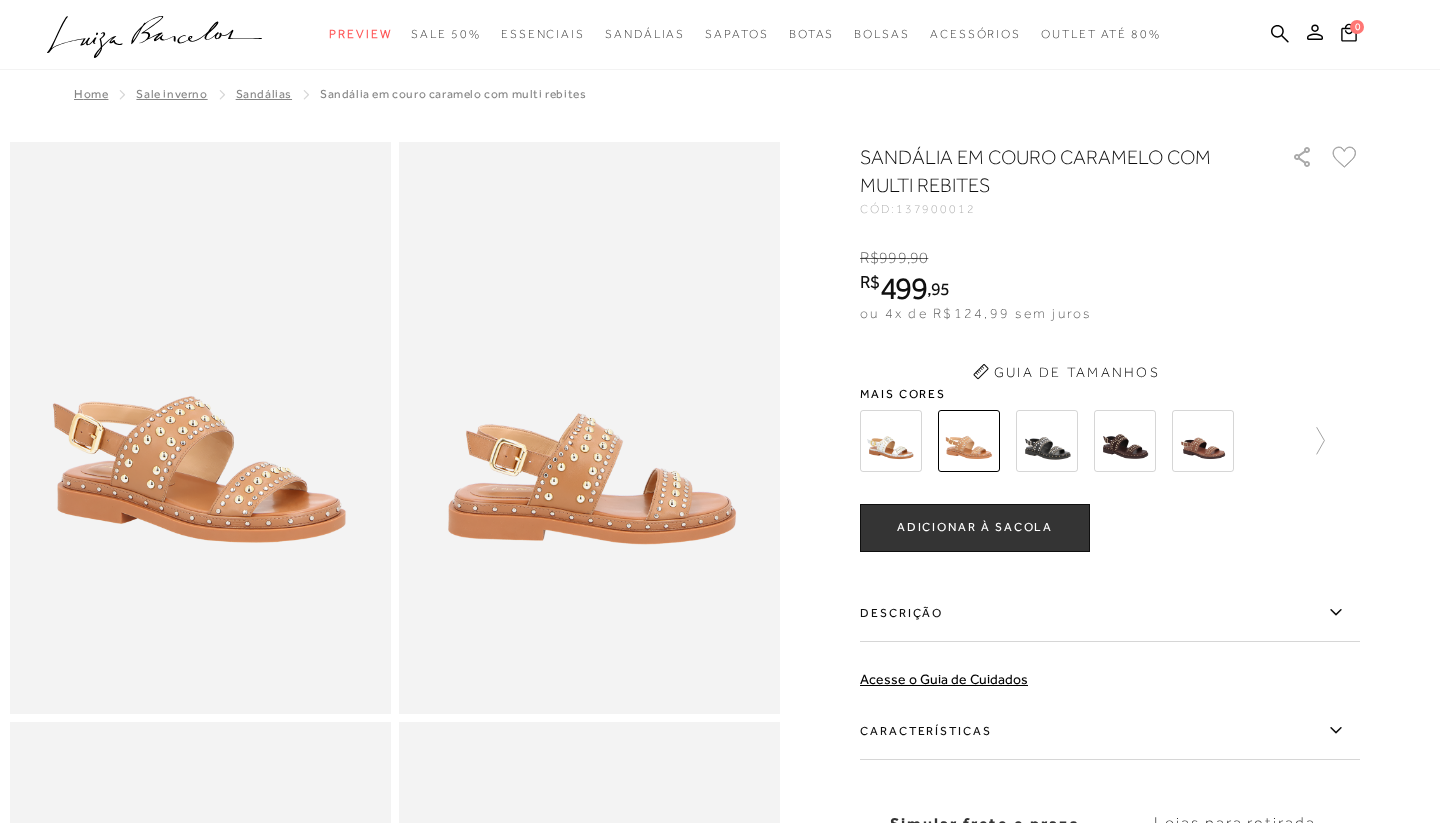 scroll, scrollTop: 0, scrollLeft: 0, axis: both 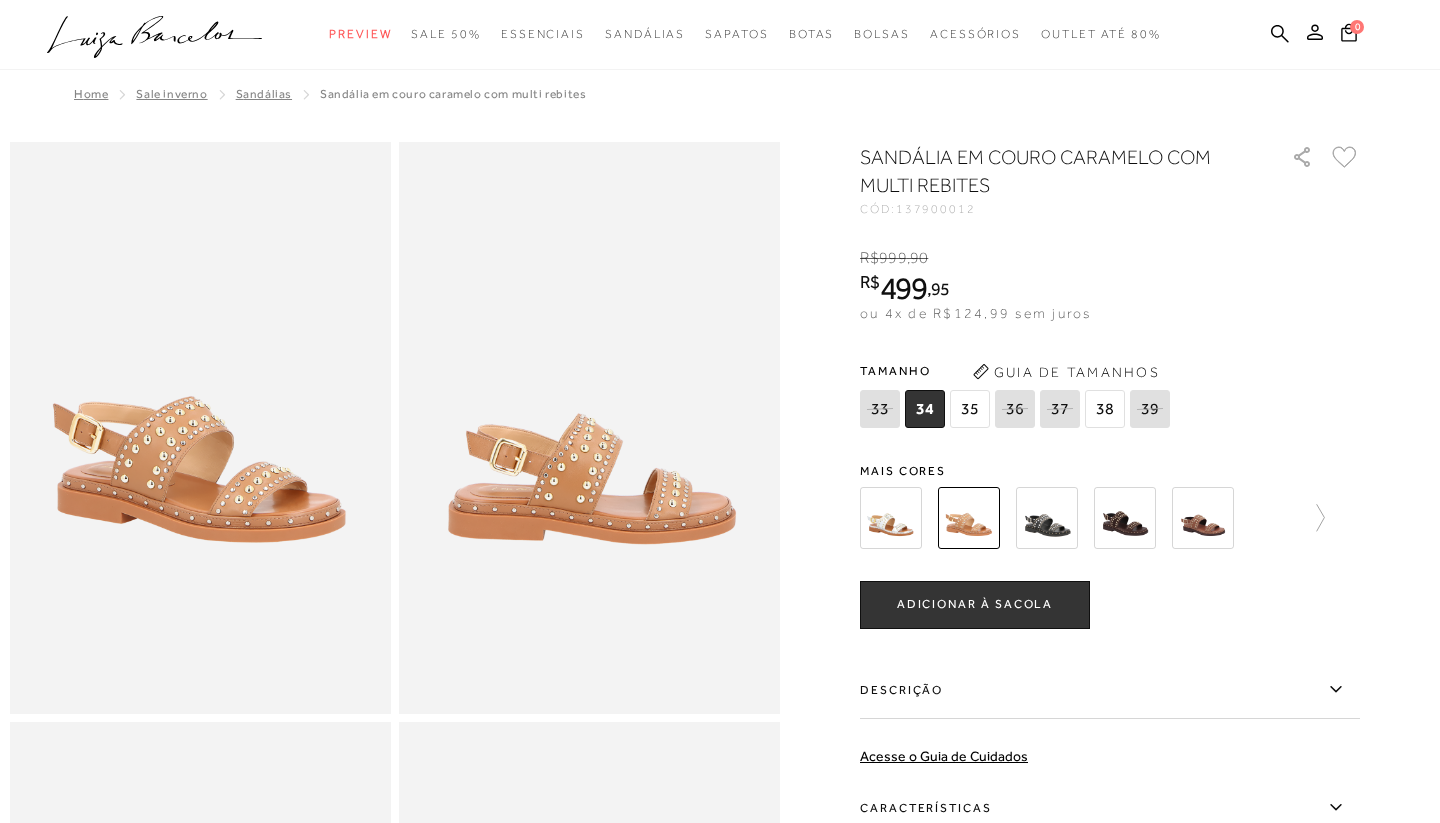 click at bounding box center [969, 518] 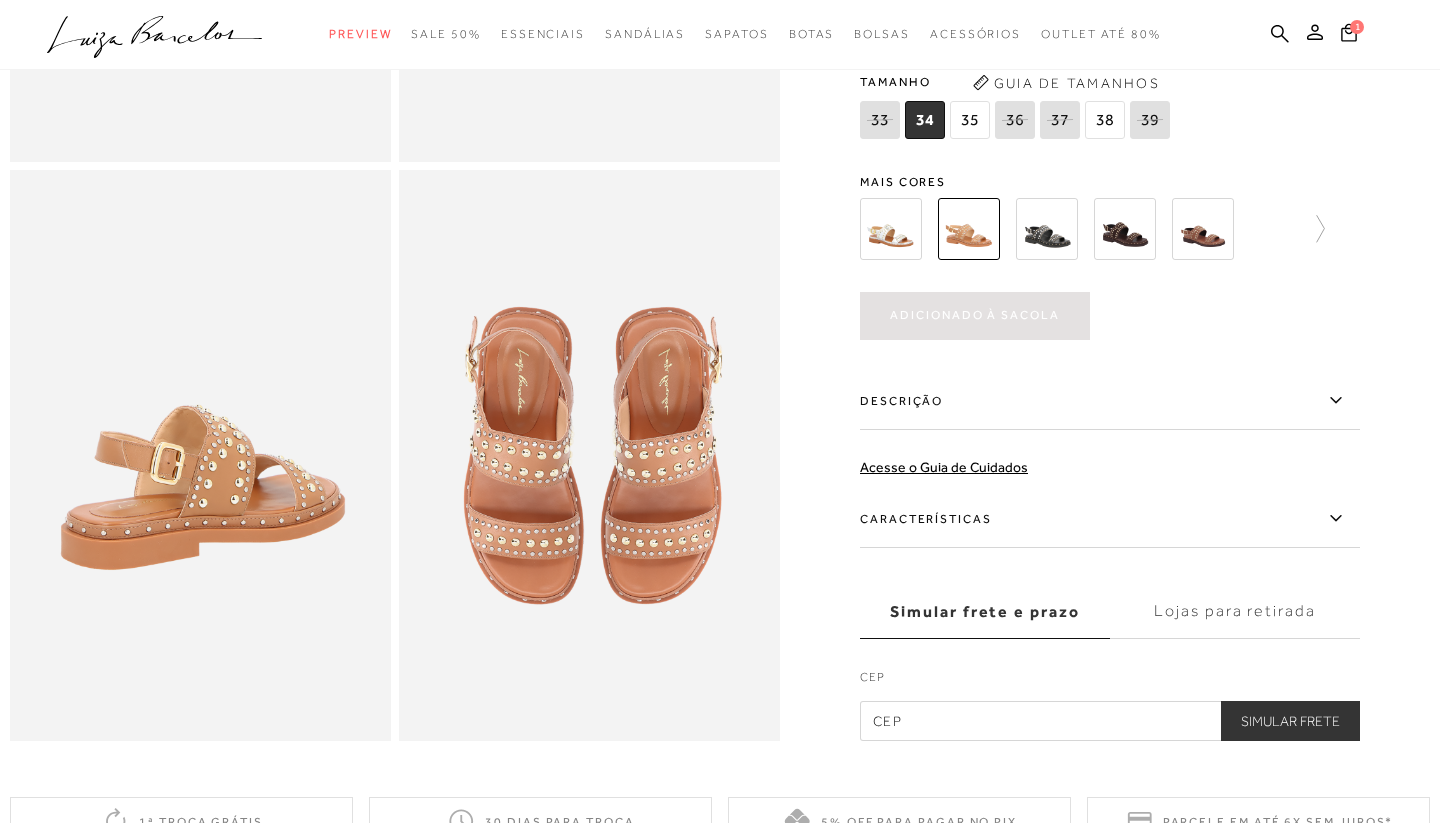 scroll, scrollTop: 551, scrollLeft: 0, axis: vertical 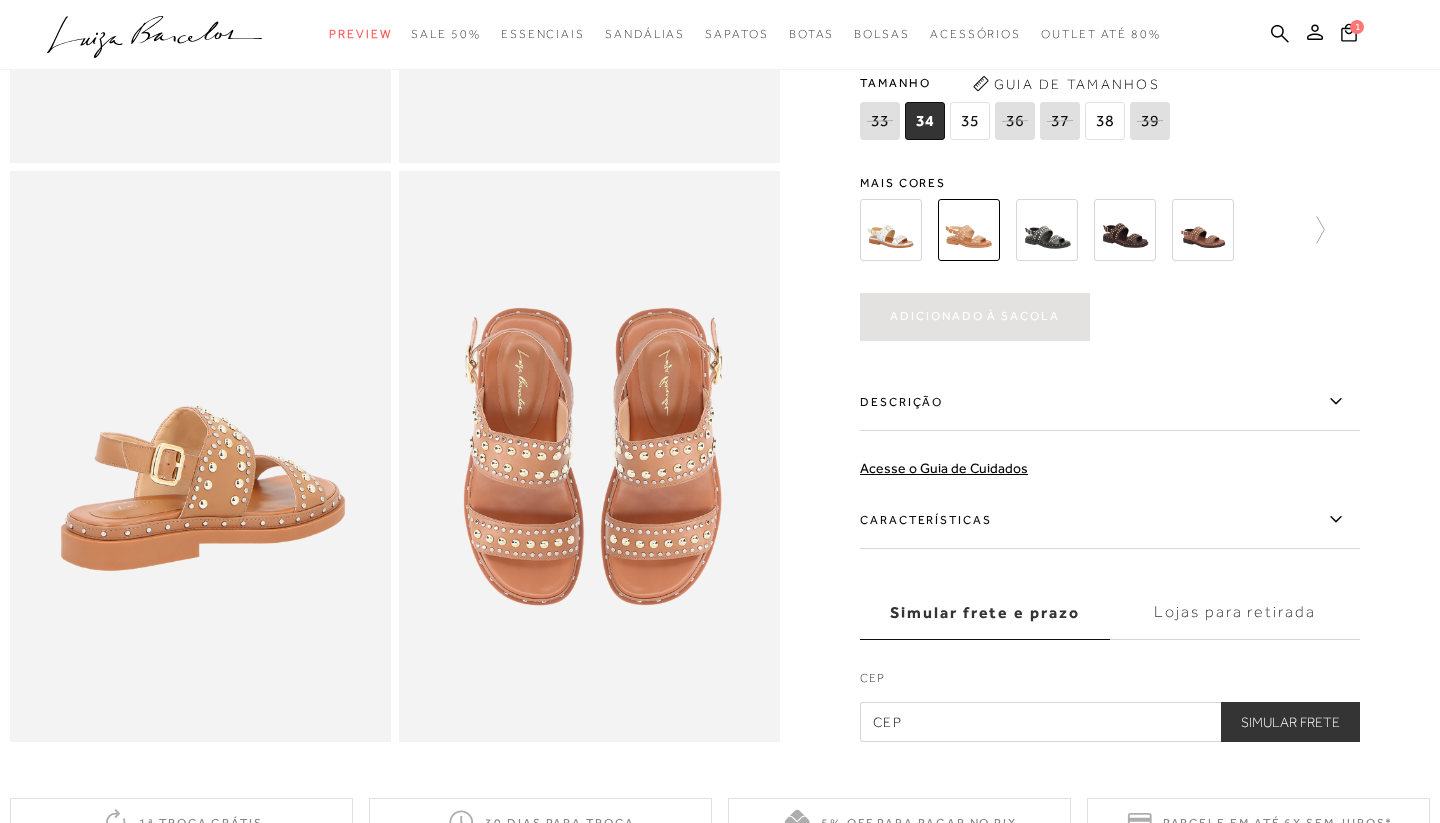 click at bounding box center [1110, 722] 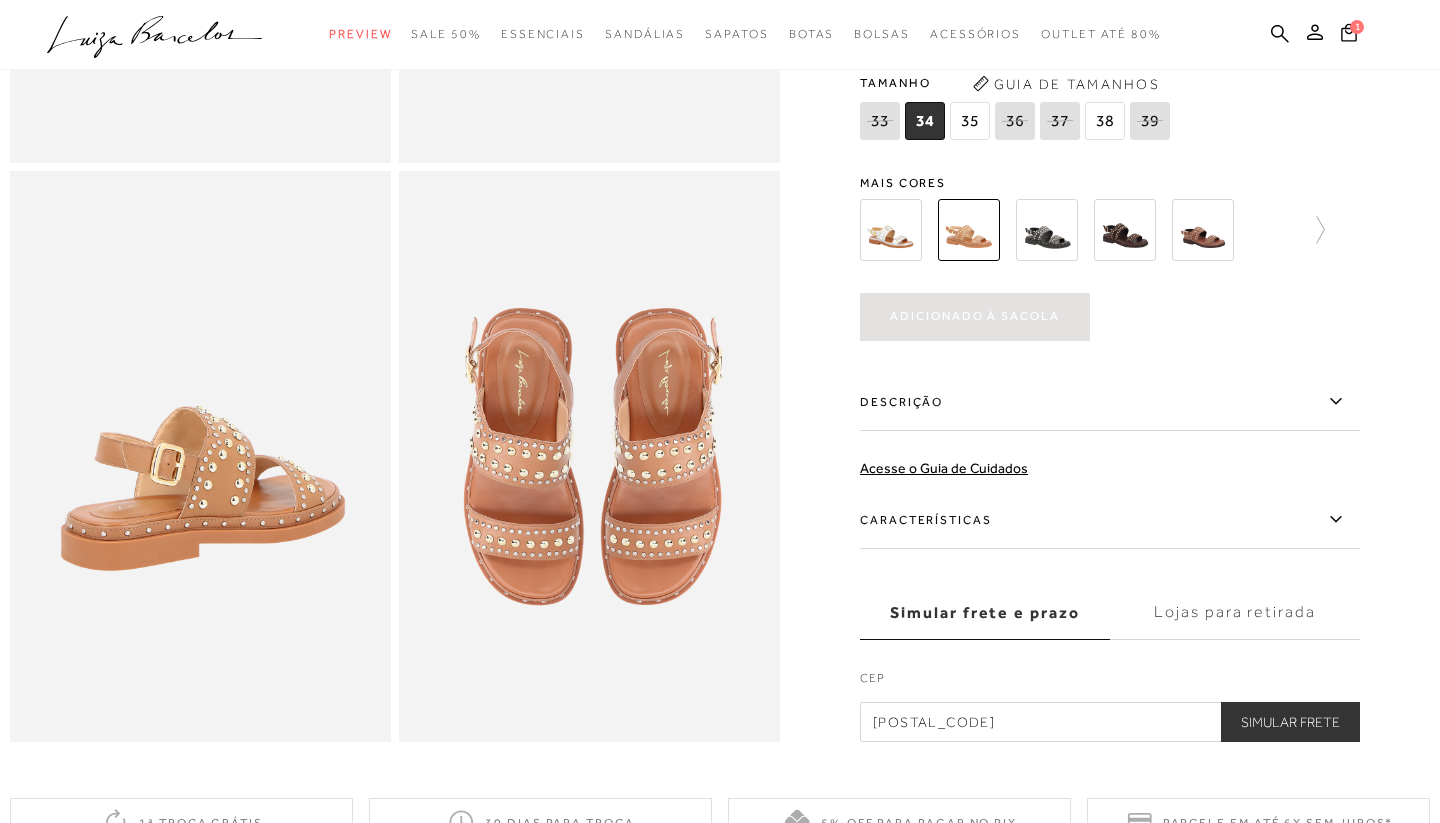 type on "[POSTAL_CODE]" 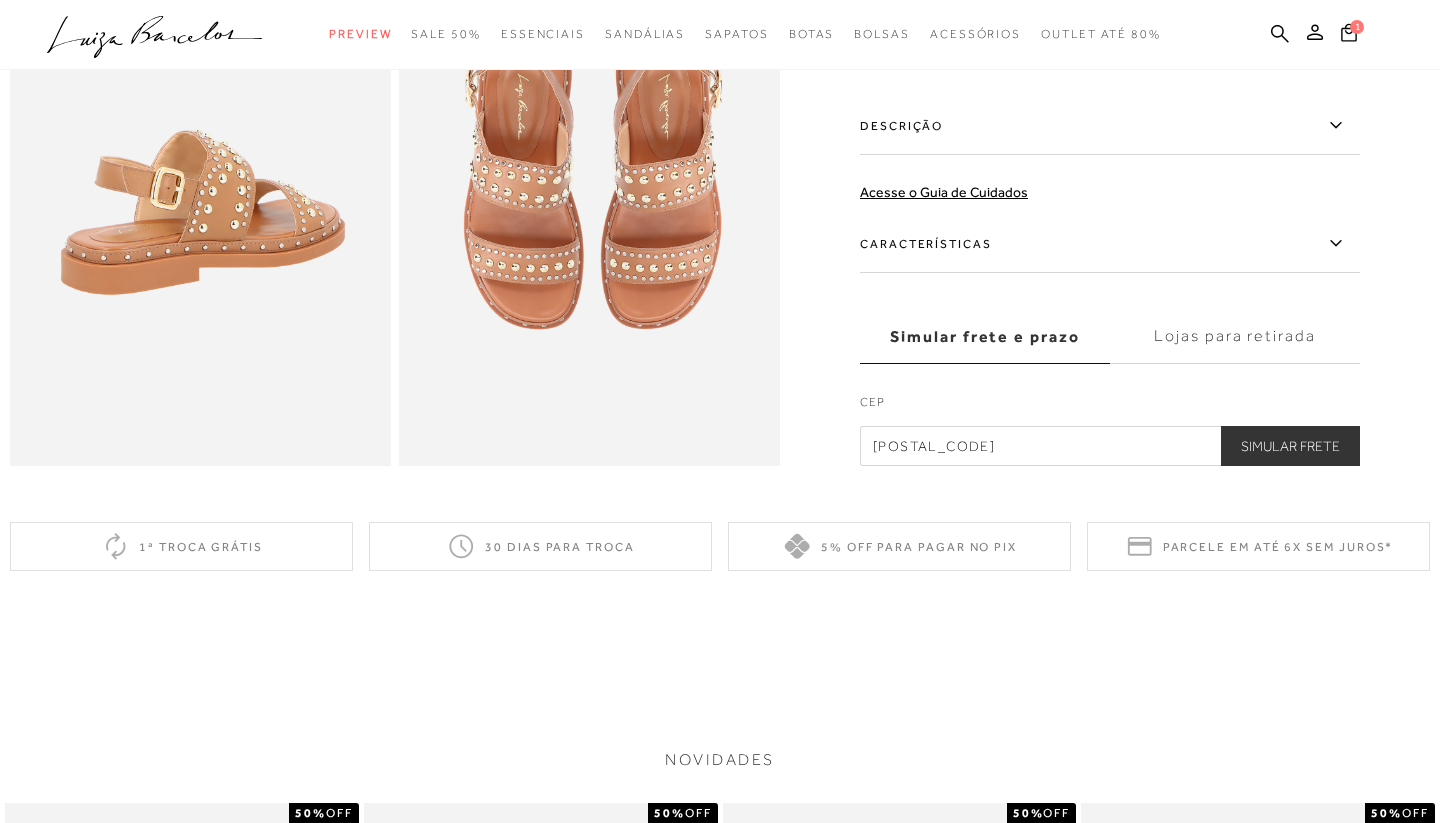scroll, scrollTop: 851, scrollLeft: 0, axis: vertical 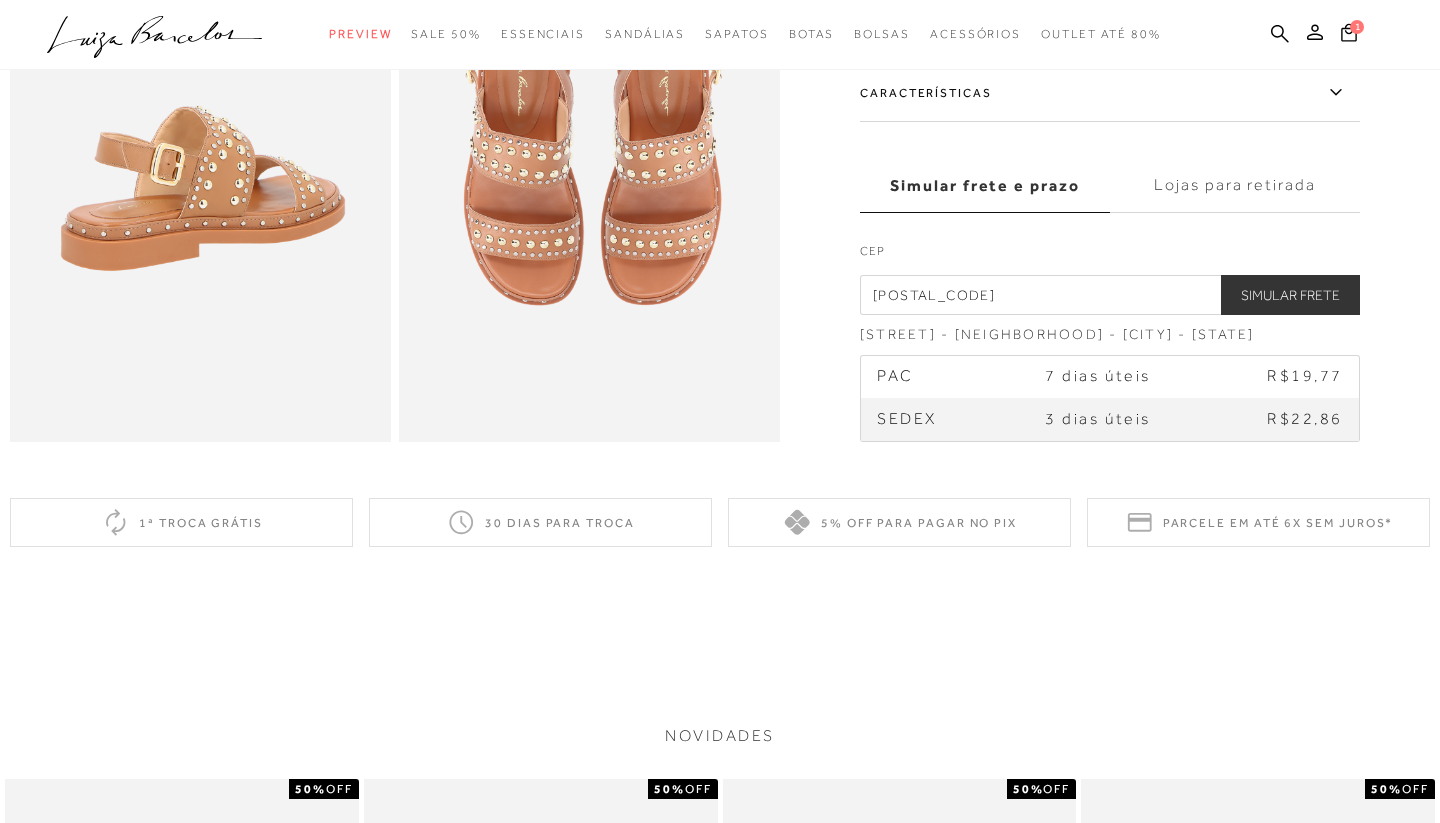 click on "Simular Frete" at bounding box center (1290, 296) 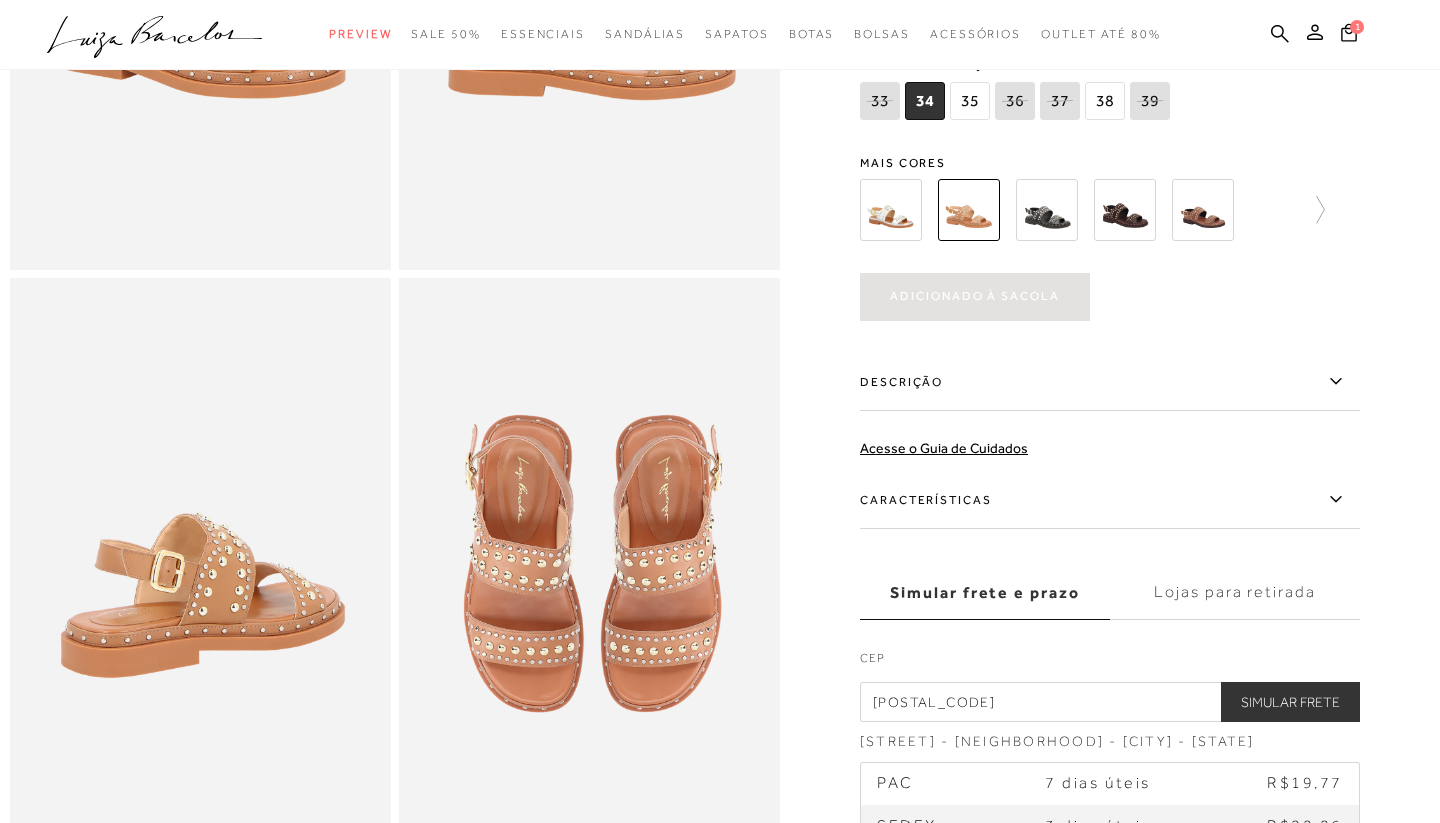 scroll, scrollTop: 441, scrollLeft: 0, axis: vertical 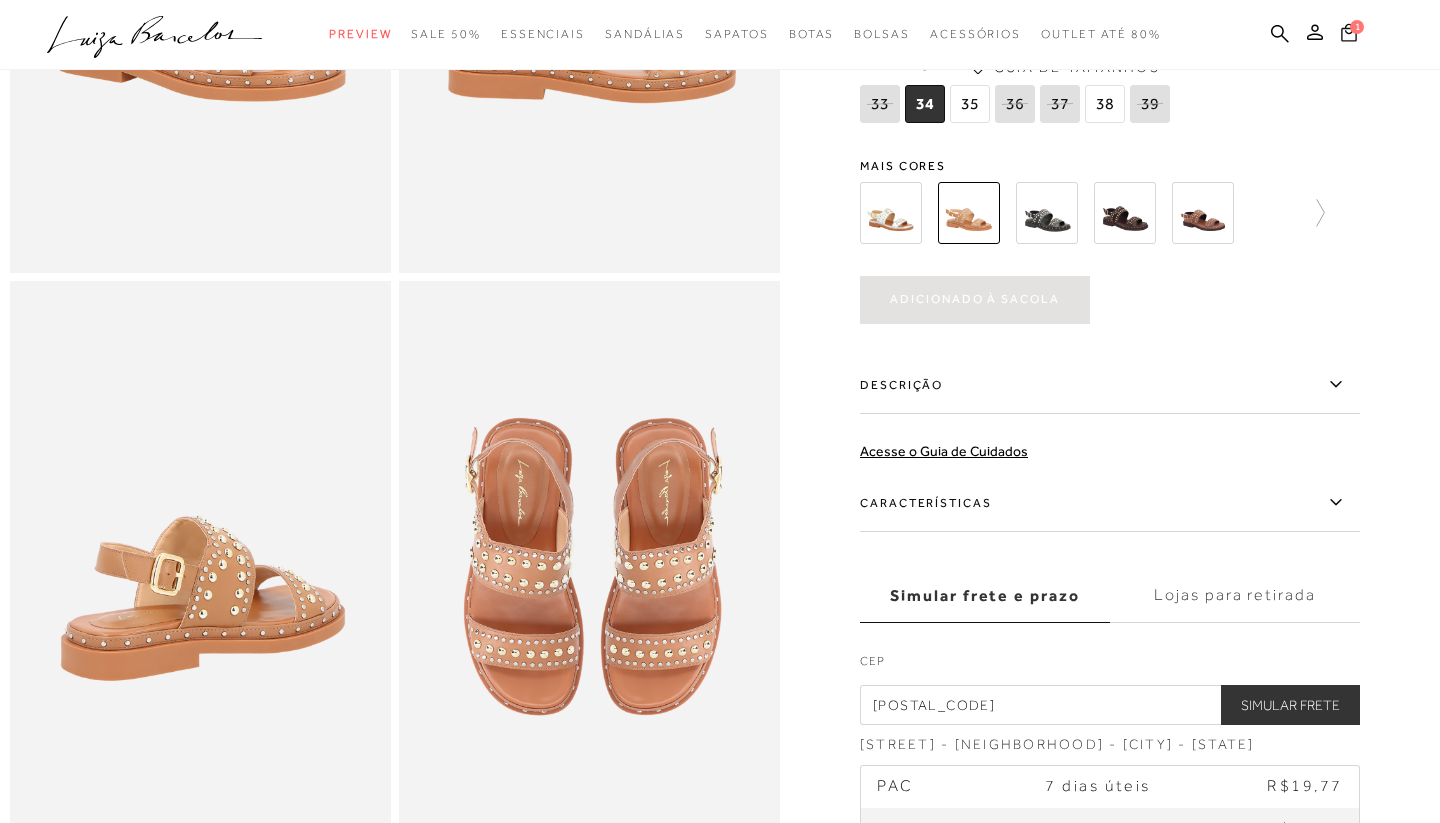 click 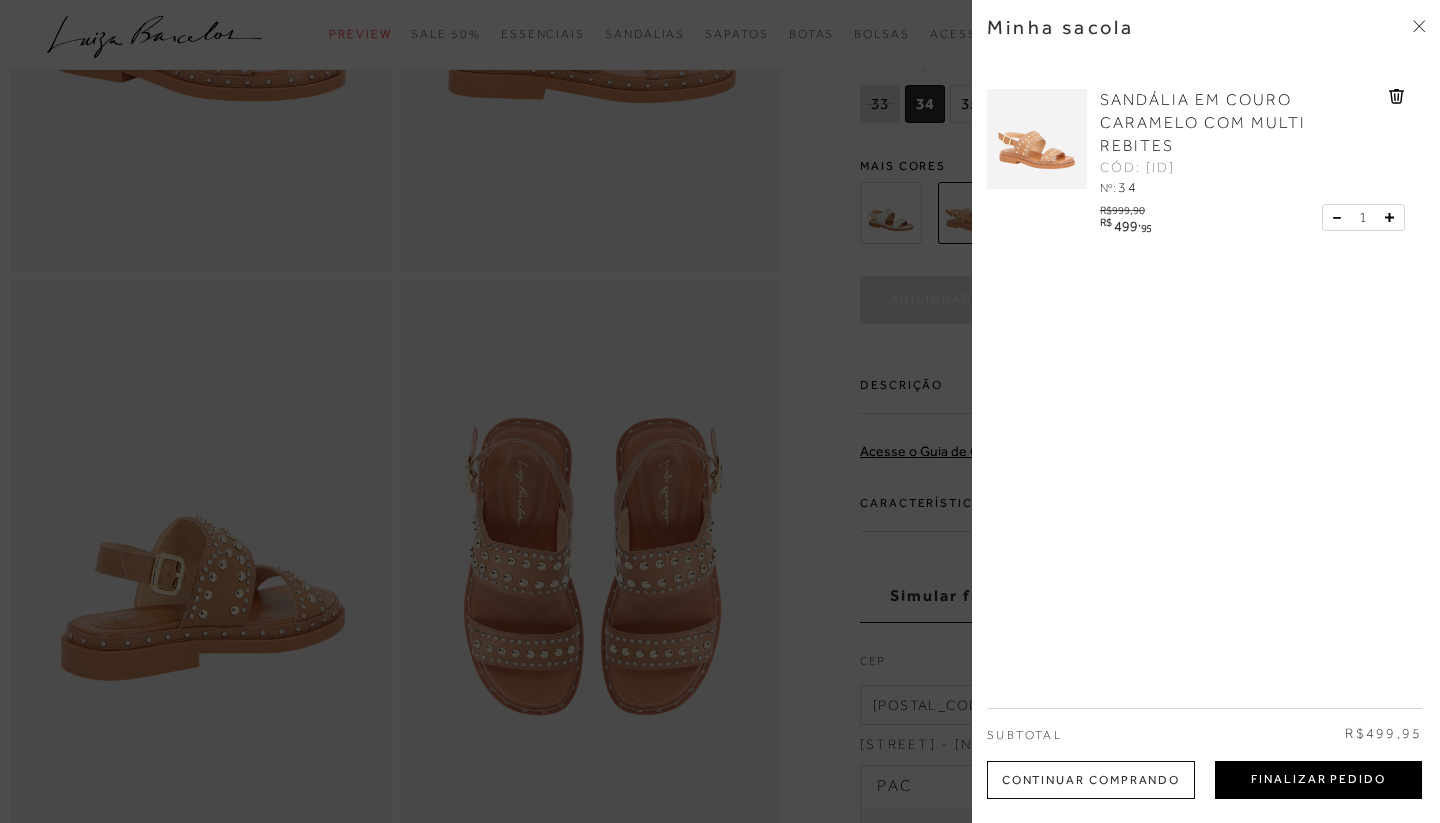 click on "Finalizar Pedido" at bounding box center (1318, 780) 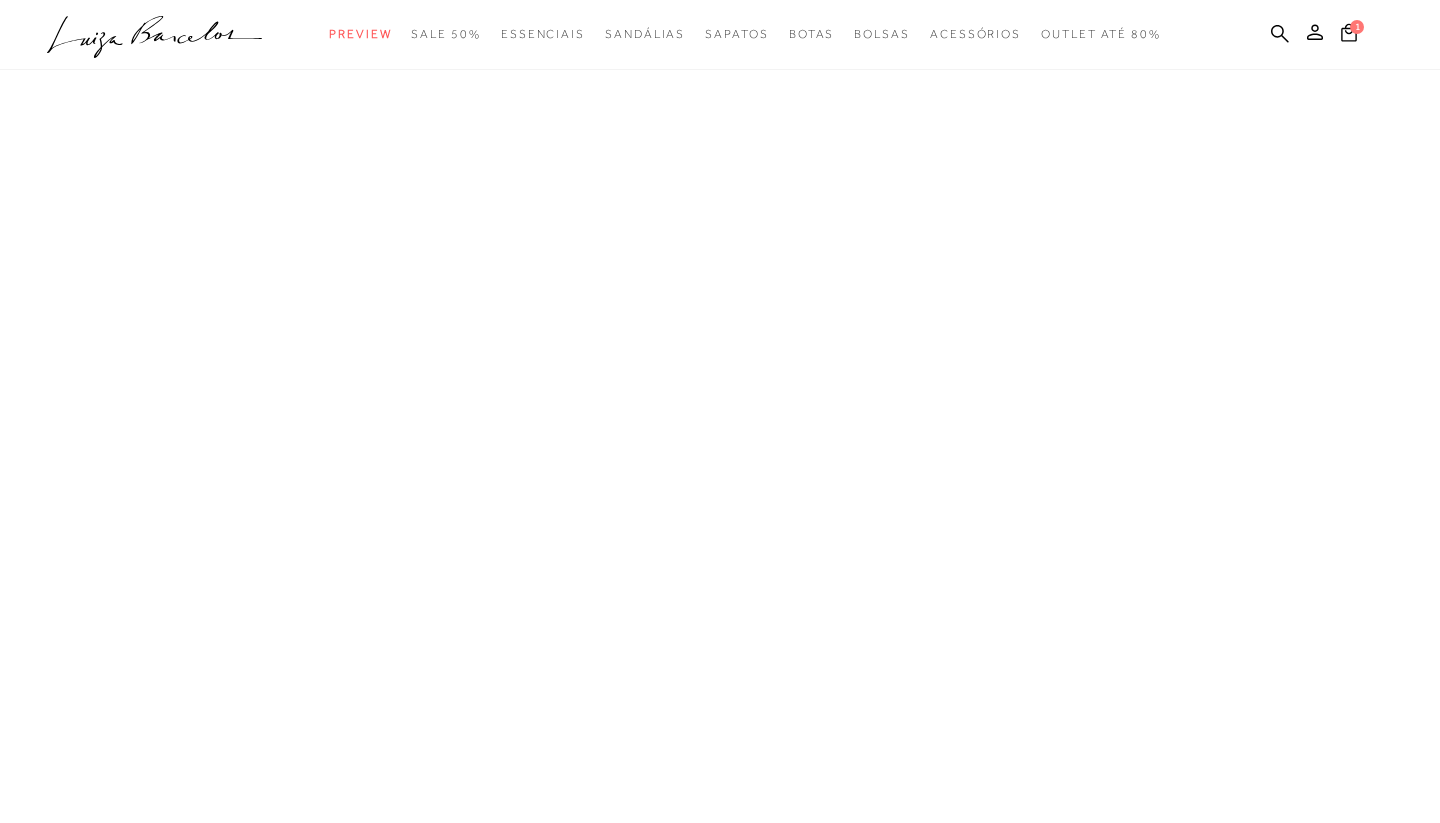 scroll, scrollTop: 0, scrollLeft: 0, axis: both 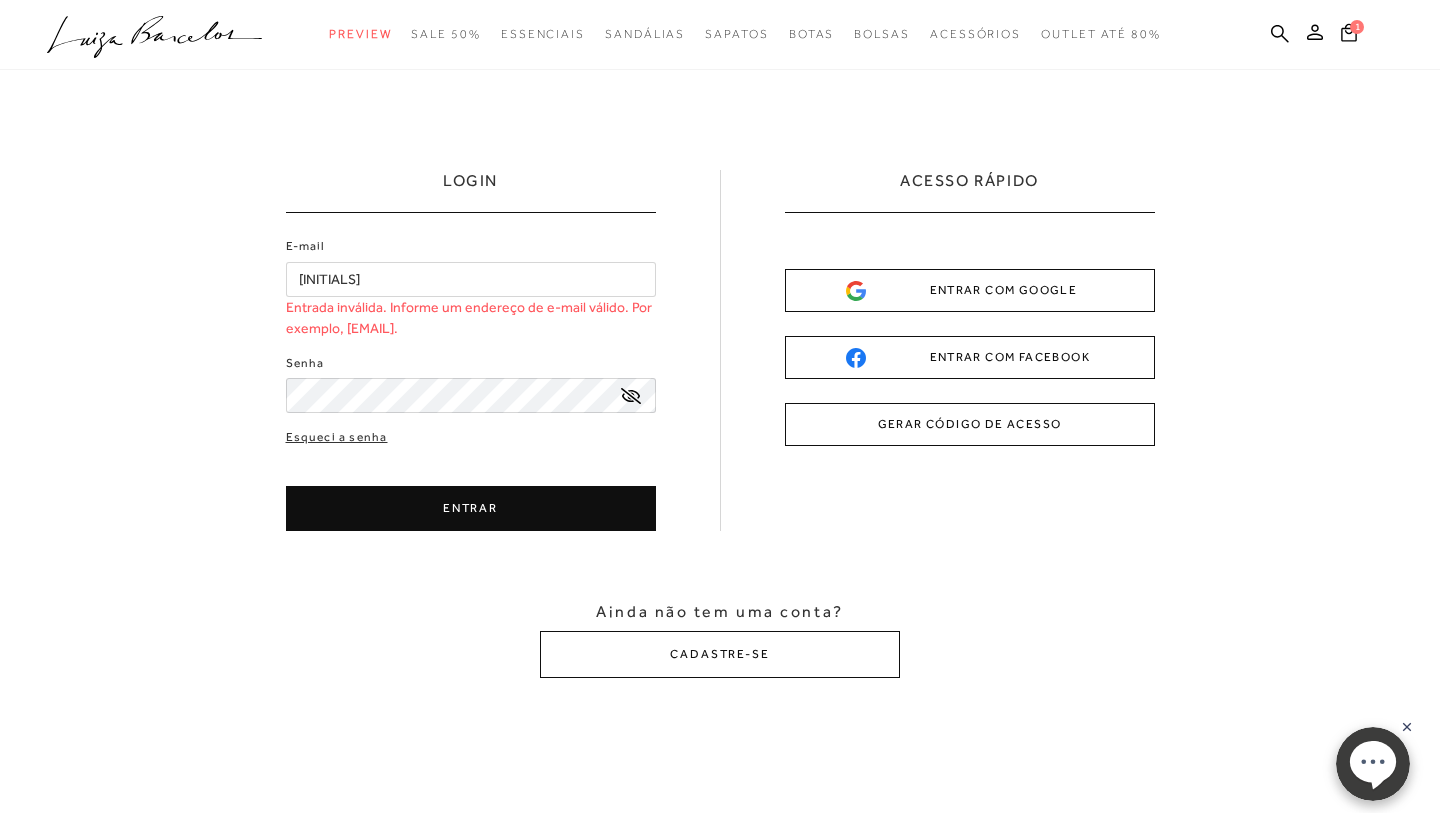 type on "L" 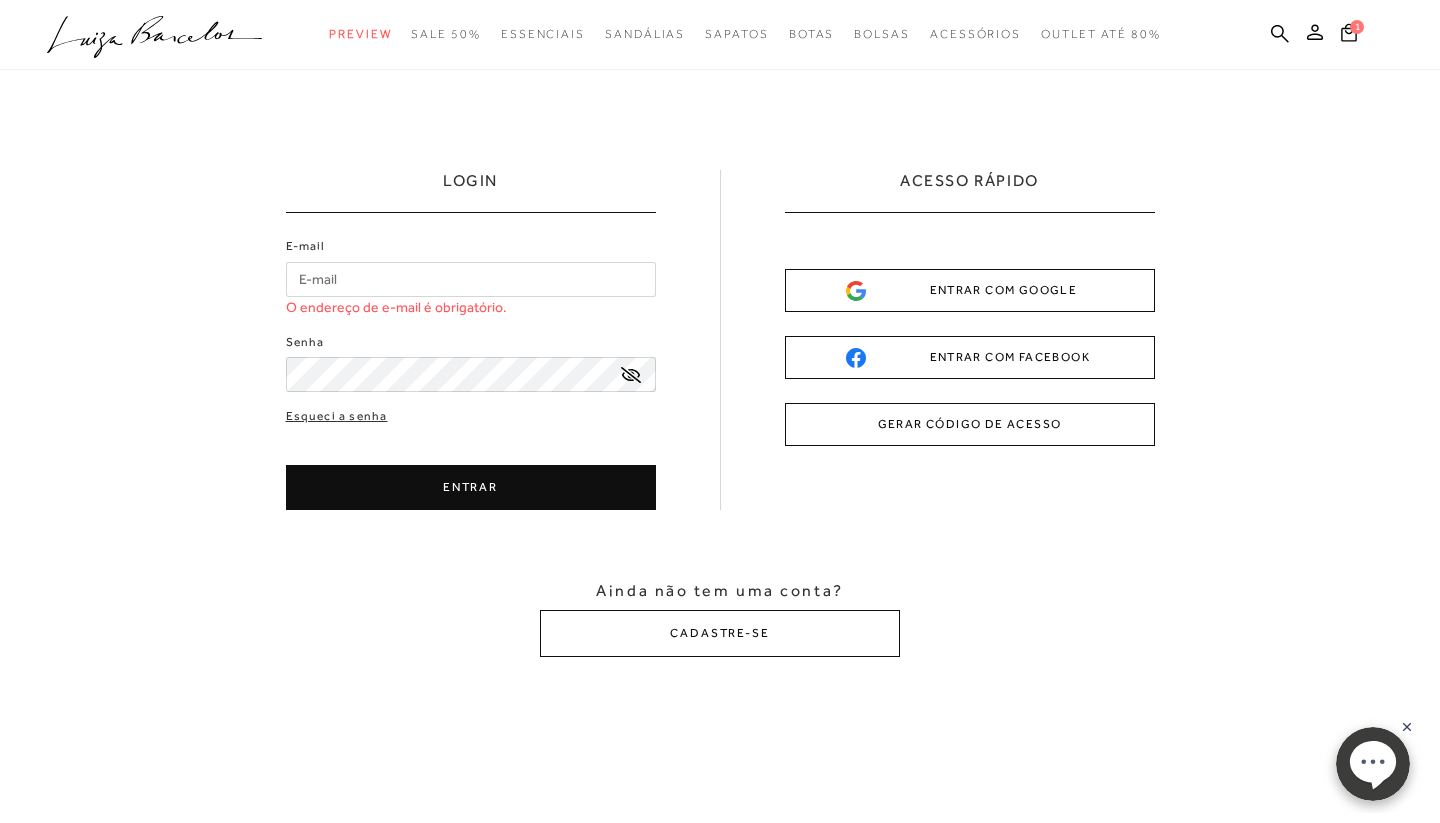 type on "L" 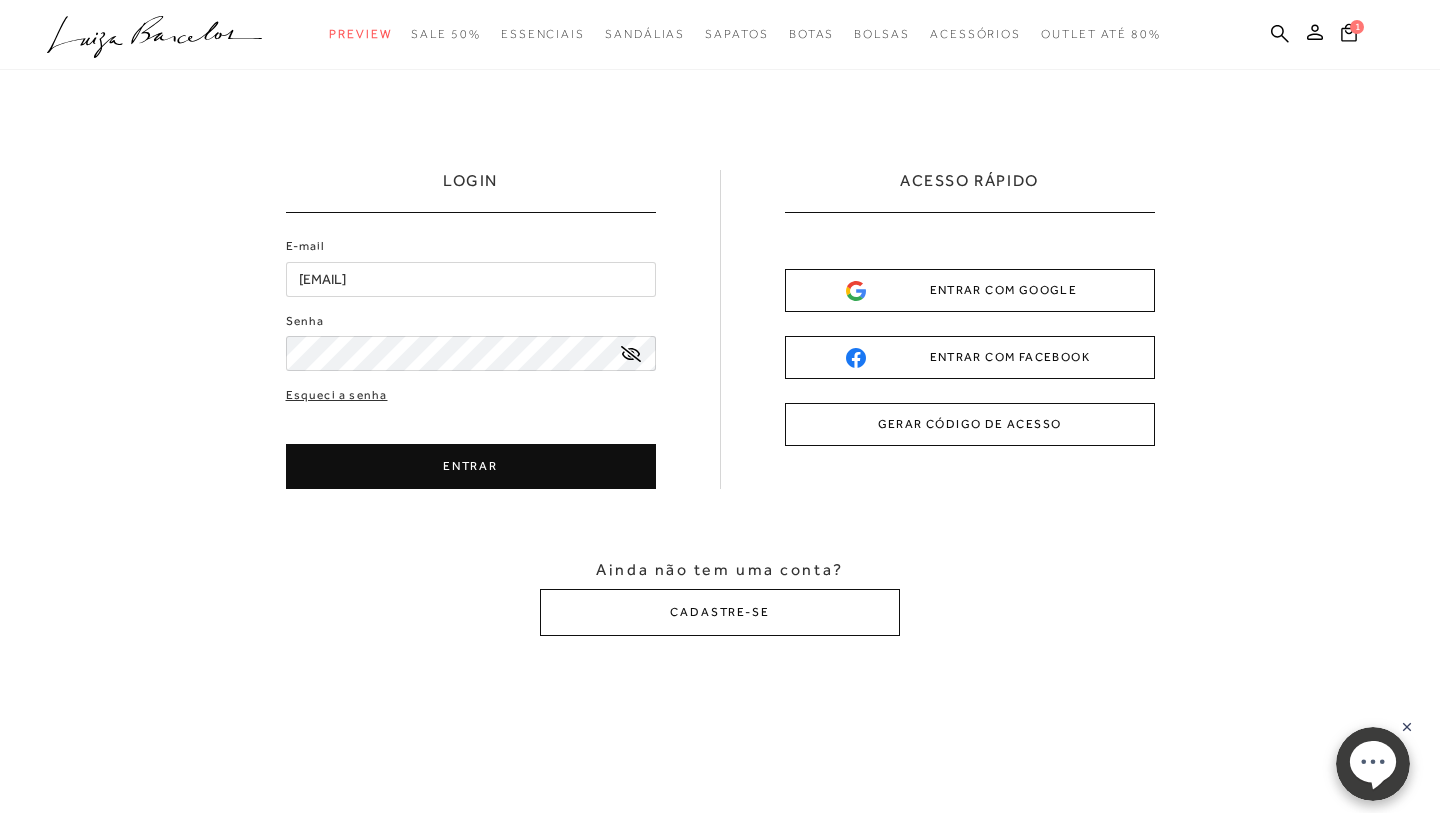type on "[EMAIL]" 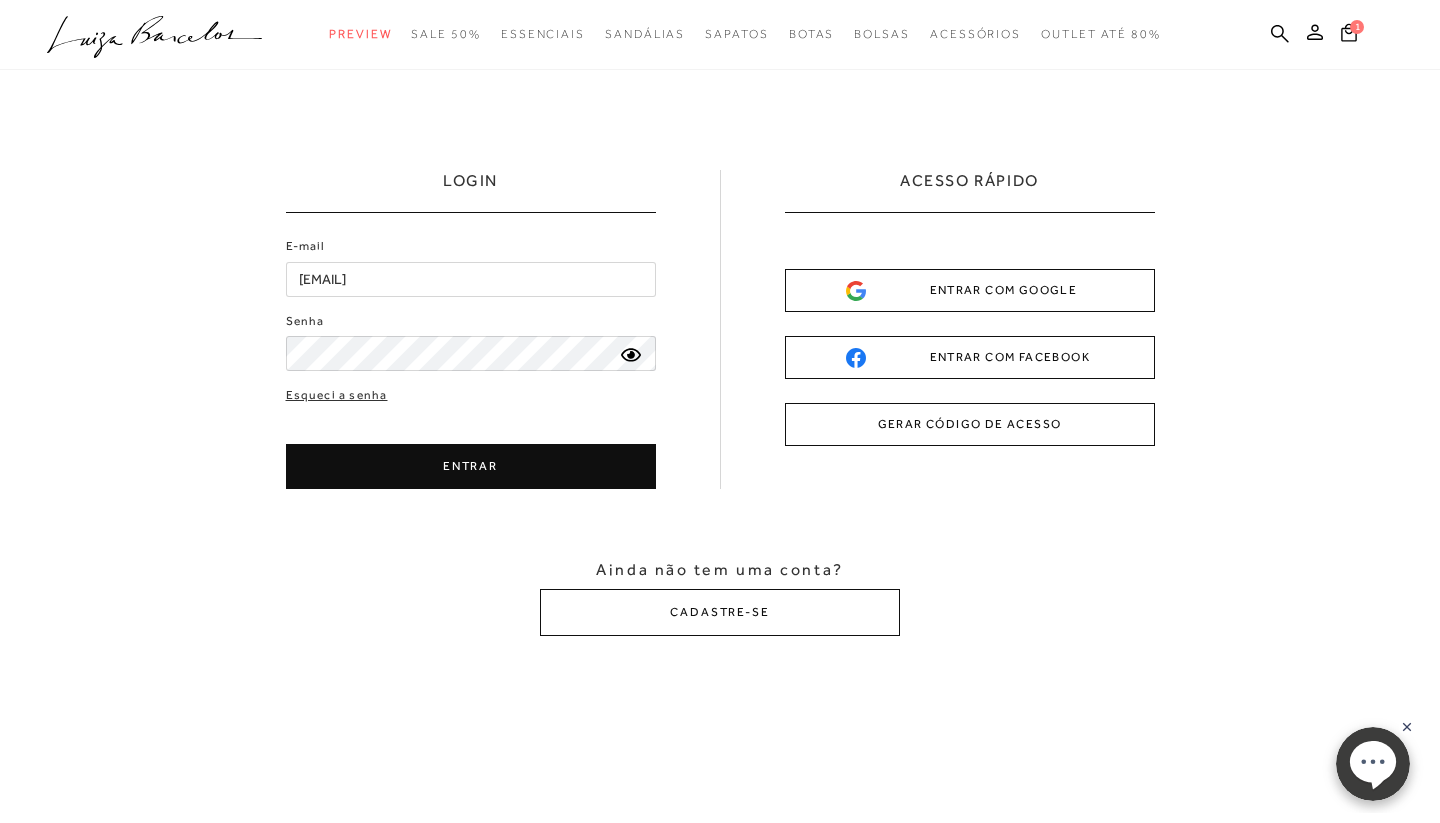 click 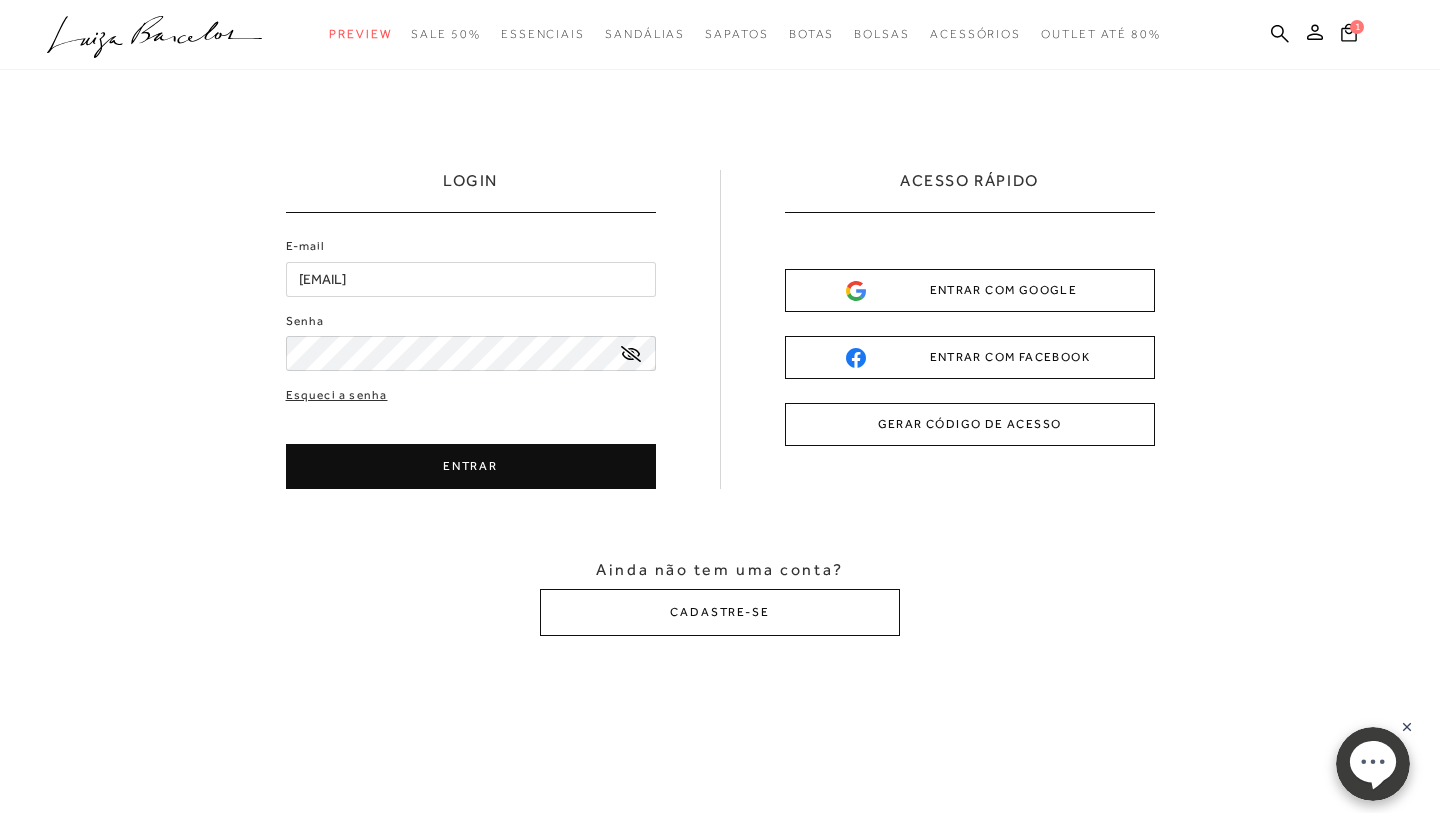 click on "ENTRAR" at bounding box center [471, 466] 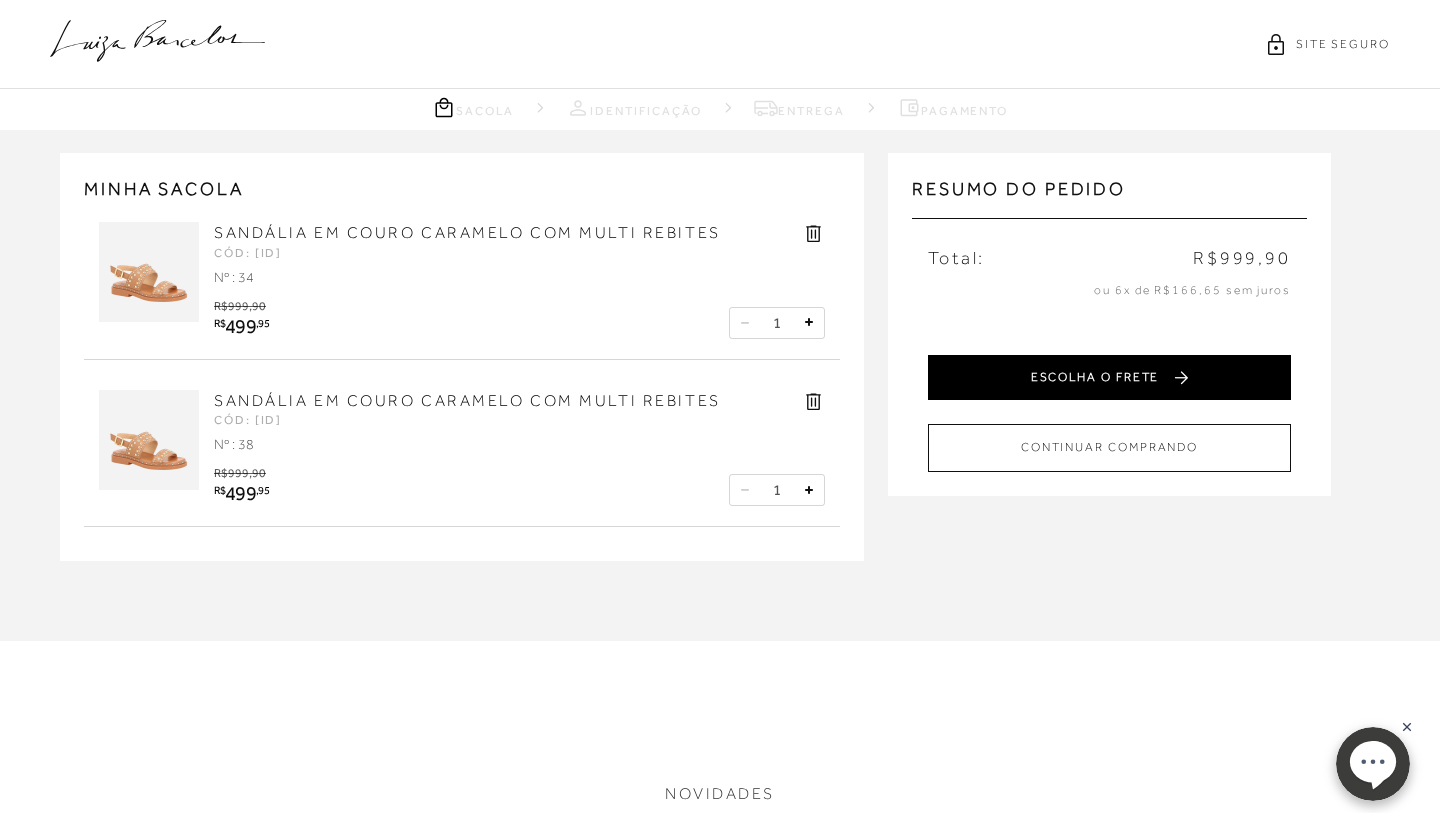 scroll, scrollTop: 0, scrollLeft: 0, axis: both 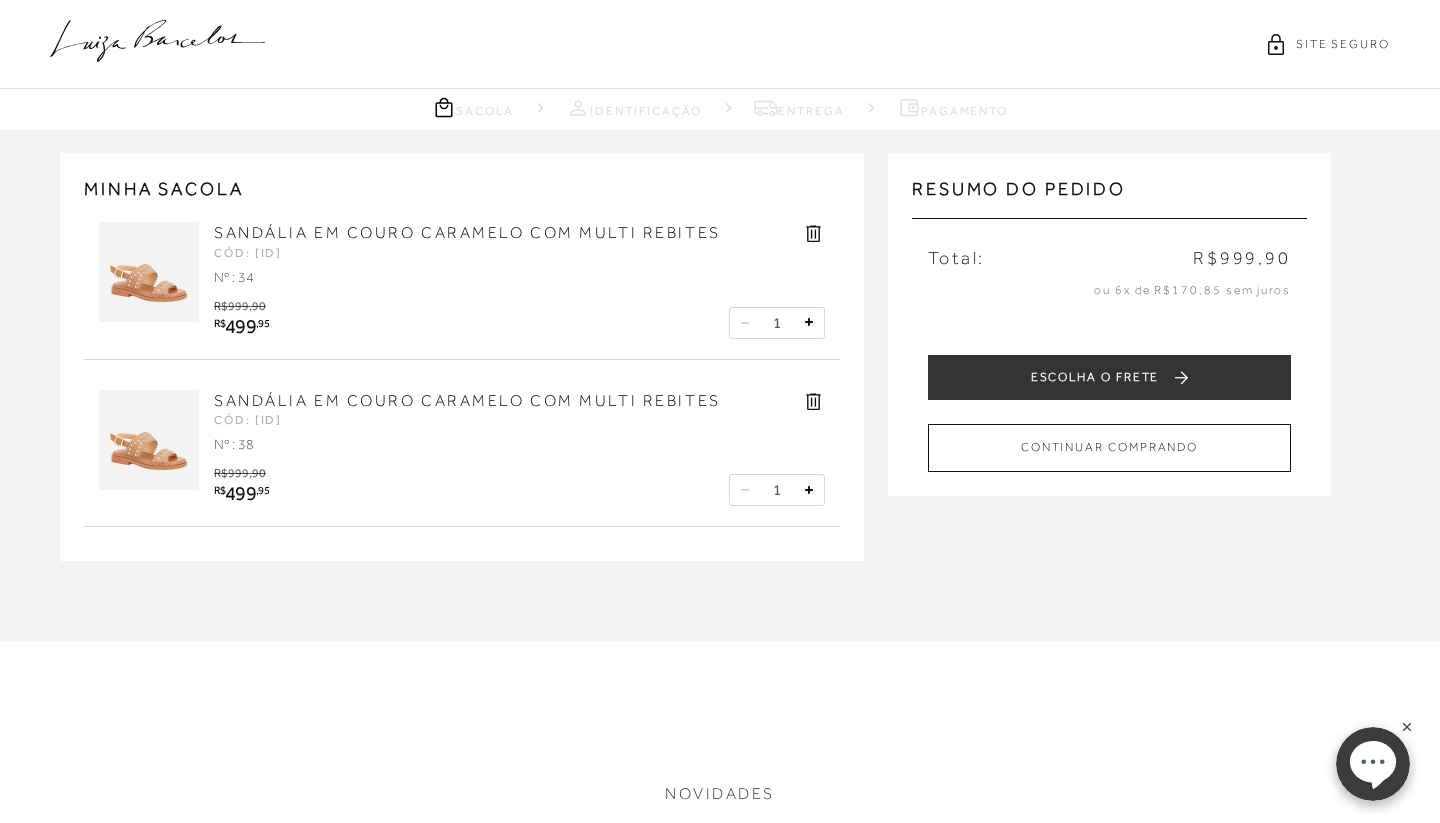 click 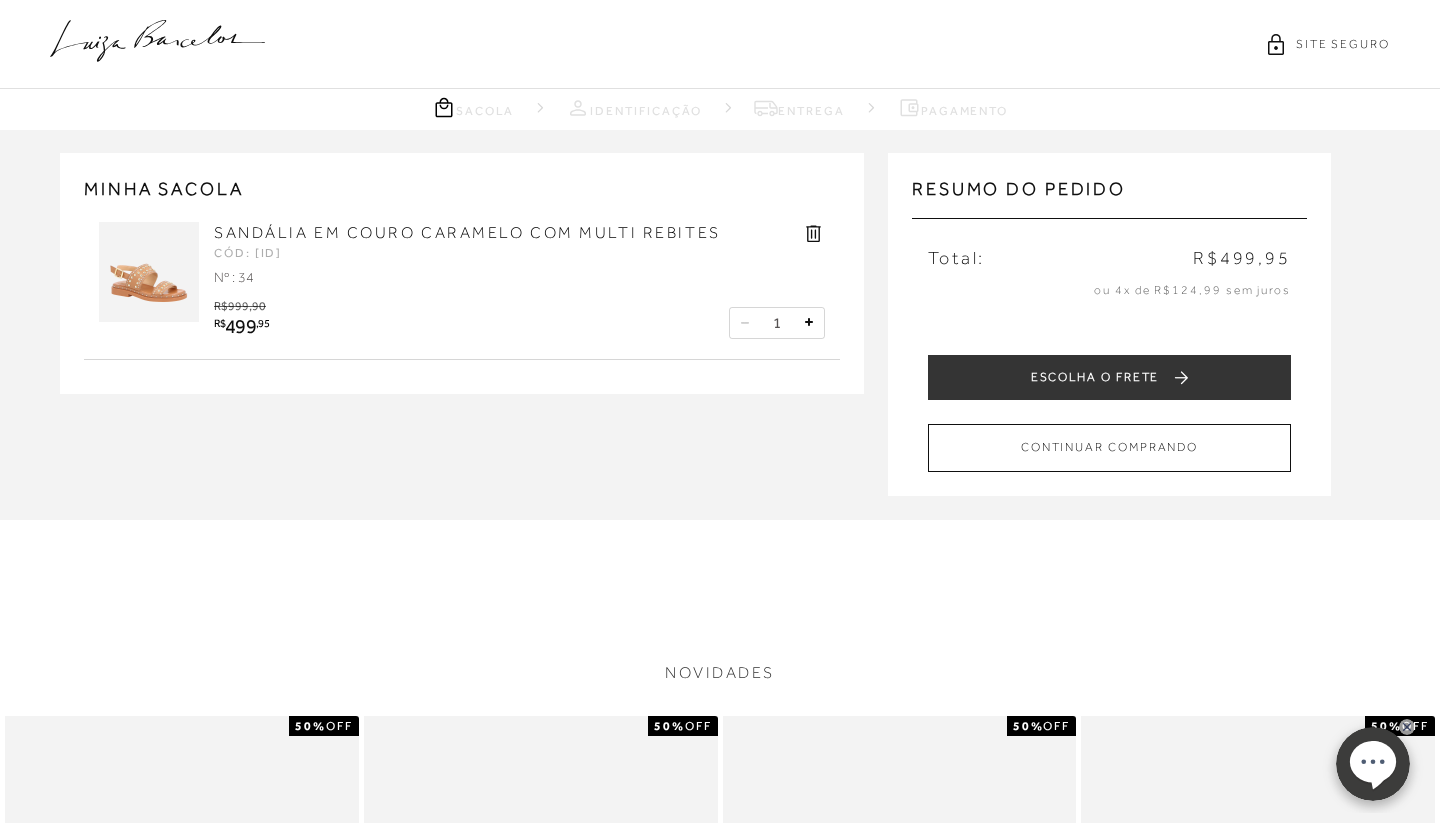 click on "[INITIALS]
SANDÁLIA EM COURO PRETO COM MULTI REBITES
50%
OFF
33
34
35
36
37
38
39
SANDÁLIA EM COURO PRETO COM MULTI REBITES
R$499,95
R$999,90" at bounding box center (720, 1028) 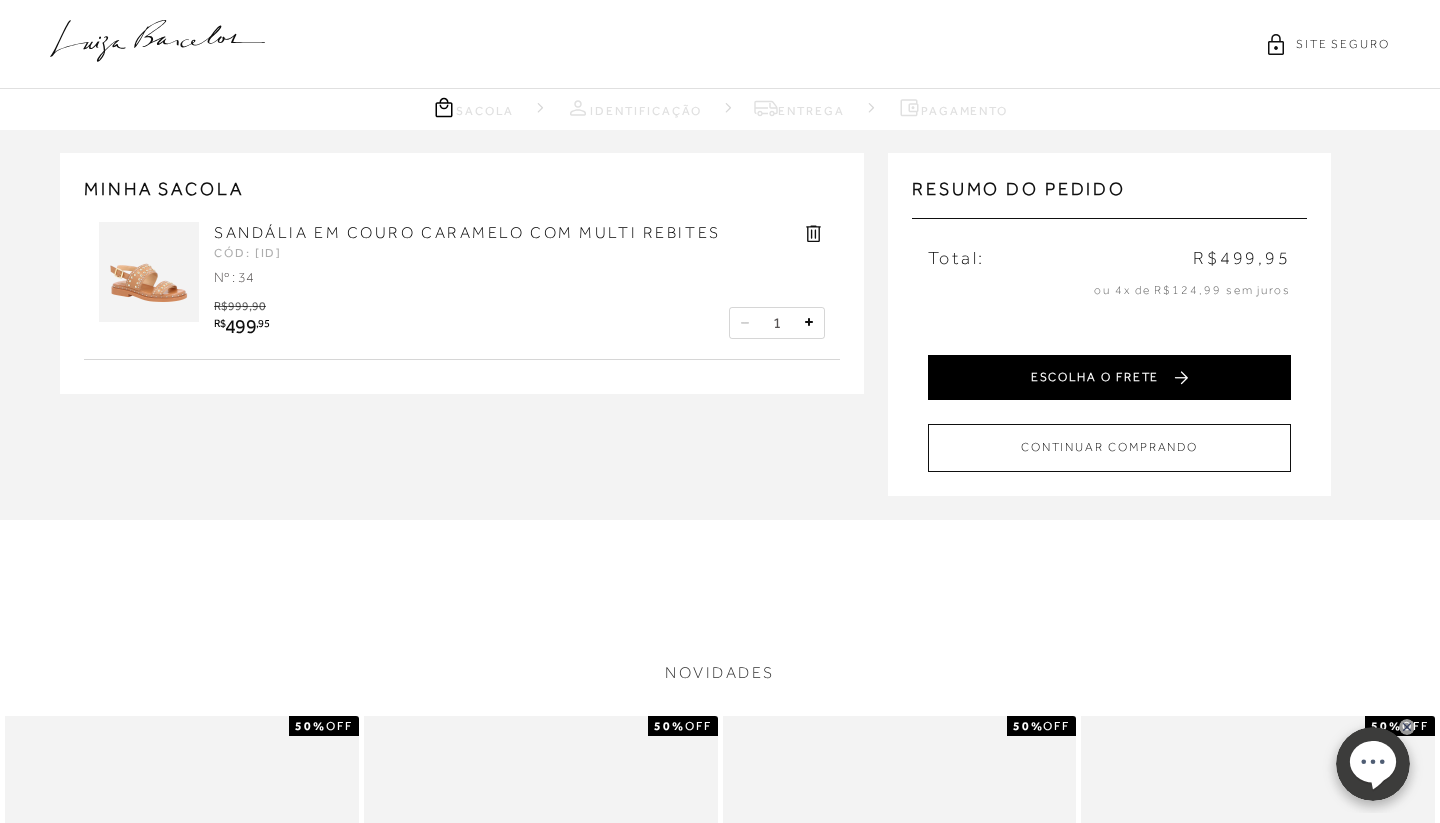 click on "ESCOLHA O FRETE" at bounding box center [1109, 377] 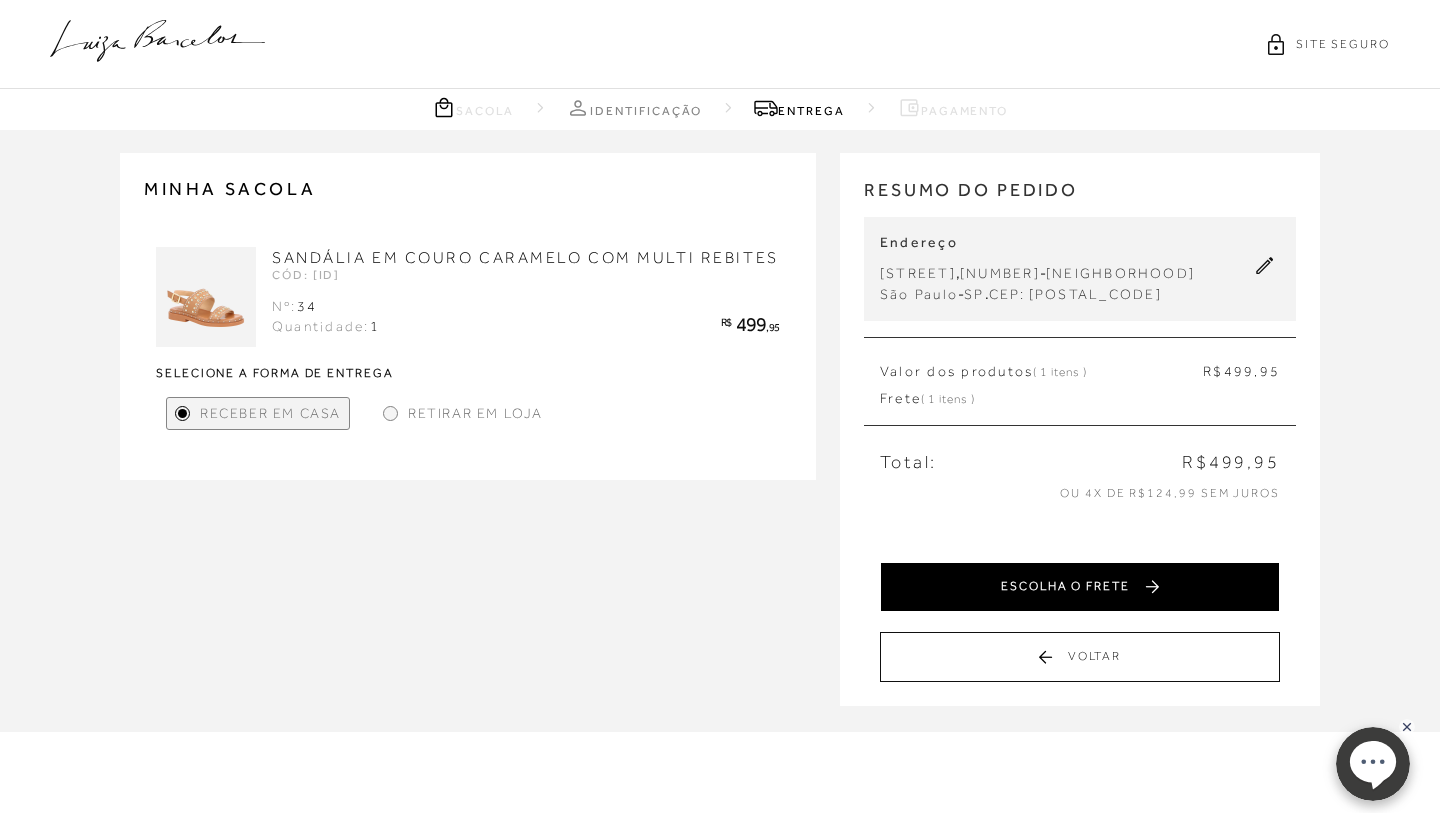 click on "ESCOLHA O FRETE" at bounding box center [1080, 587] 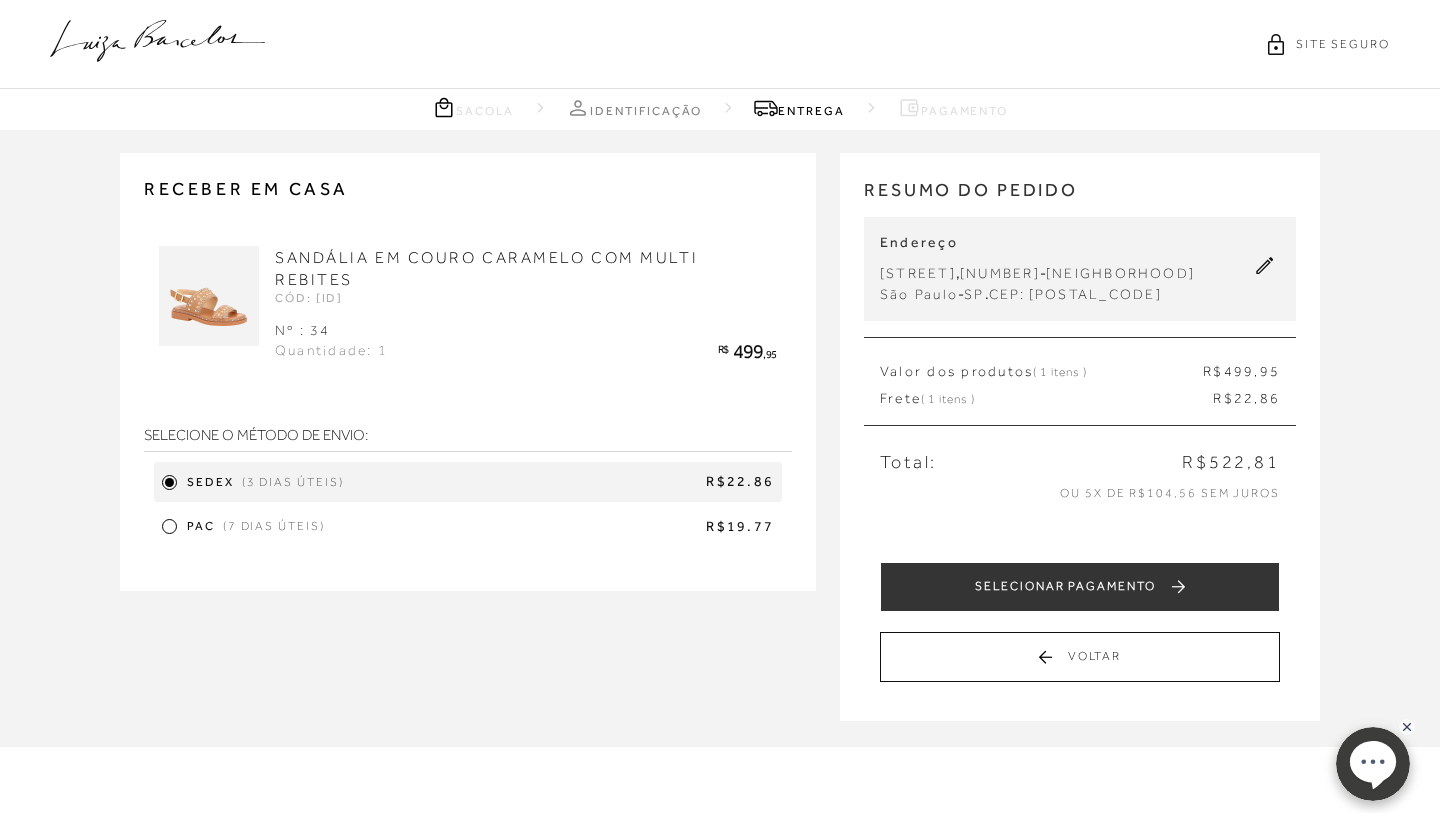 click on "PAC
(7 dias úteis)
R$19.77" at bounding box center (468, 527) 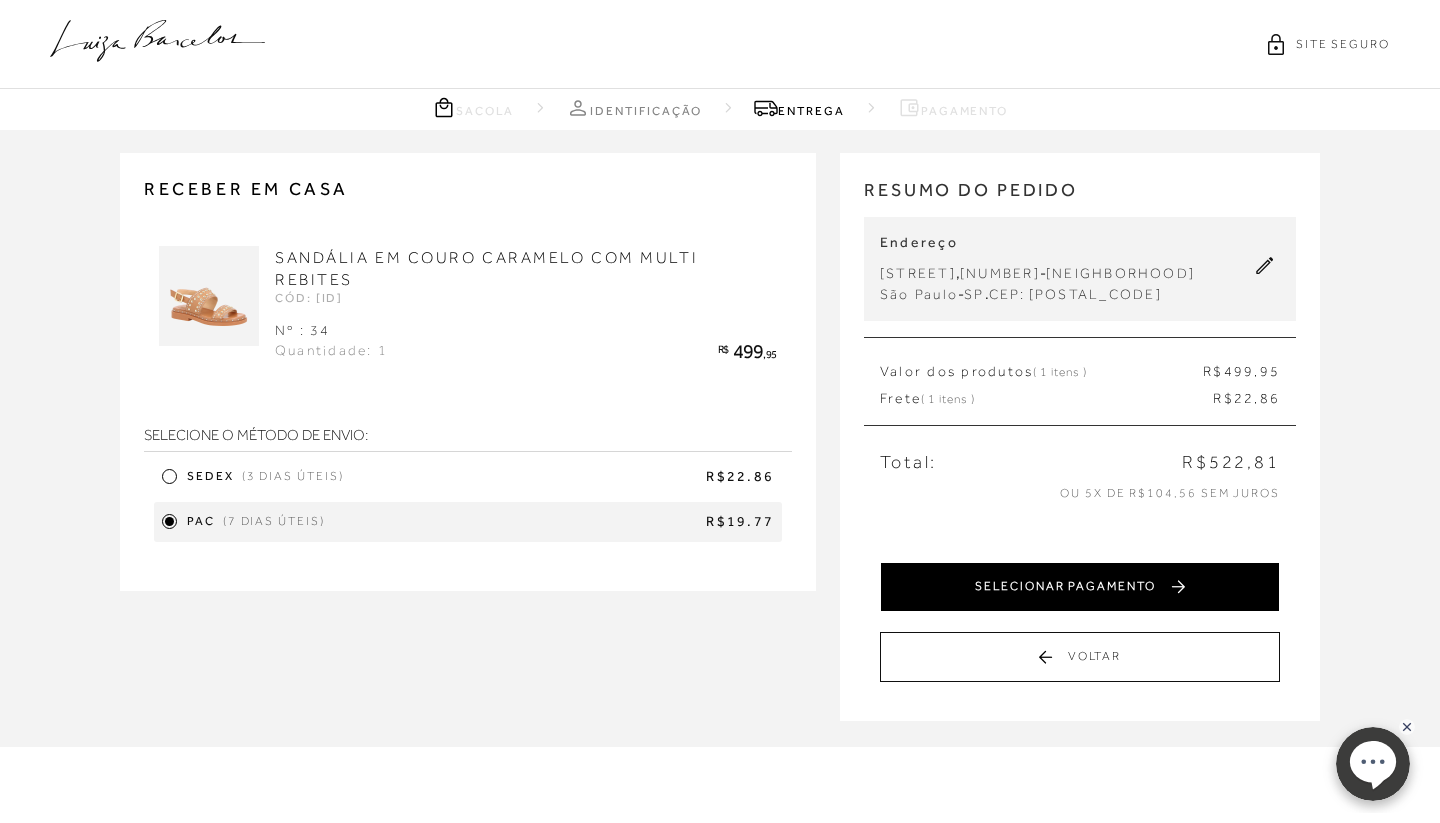 click on "SELECIONAR PAGAMENTO" at bounding box center (1080, 587) 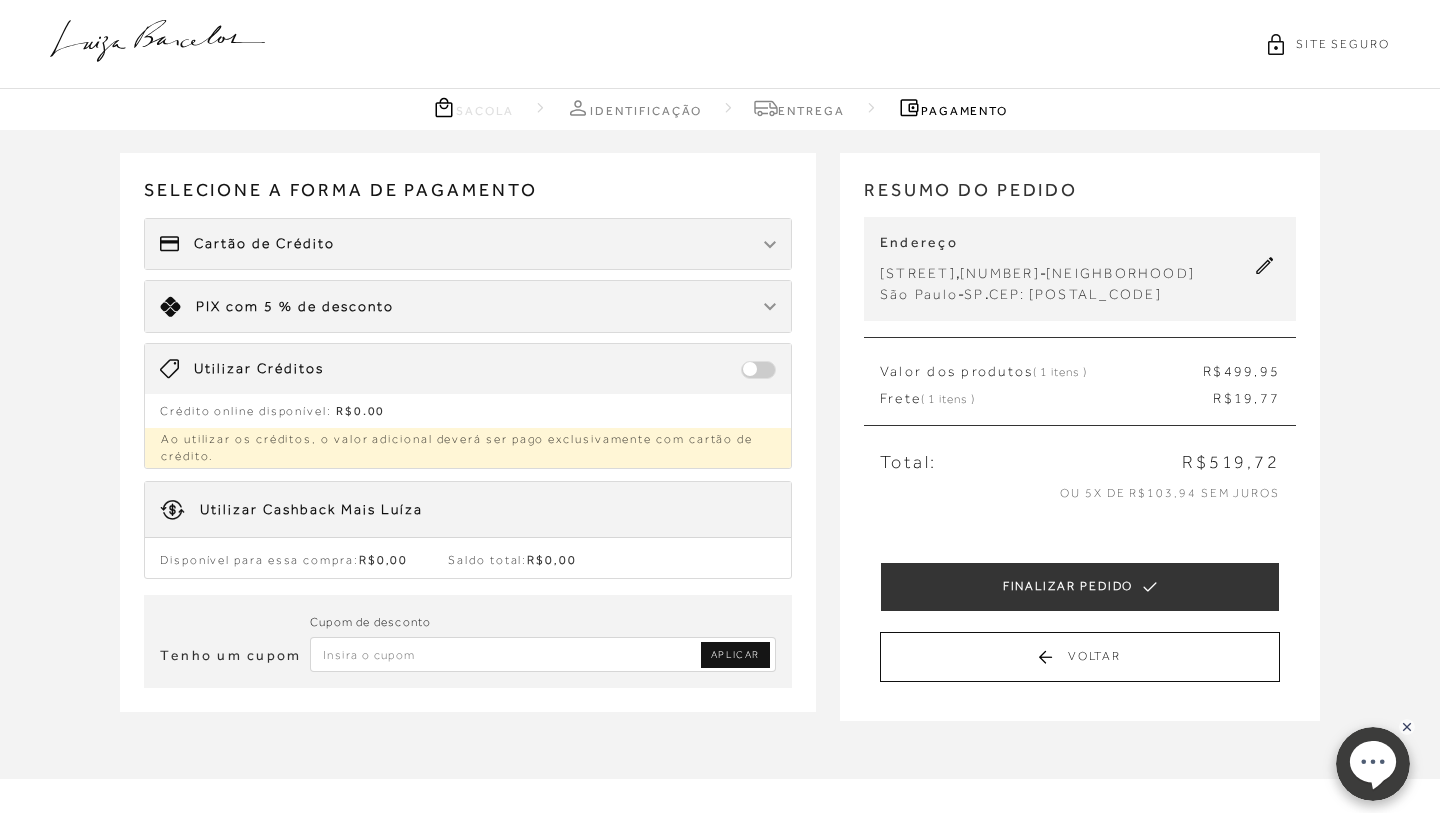 click at bounding box center [770, 307] 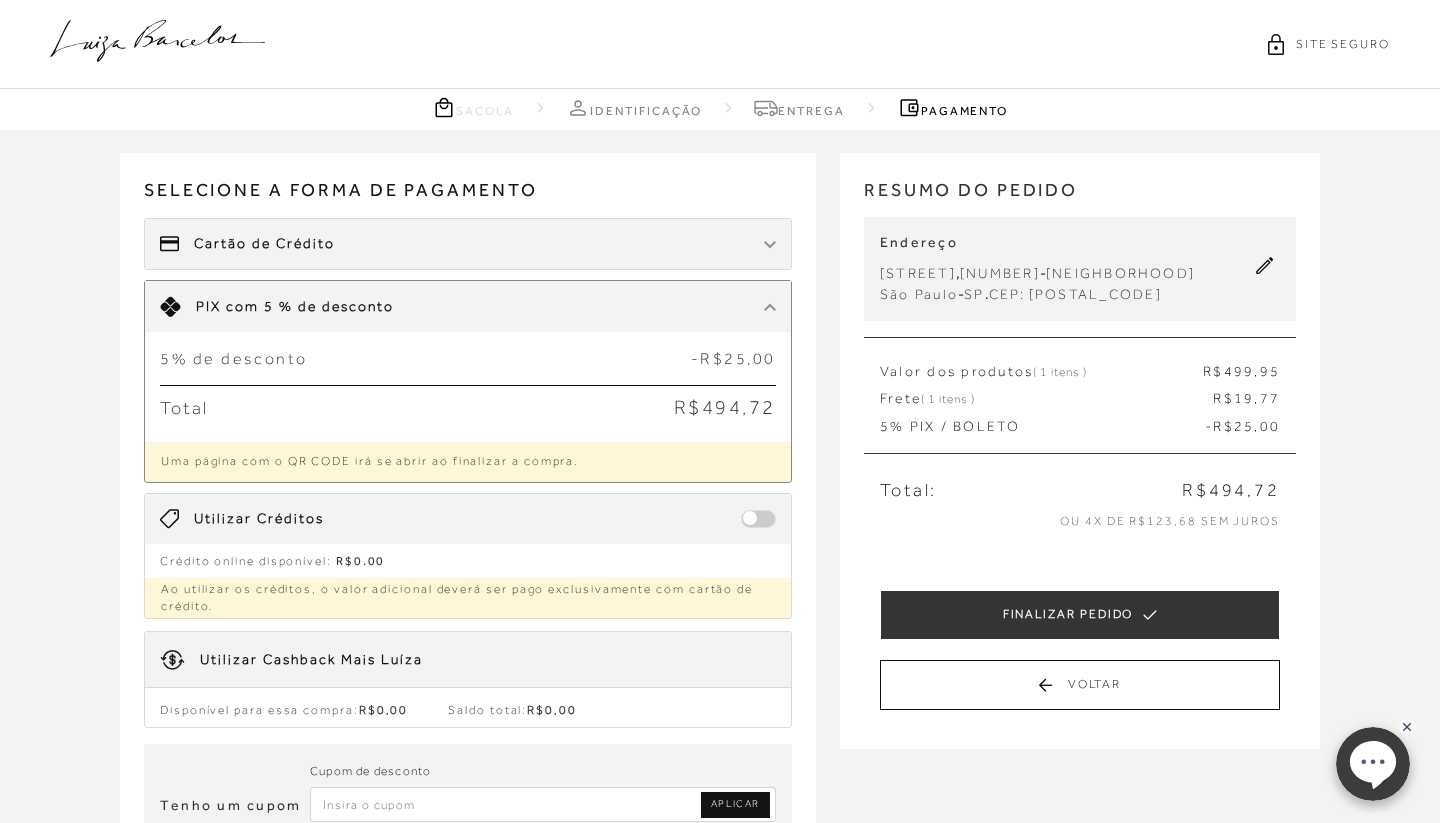 click on "5% de desconto
-R$25,00" at bounding box center [468, 359] 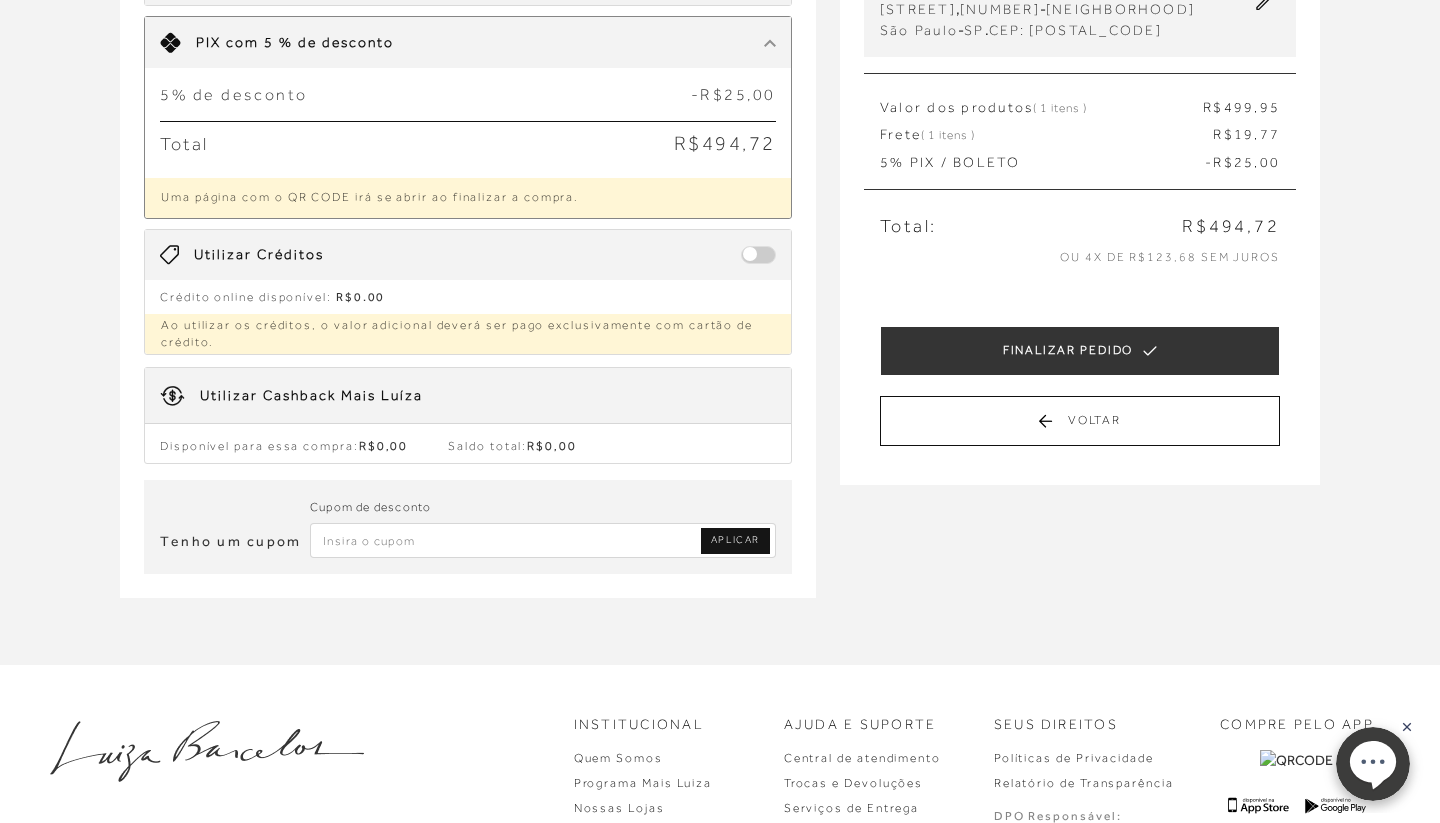 scroll, scrollTop: 274, scrollLeft: 0, axis: vertical 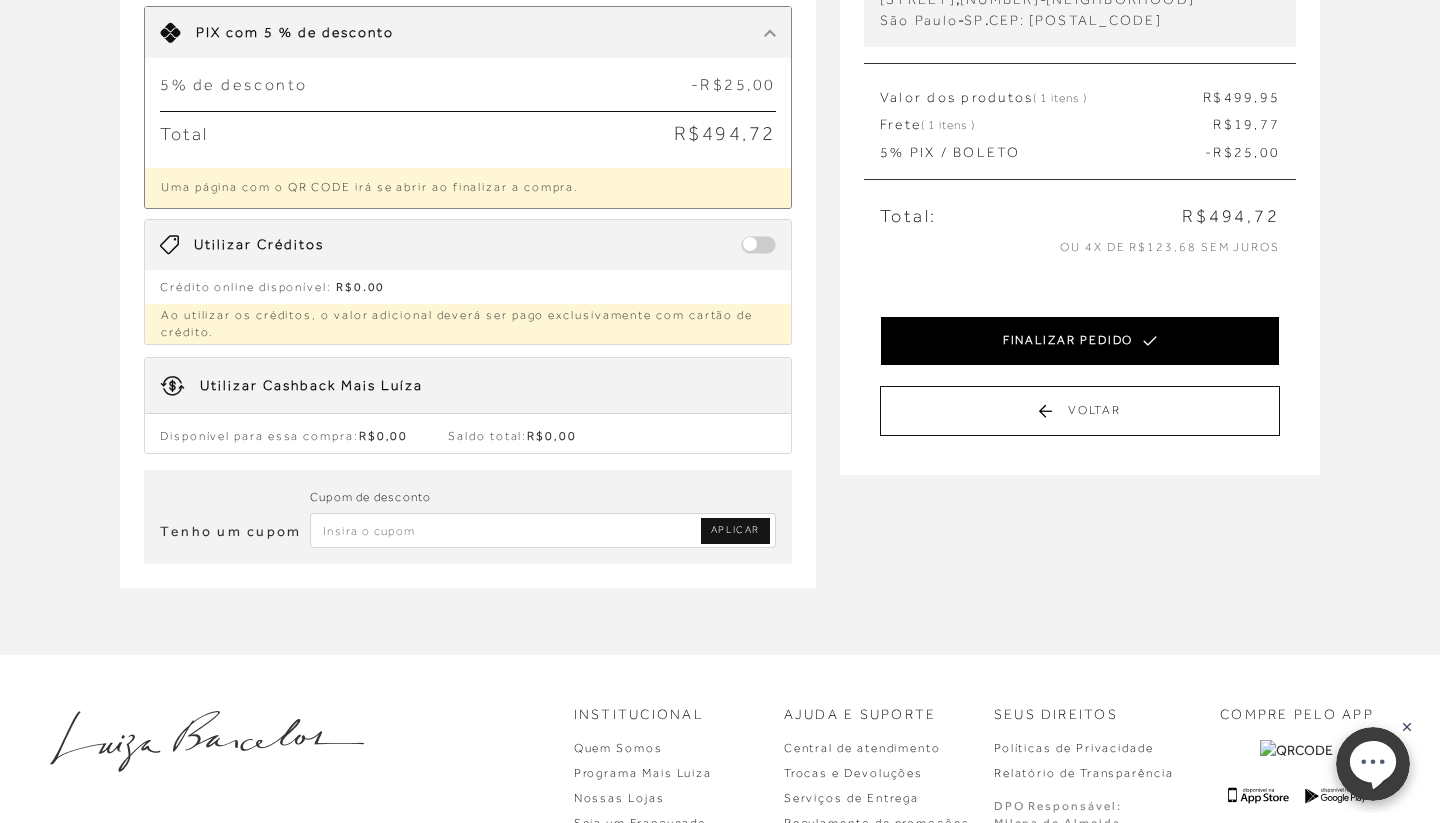 click on "FINALIZAR PEDIDO" at bounding box center (1080, 341) 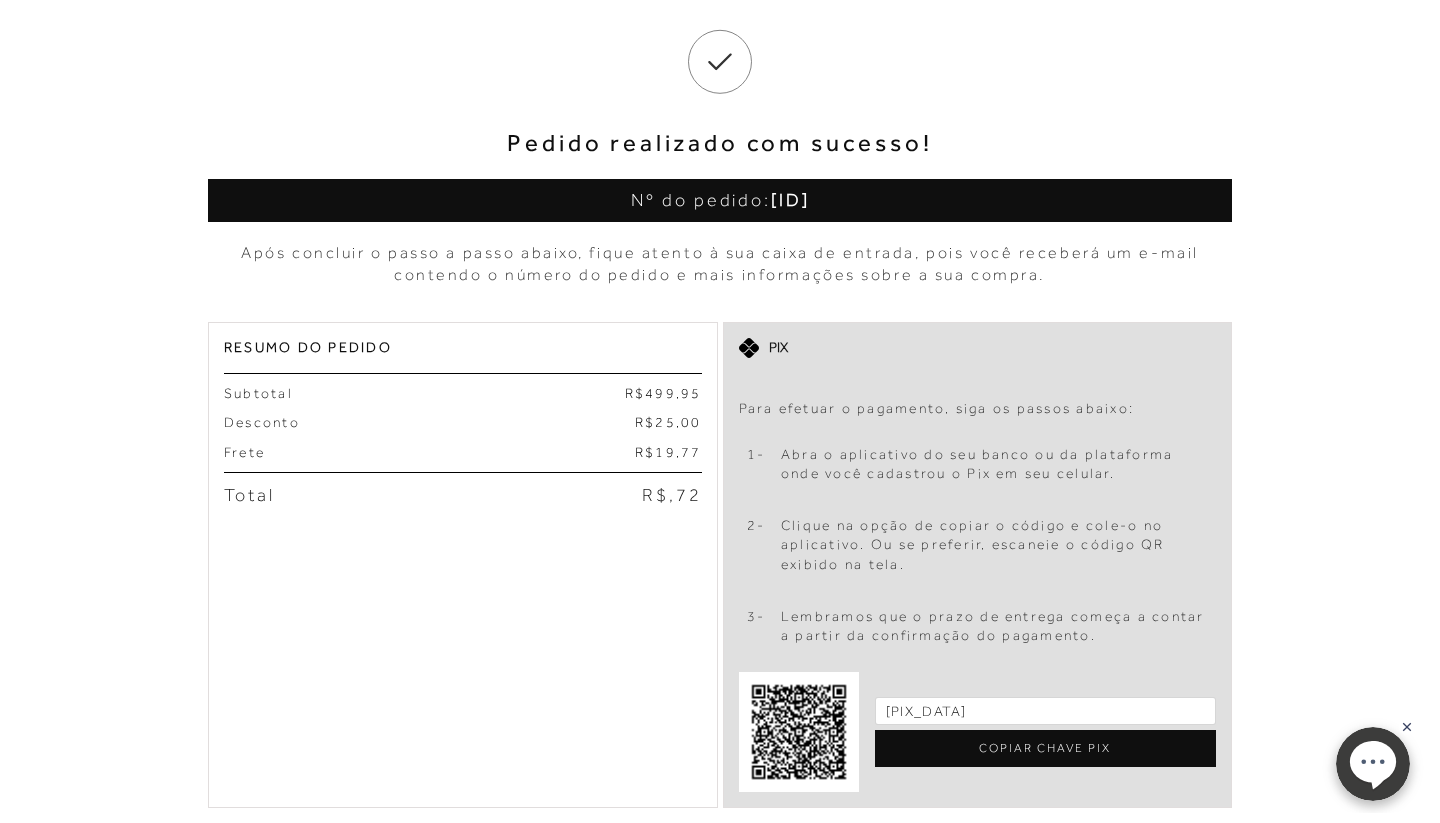 scroll, scrollTop: 144, scrollLeft: 0, axis: vertical 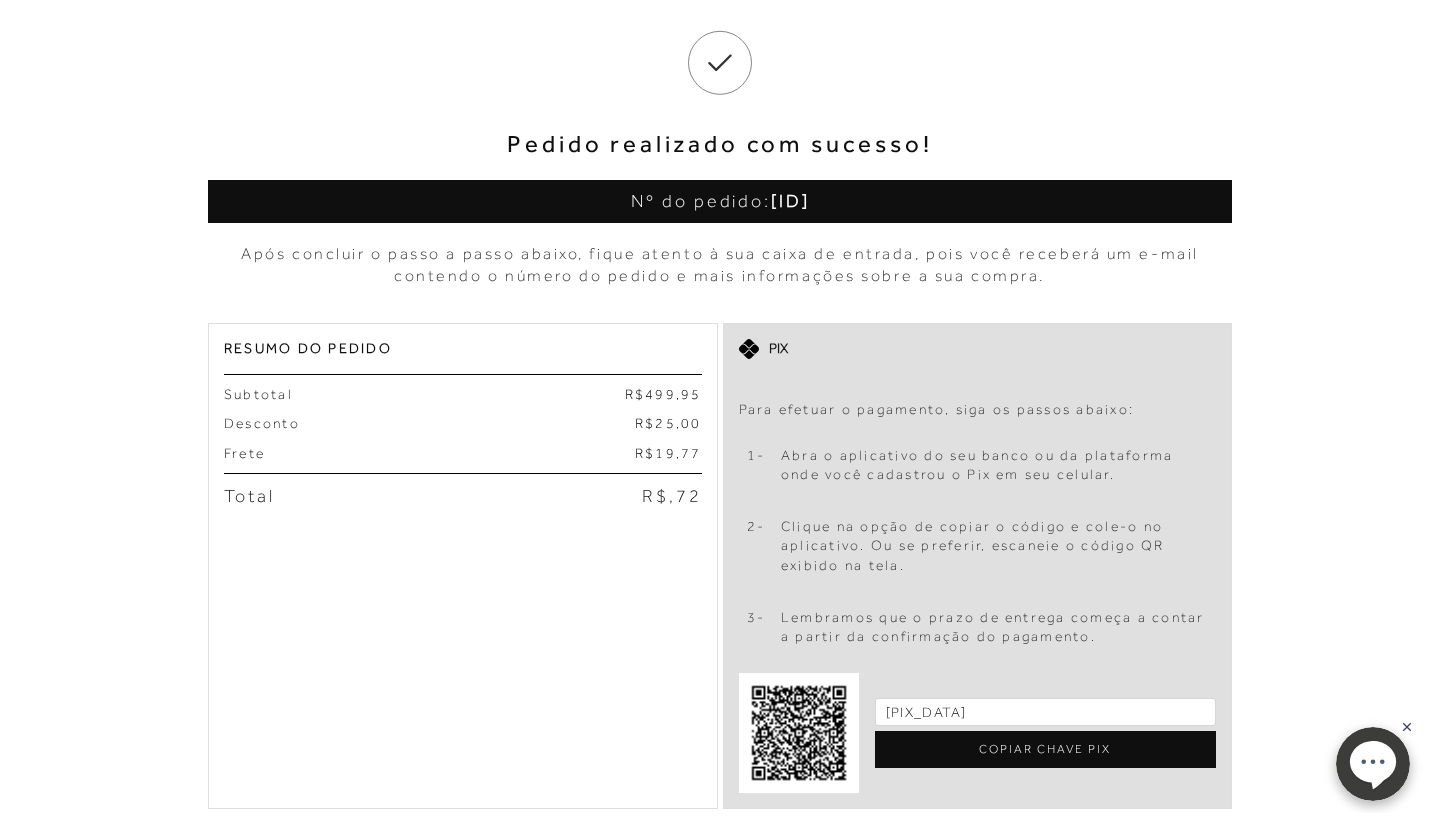 click 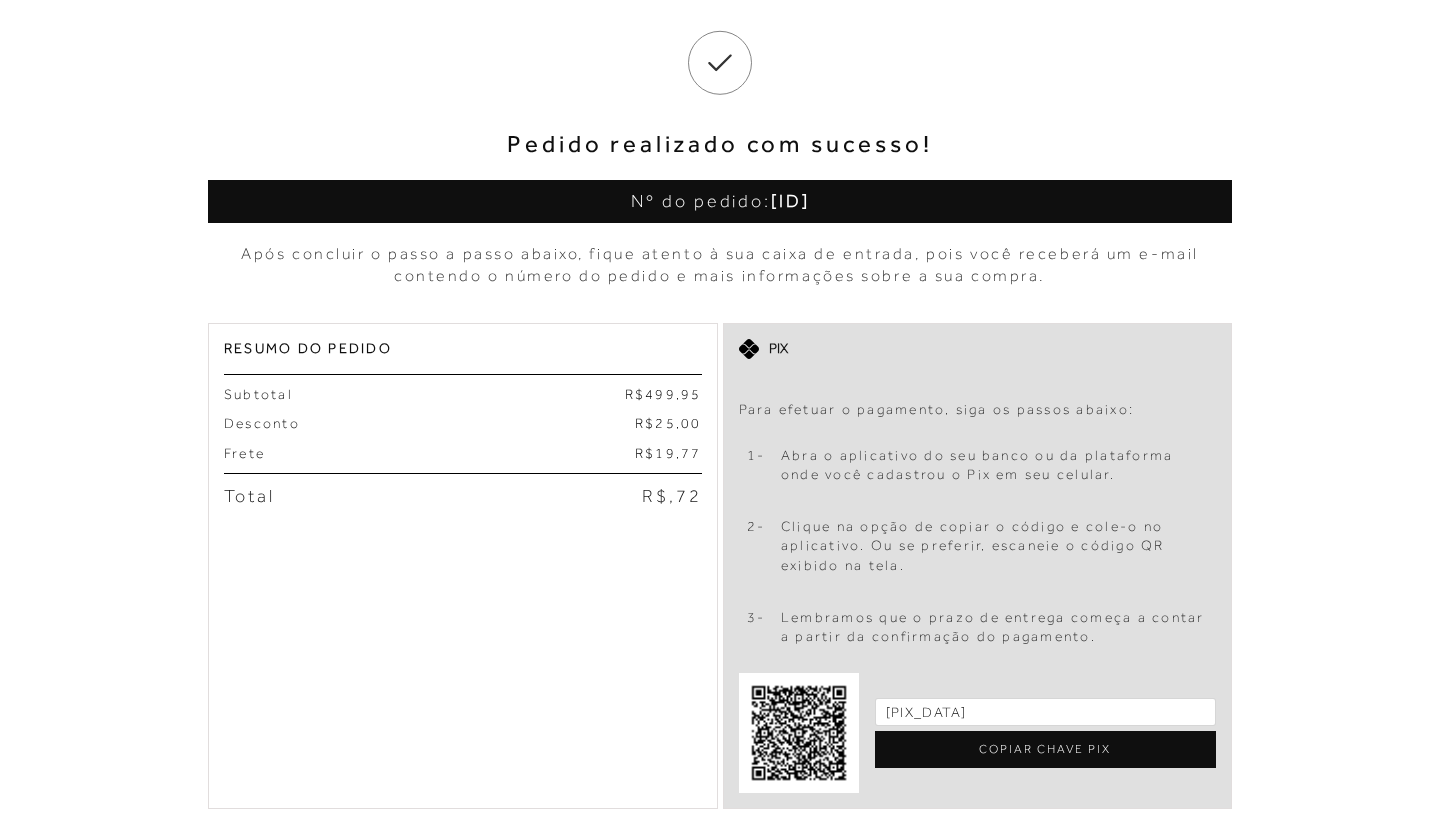 scroll, scrollTop: 0, scrollLeft: 0, axis: both 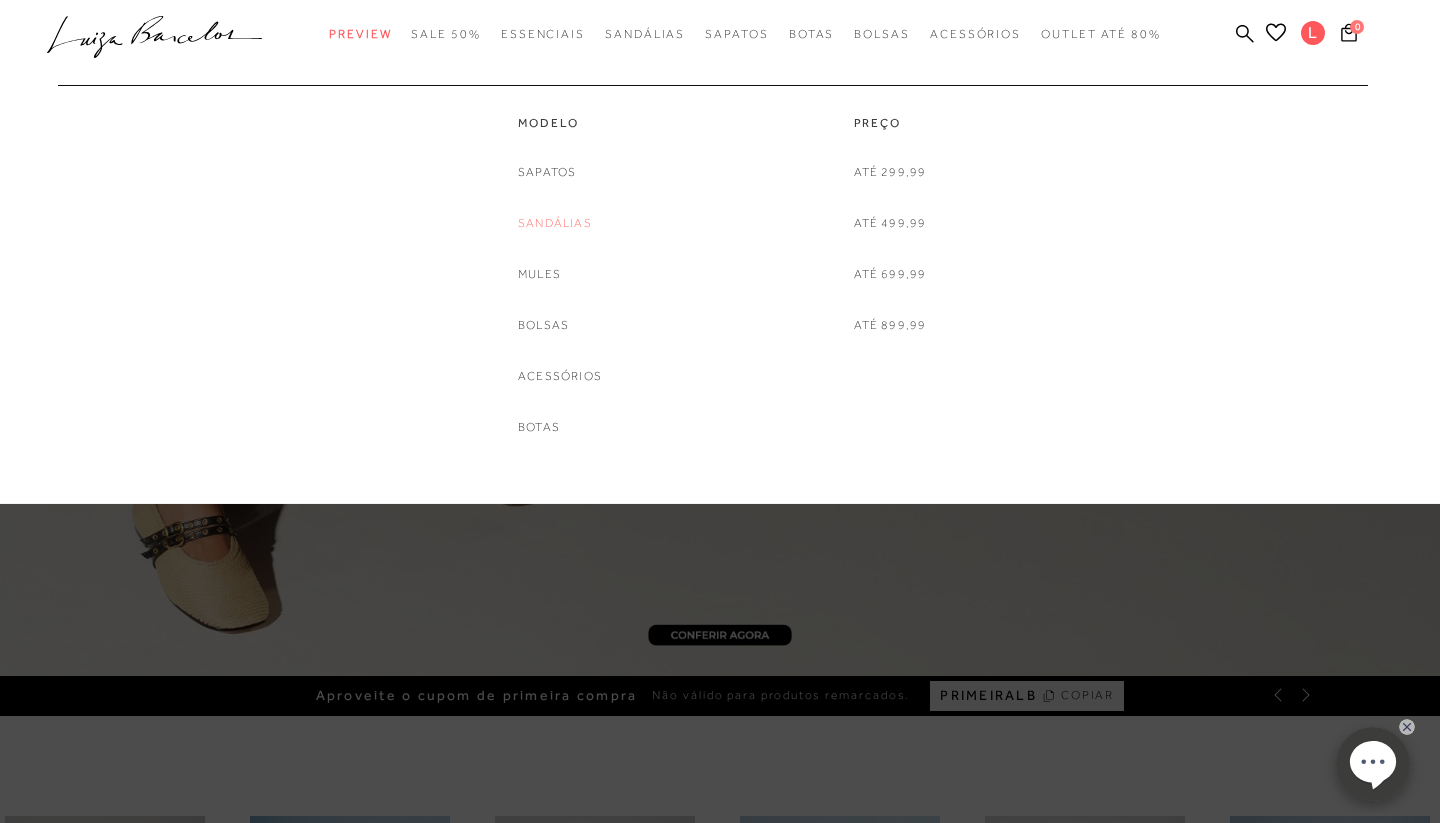 click on "Sandálias" at bounding box center [555, 223] 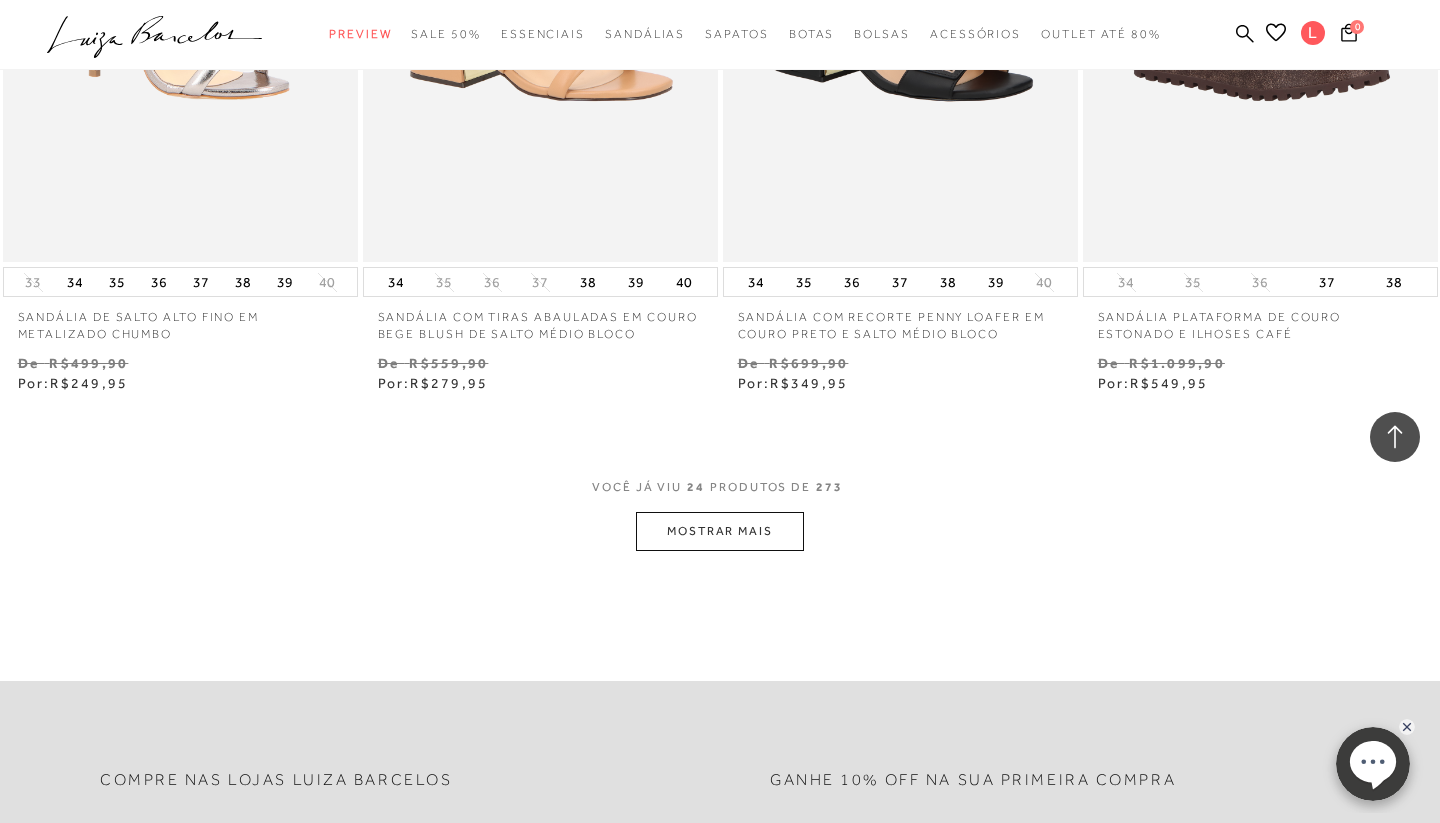 scroll, scrollTop: 3843, scrollLeft: 0, axis: vertical 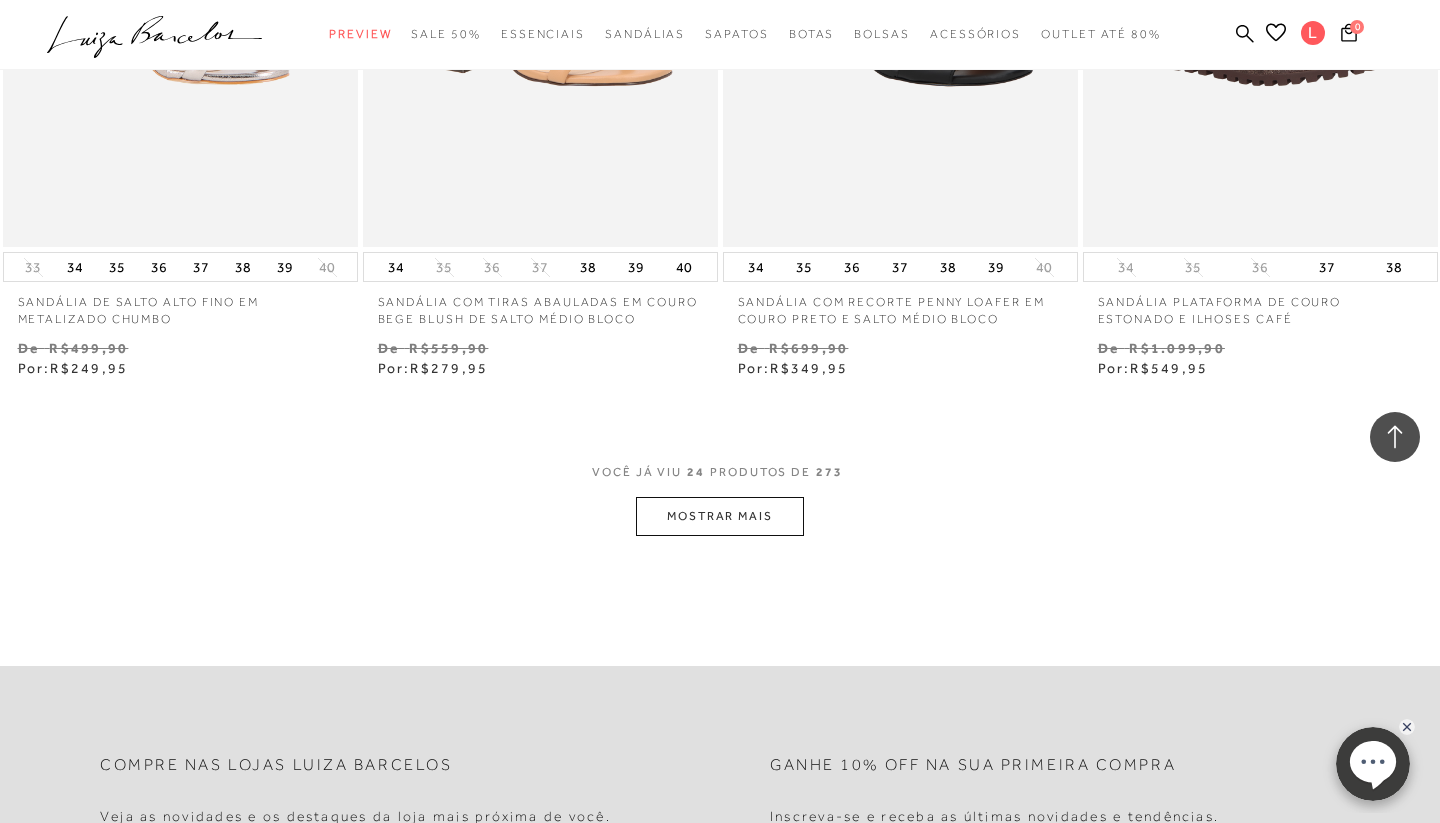 click on "MOSTRAR MAIS" at bounding box center (720, 516) 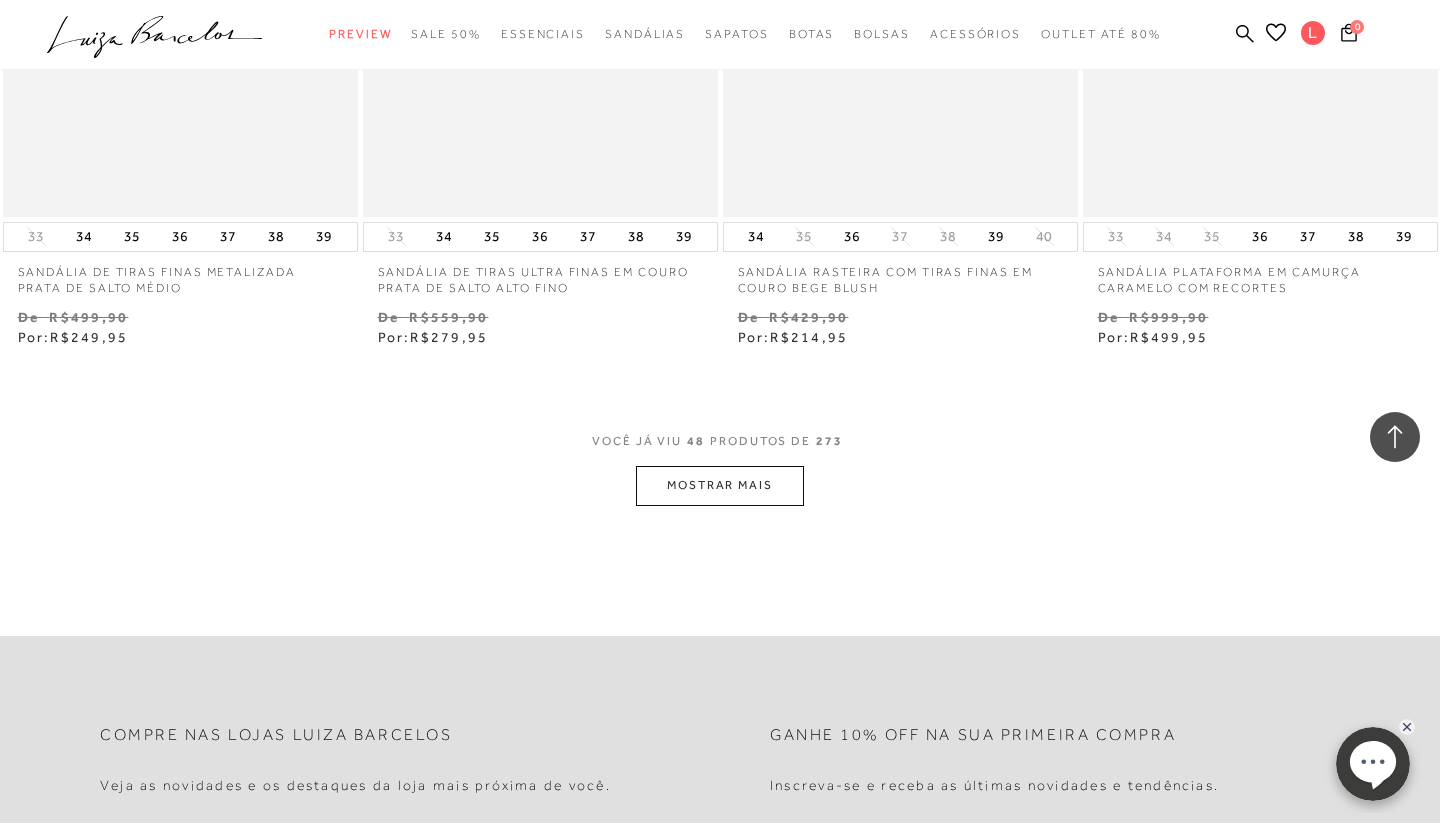 scroll, scrollTop: 7989, scrollLeft: 0, axis: vertical 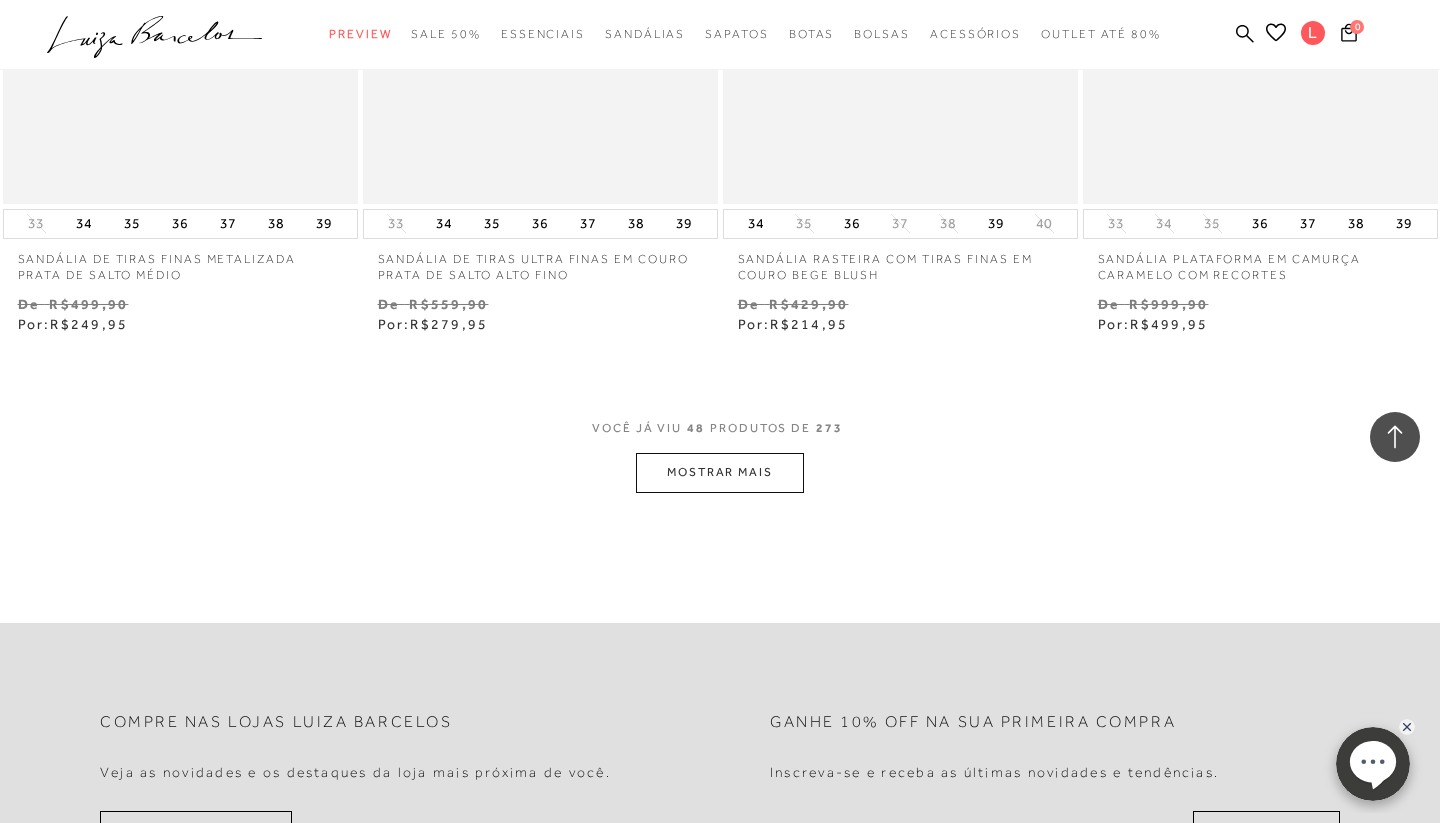 click on "MOSTRAR MAIS" at bounding box center [720, 472] 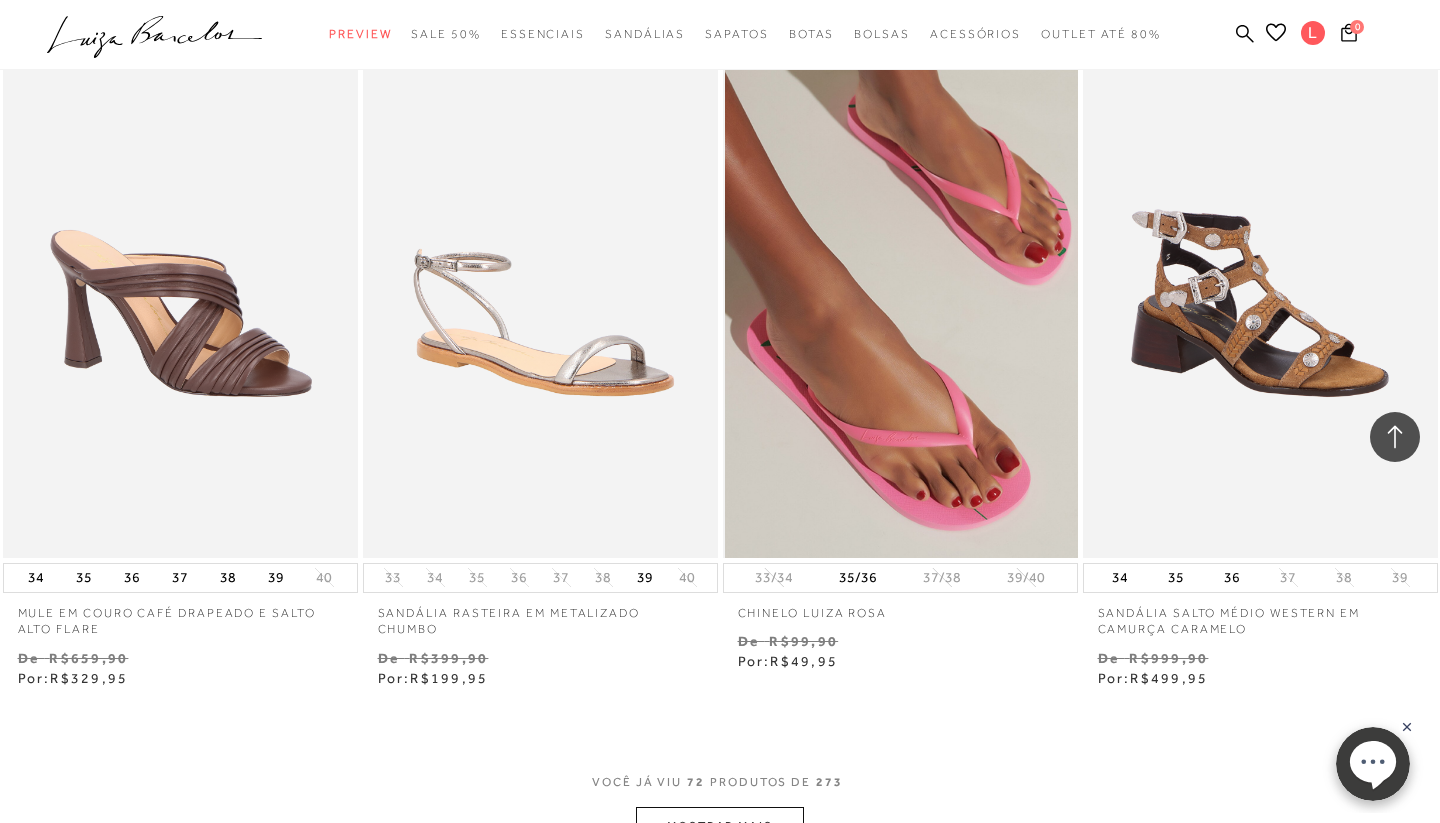 scroll, scrollTop: 11836, scrollLeft: 0, axis: vertical 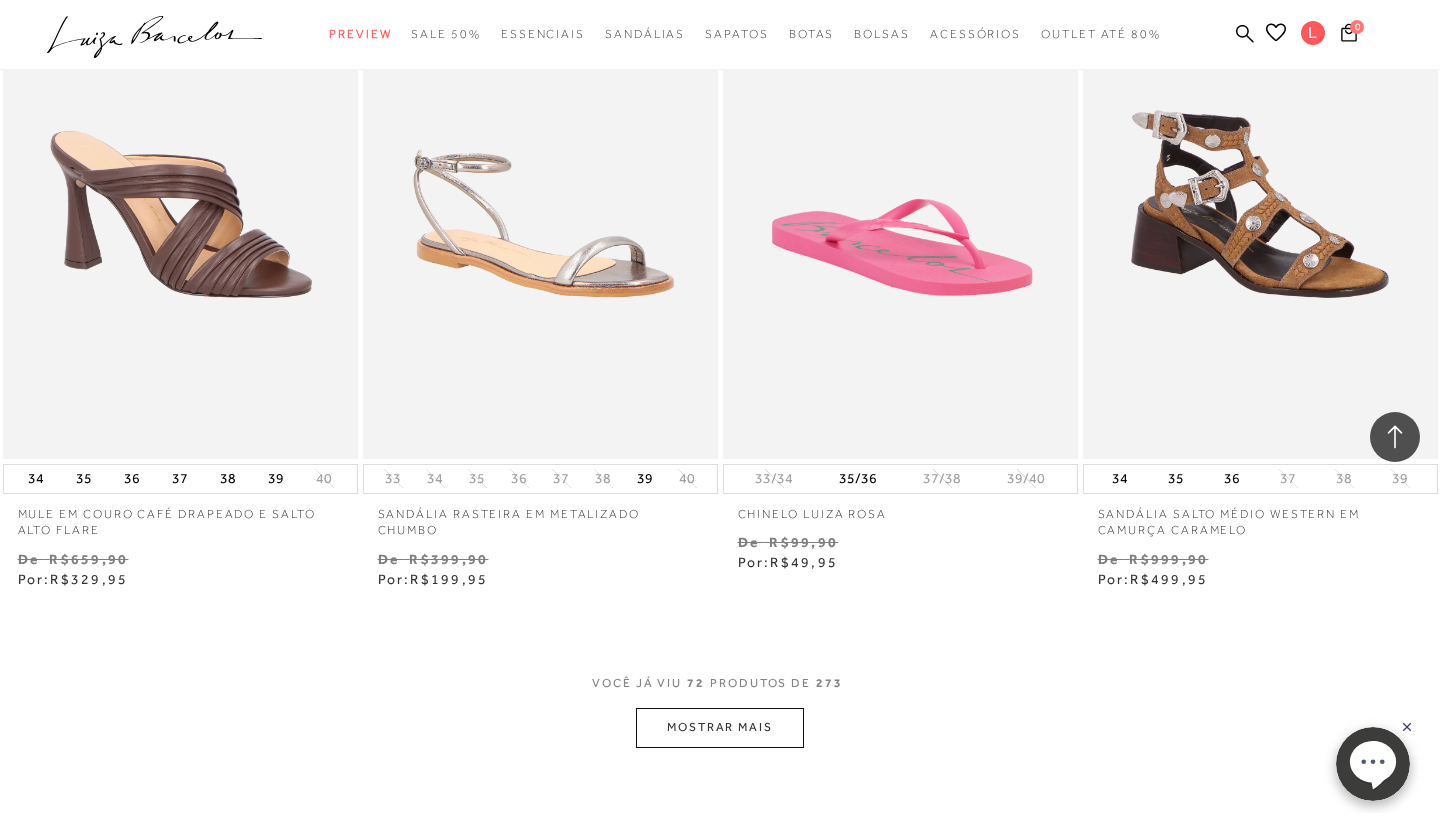 click on "MOSTRAR MAIS" at bounding box center [720, 727] 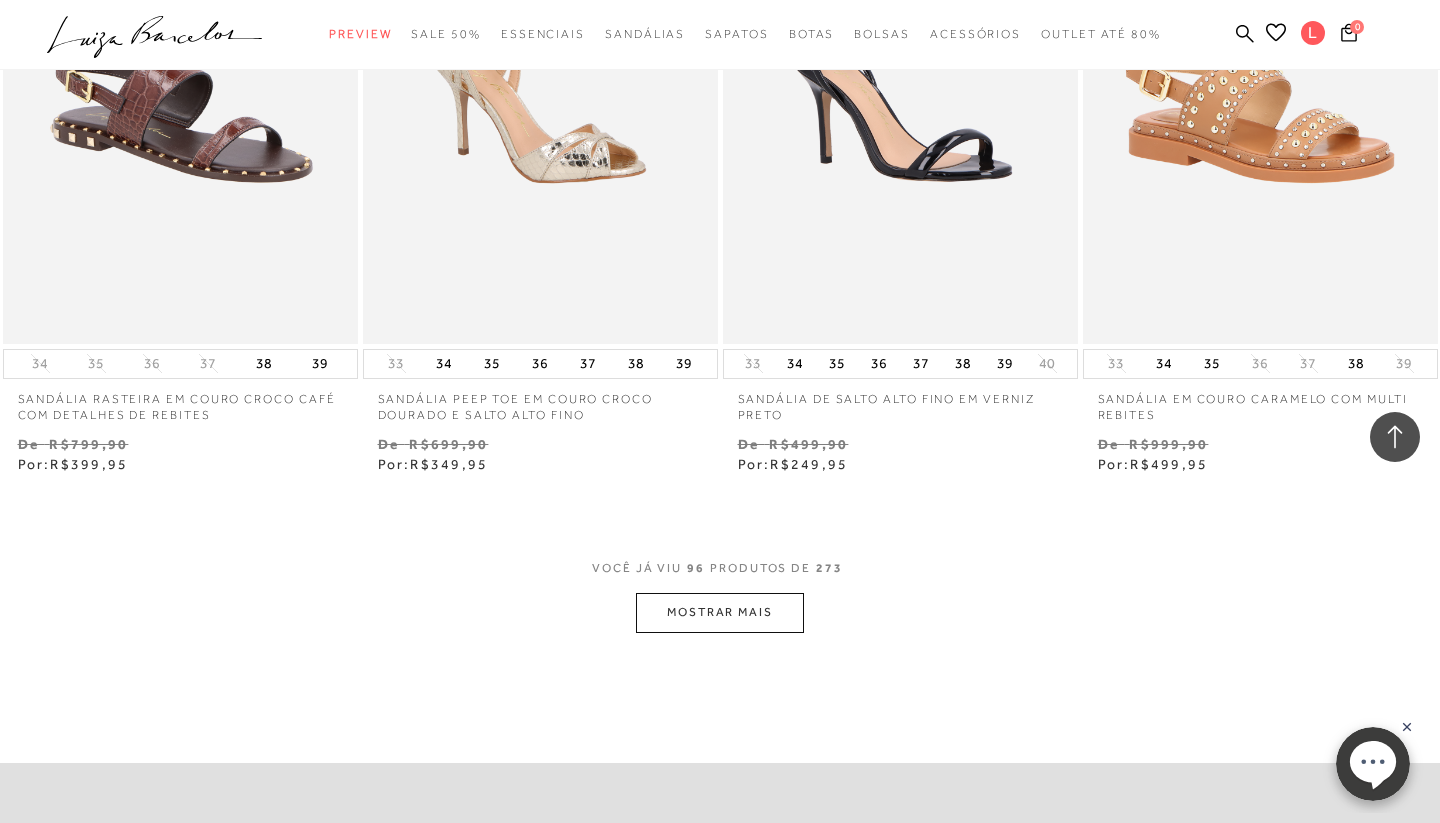 scroll, scrollTop: 16092, scrollLeft: 0, axis: vertical 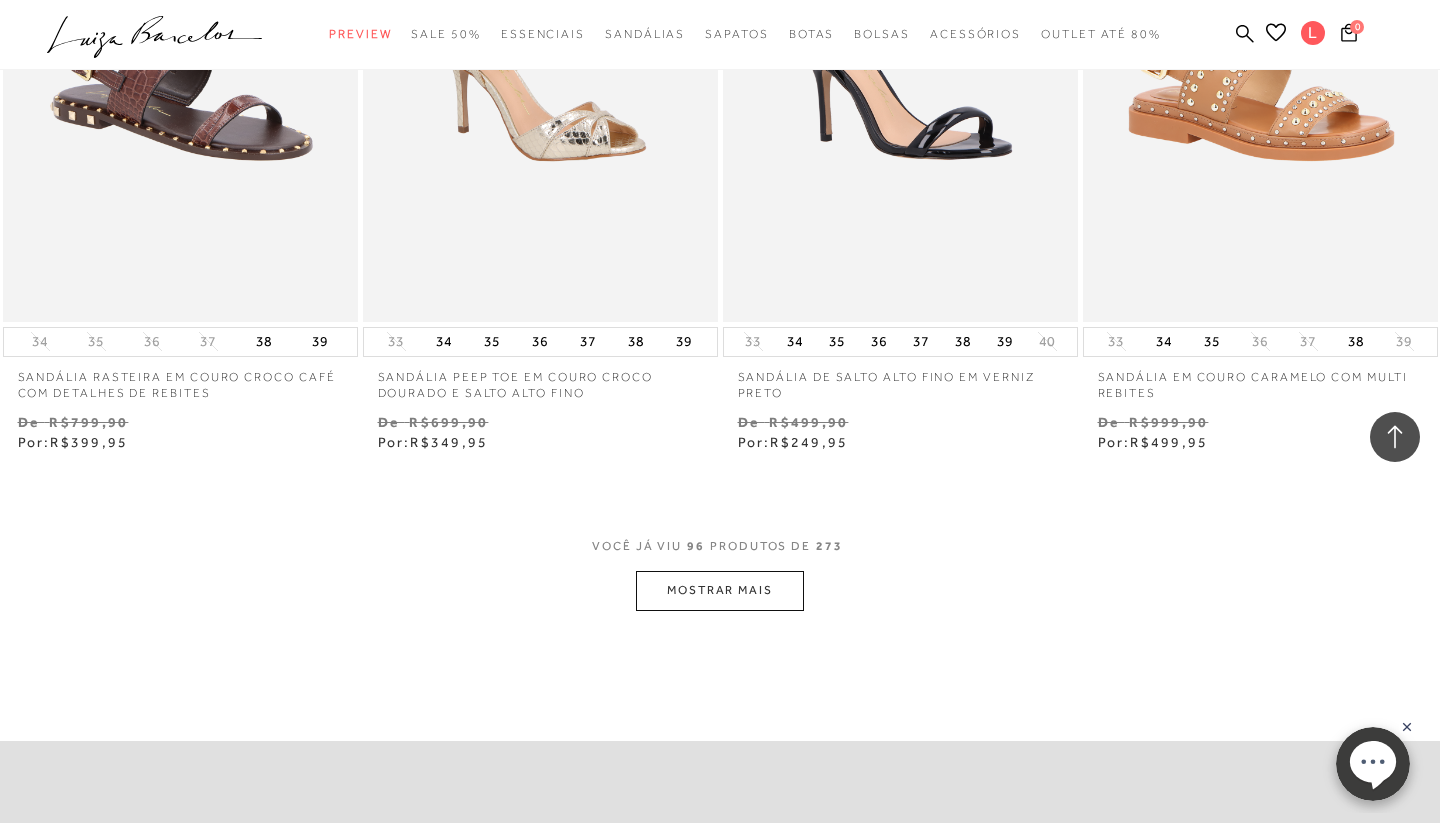 click on "MOSTRAR MAIS" at bounding box center (720, 590) 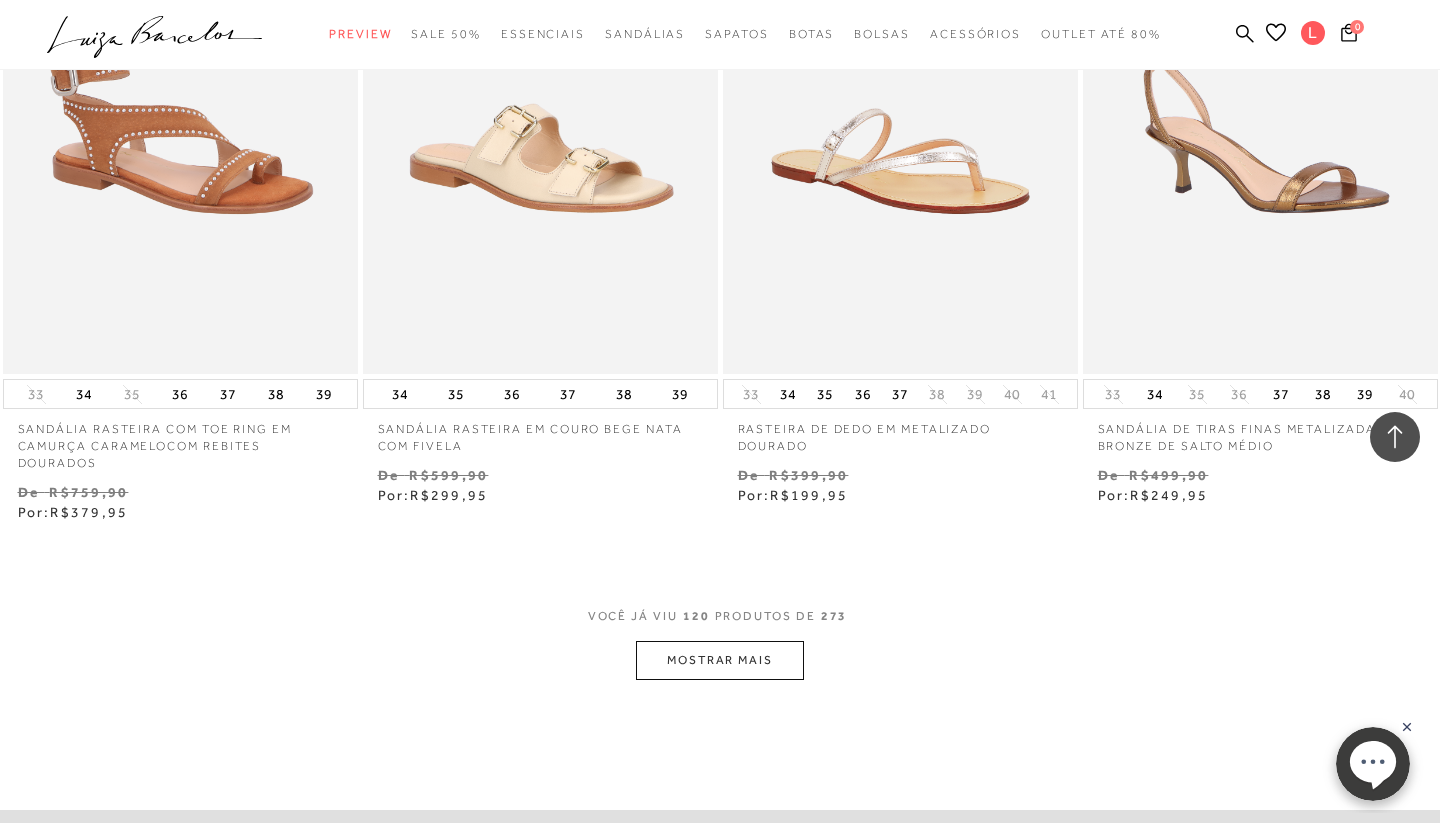 scroll, scrollTop: 20172, scrollLeft: 0, axis: vertical 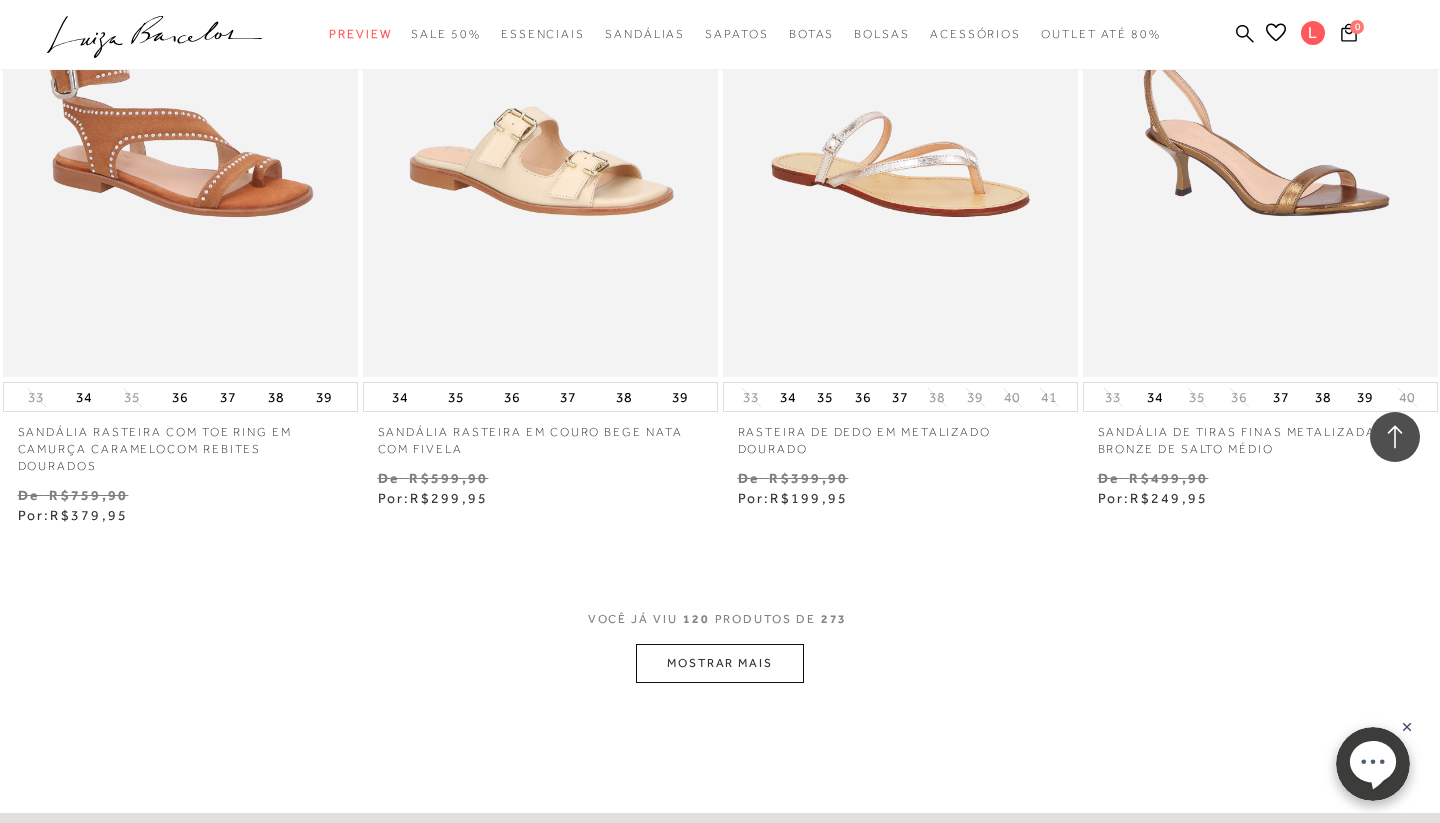 click on "MOSTRAR MAIS" at bounding box center (720, 663) 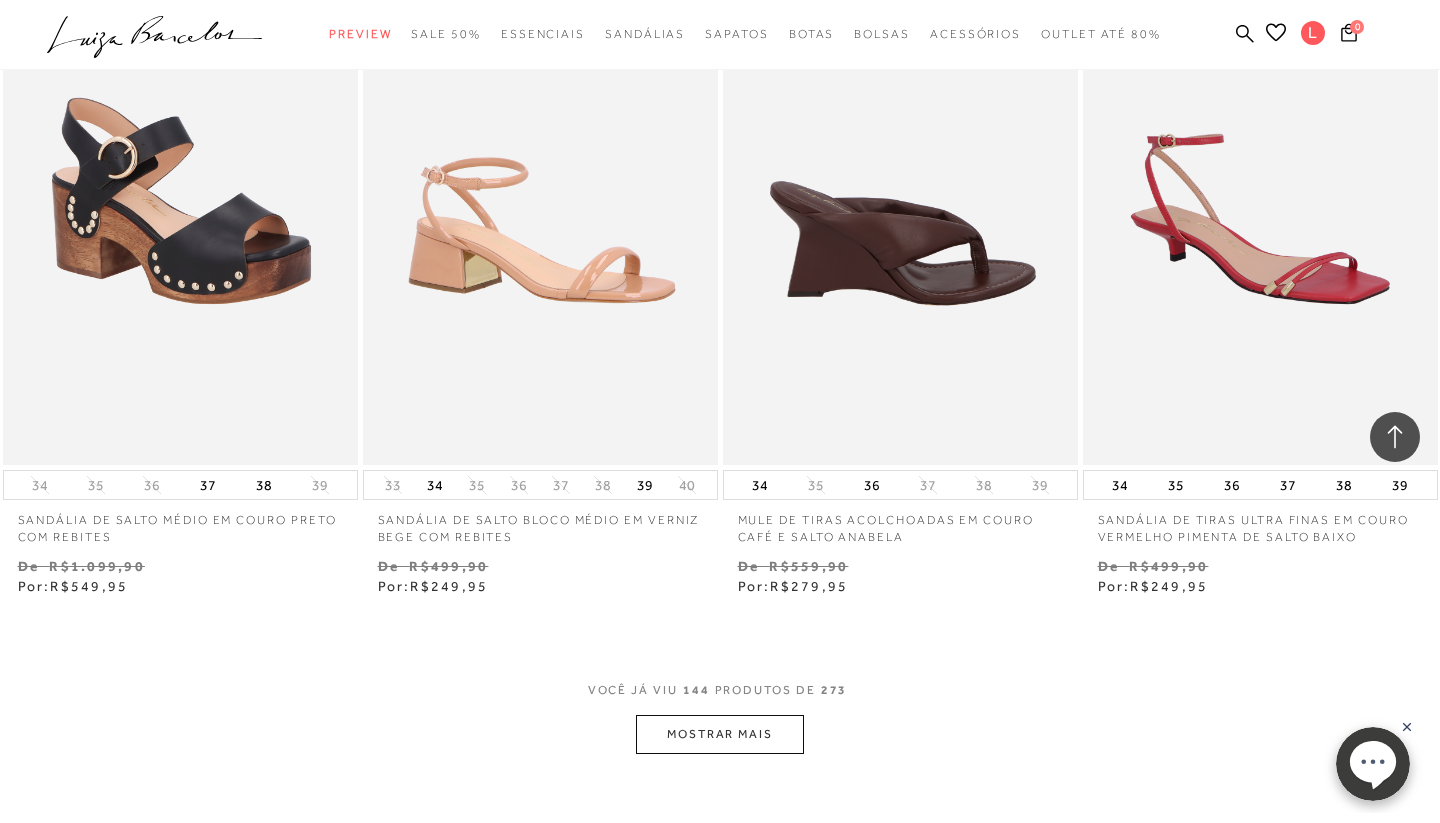 scroll, scrollTop: 24292, scrollLeft: 0, axis: vertical 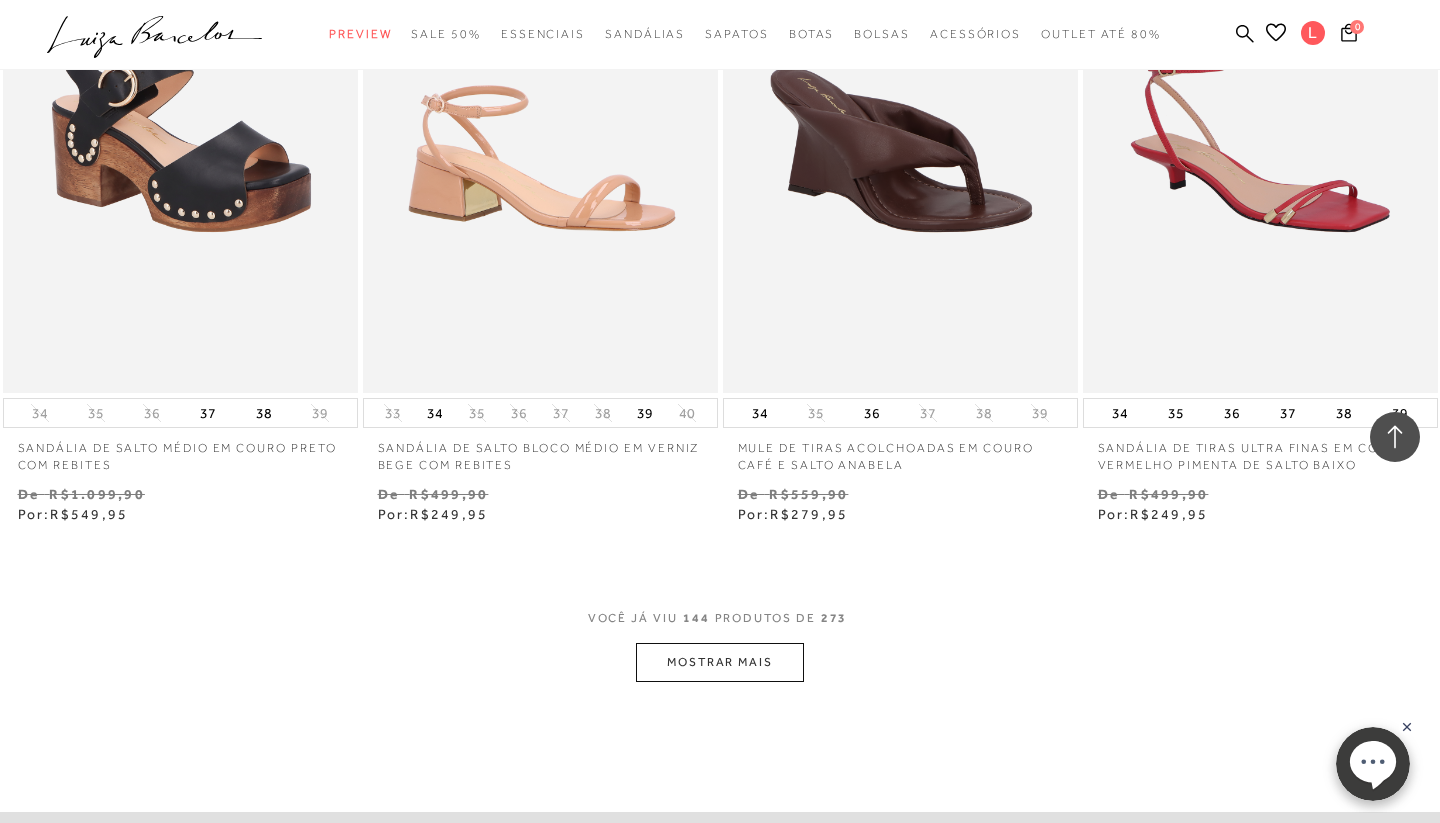 click on "MOSTRAR MAIS" at bounding box center [720, 662] 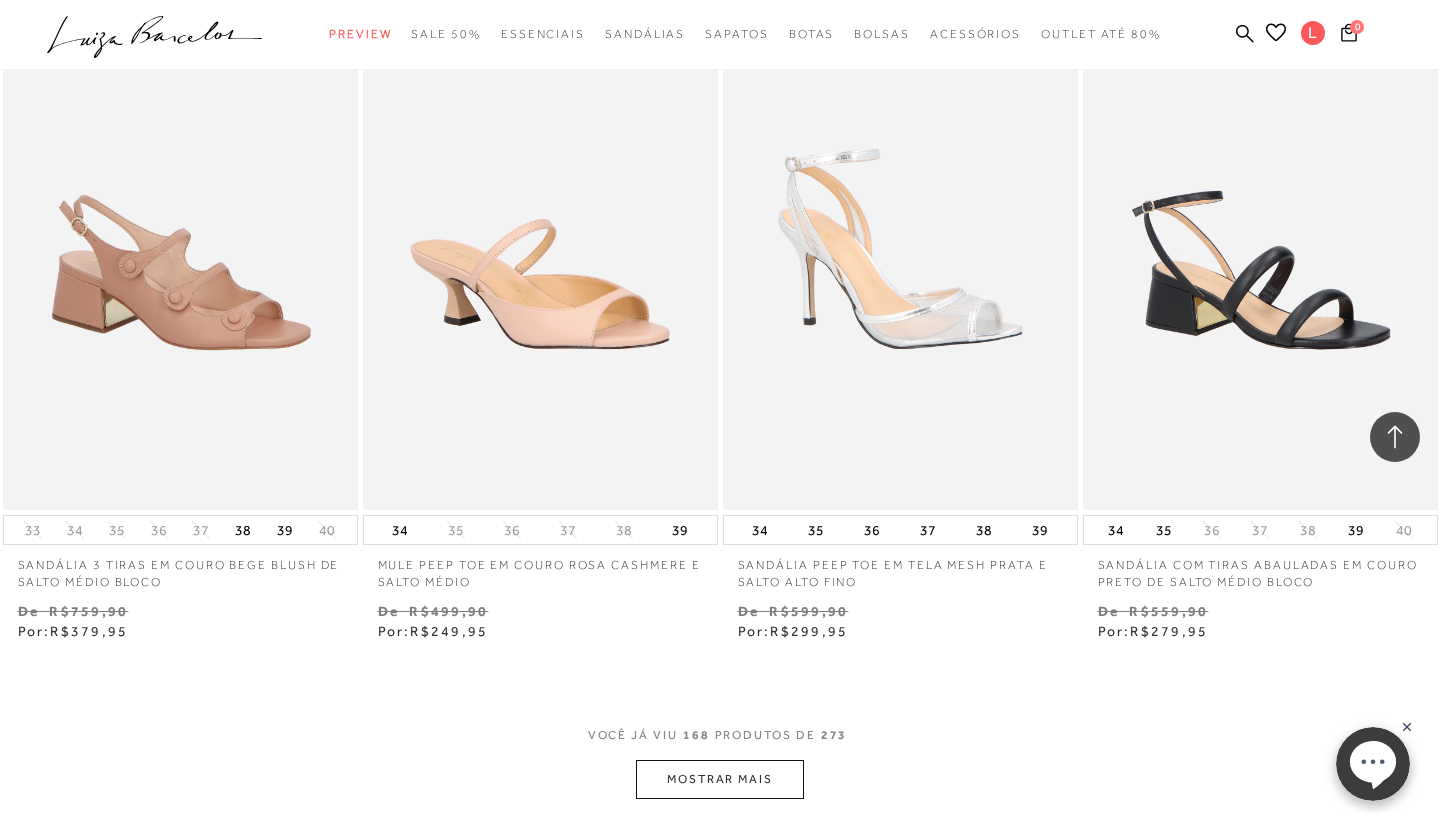 scroll, scrollTop: 28278, scrollLeft: 0, axis: vertical 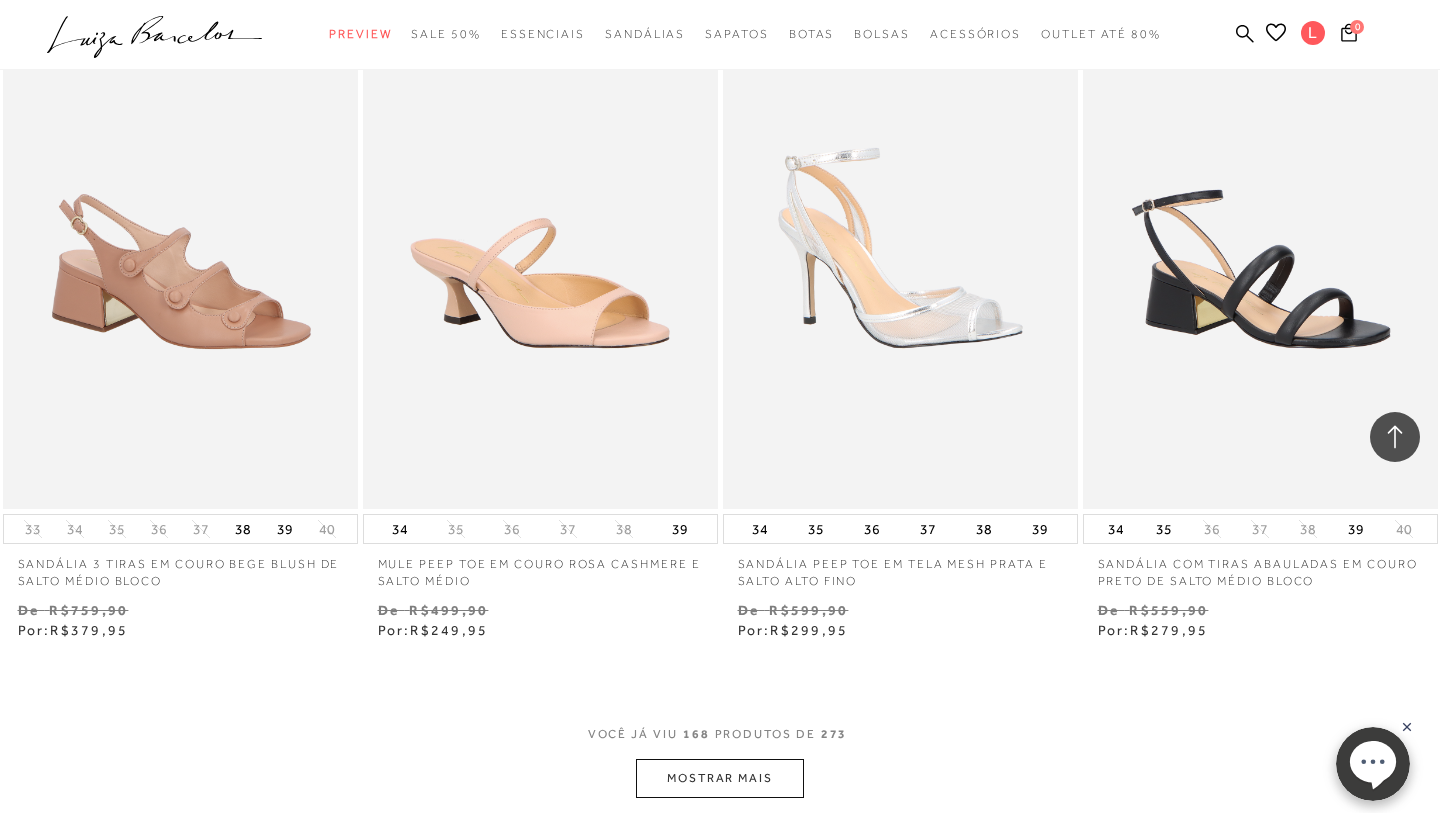 click on "MOSTRAR MAIS" at bounding box center [720, 778] 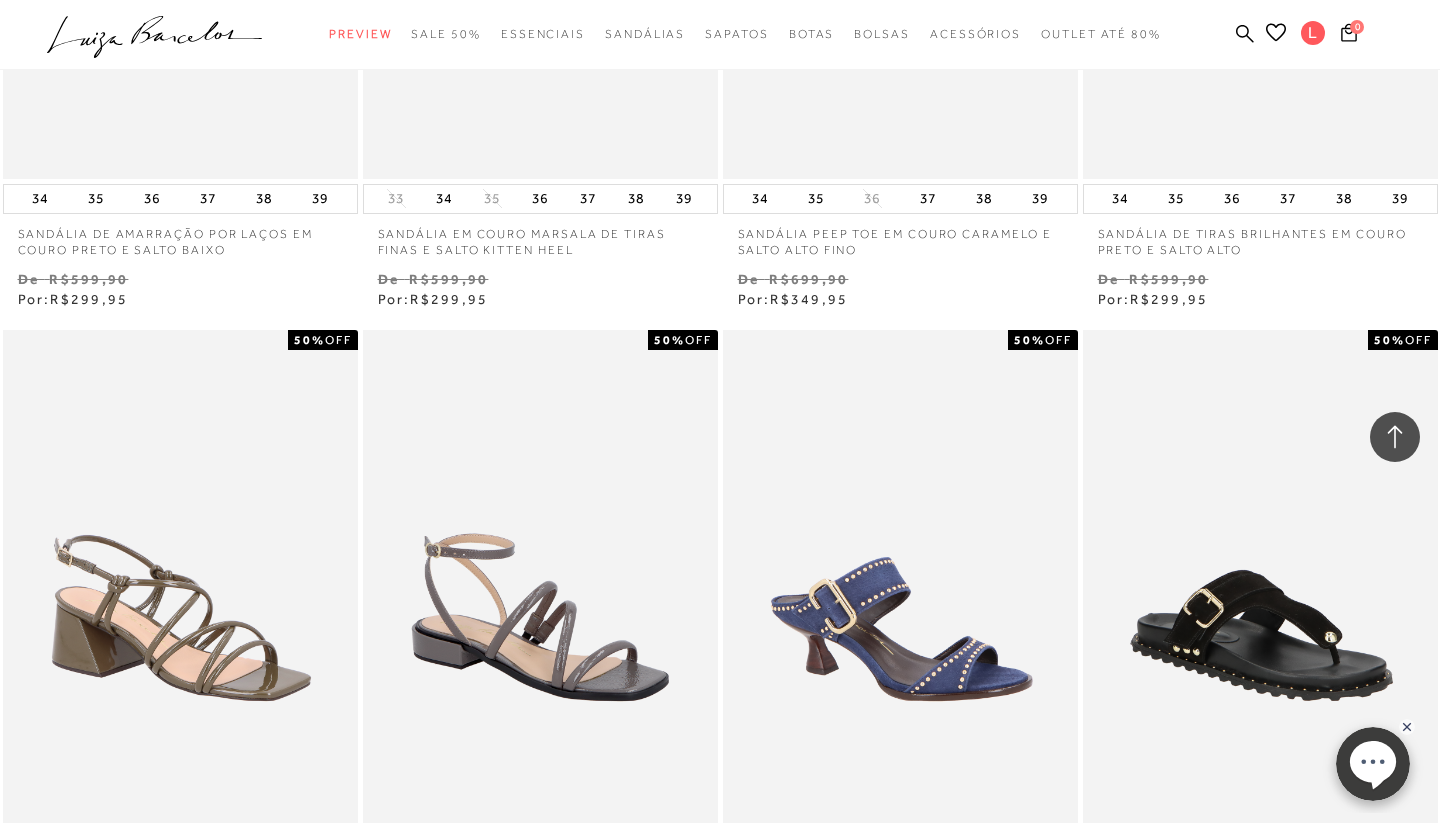 scroll, scrollTop: 30022, scrollLeft: 0, axis: vertical 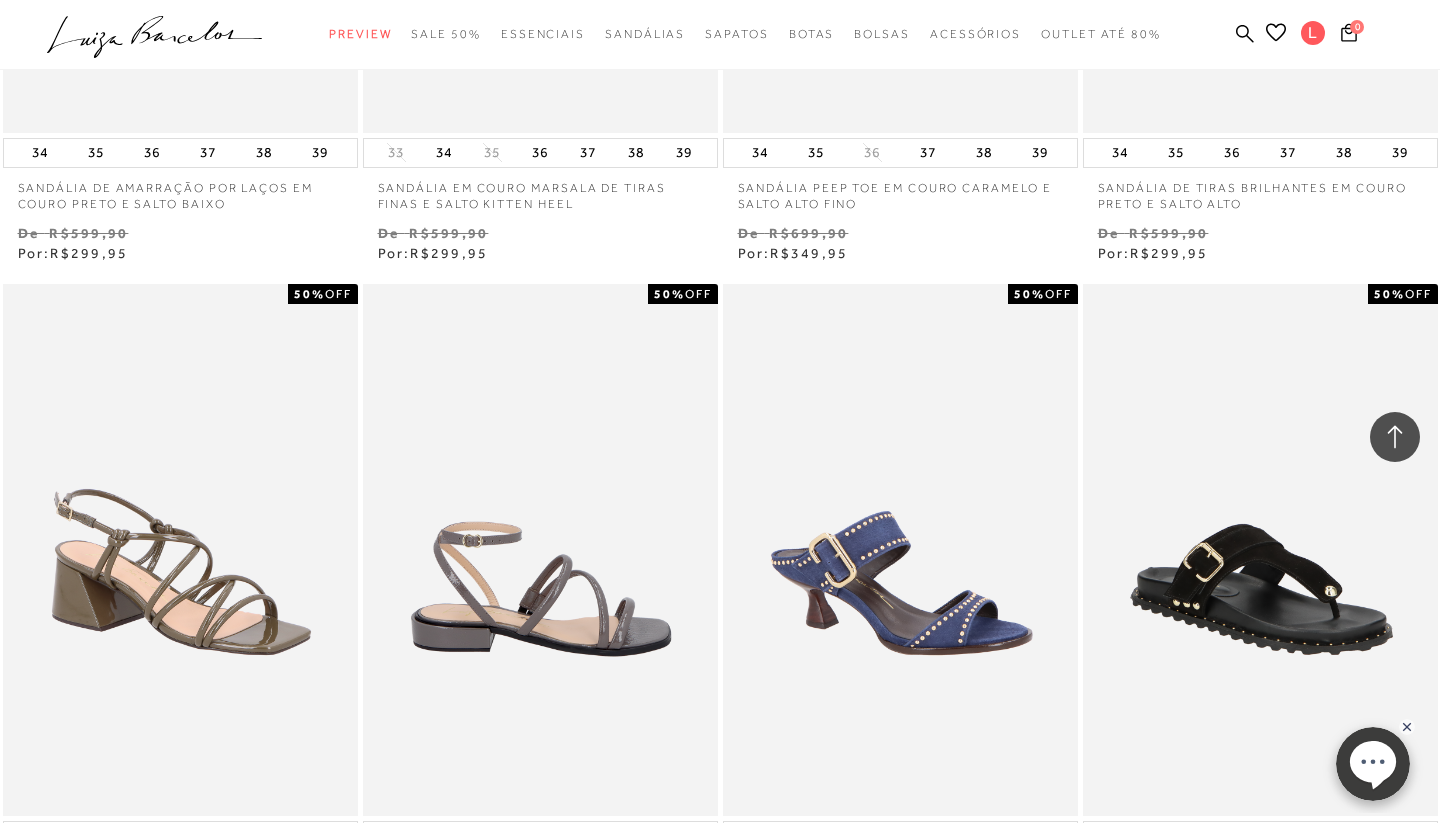 click at bounding box center (541, 550) 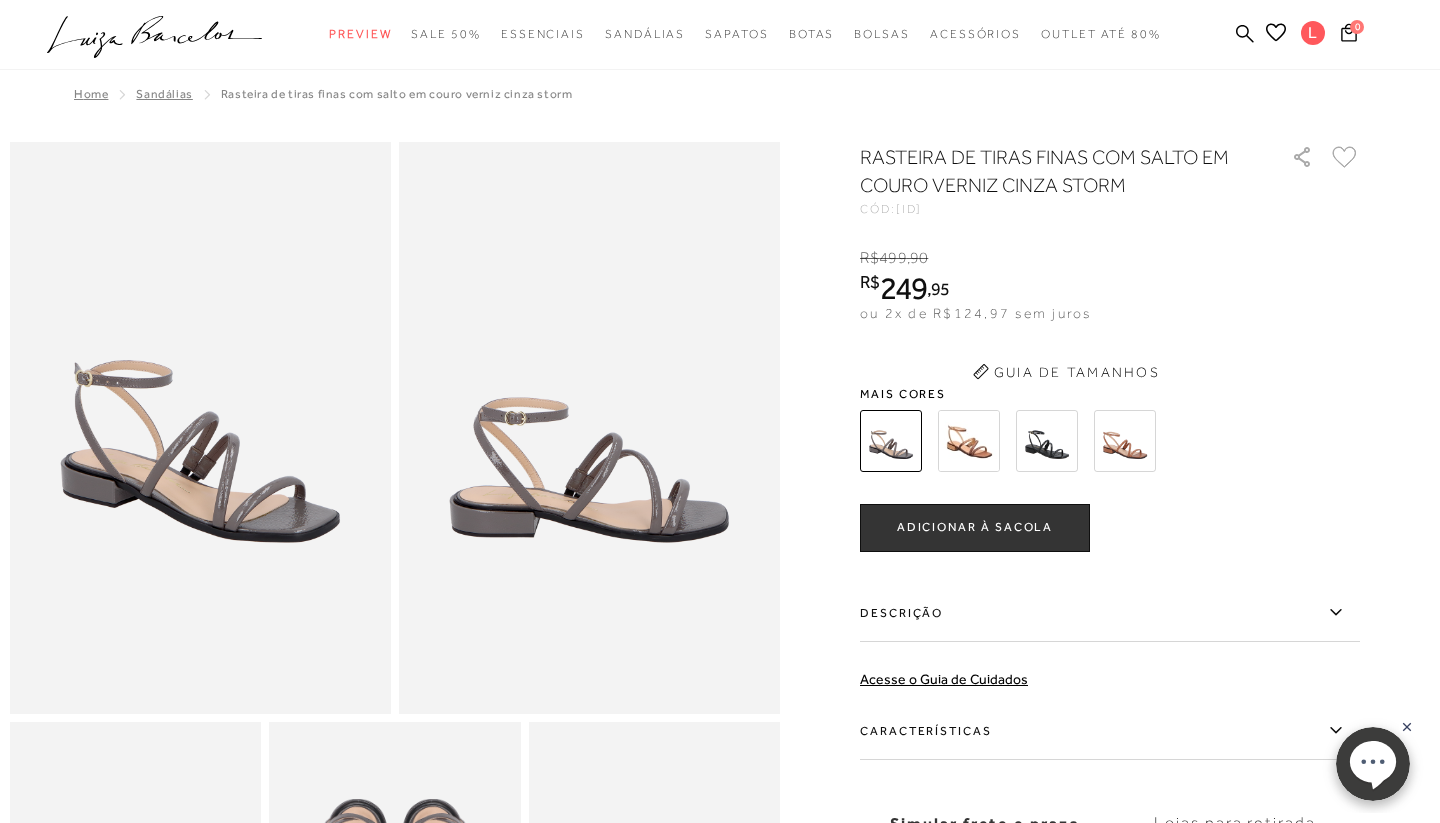 scroll, scrollTop: 0, scrollLeft: 0, axis: both 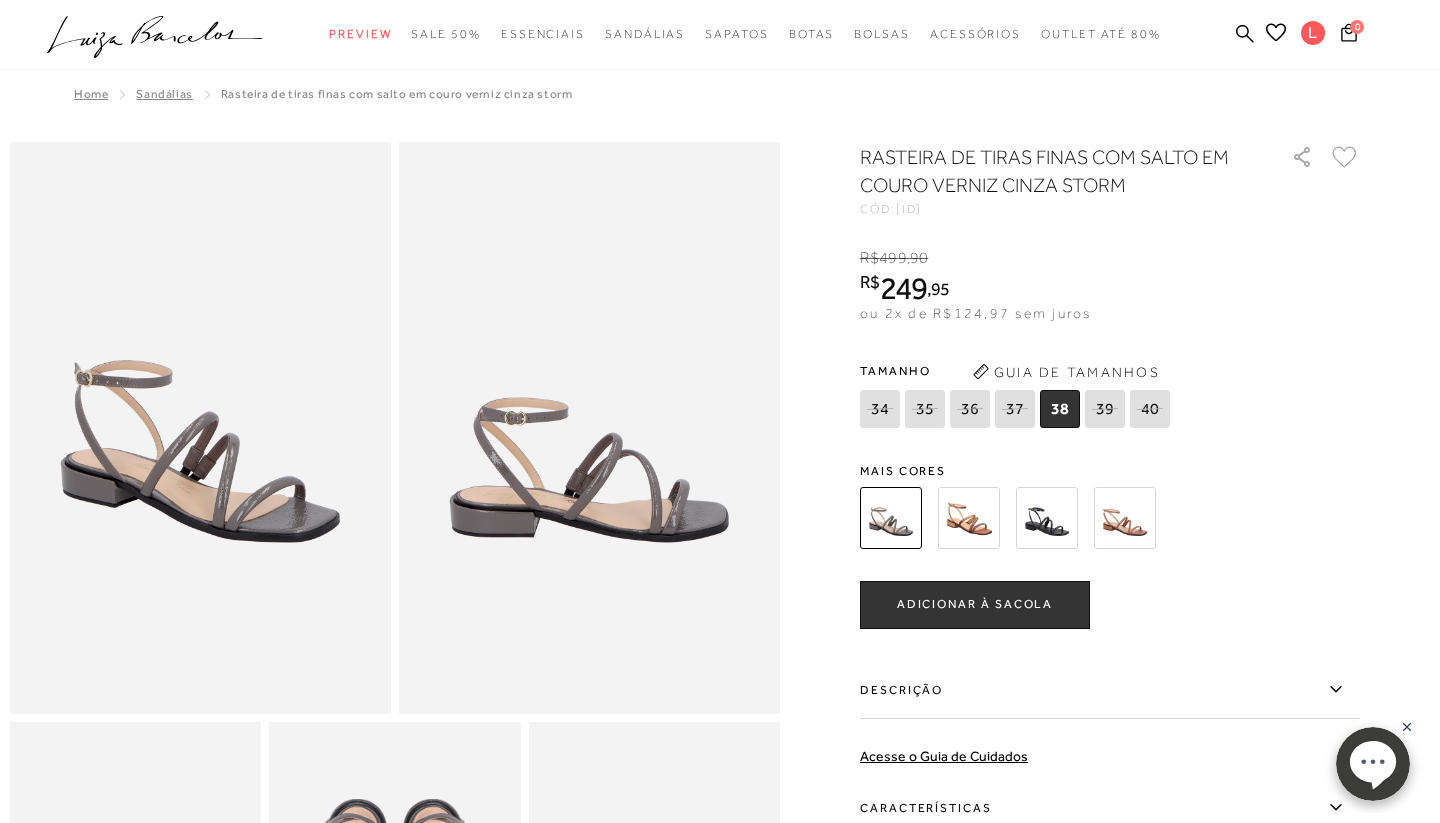 click at bounding box center (1125, 518) 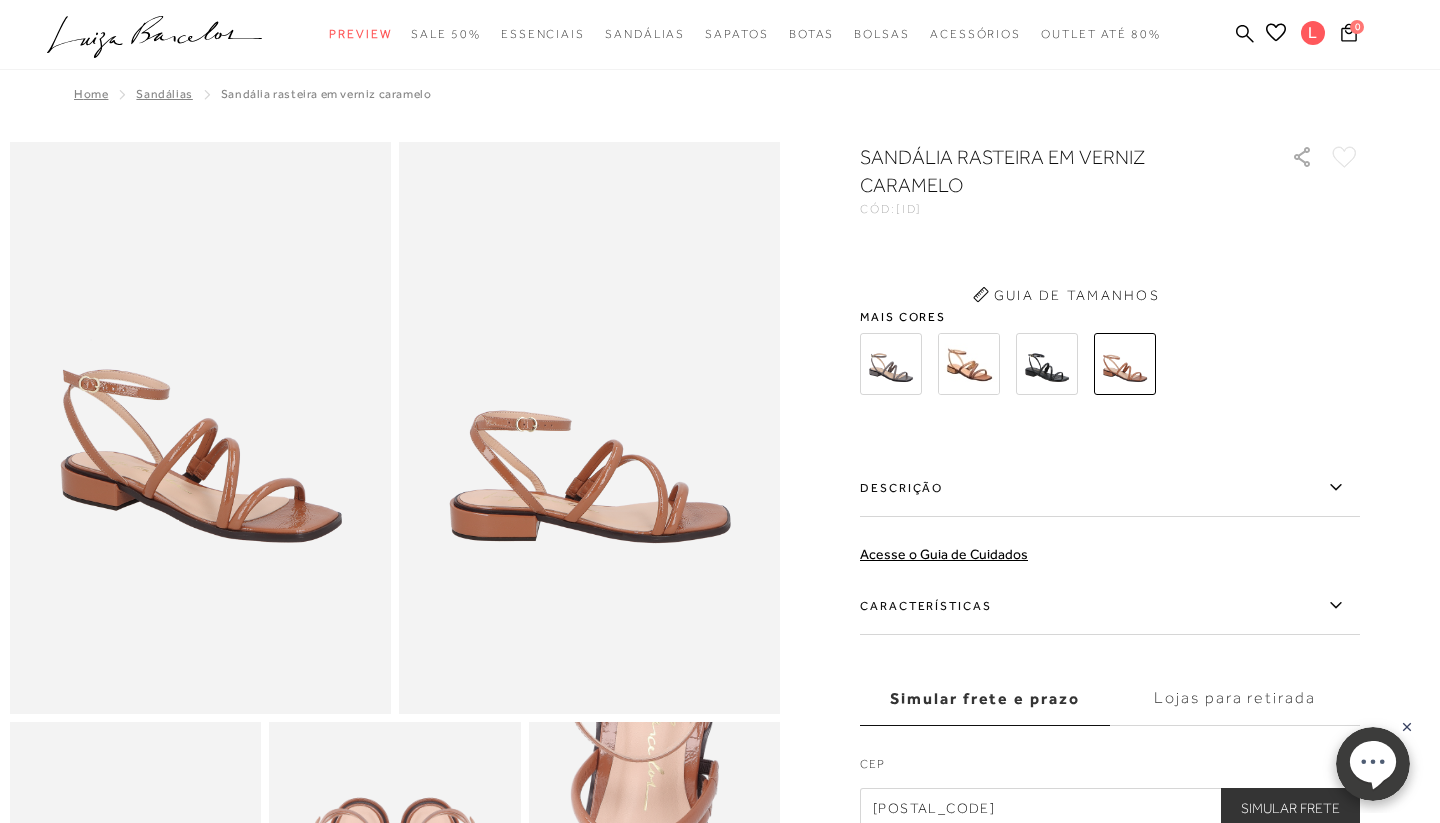 scroll, scrollTop: 0, scrollLeft: 0, axis: both 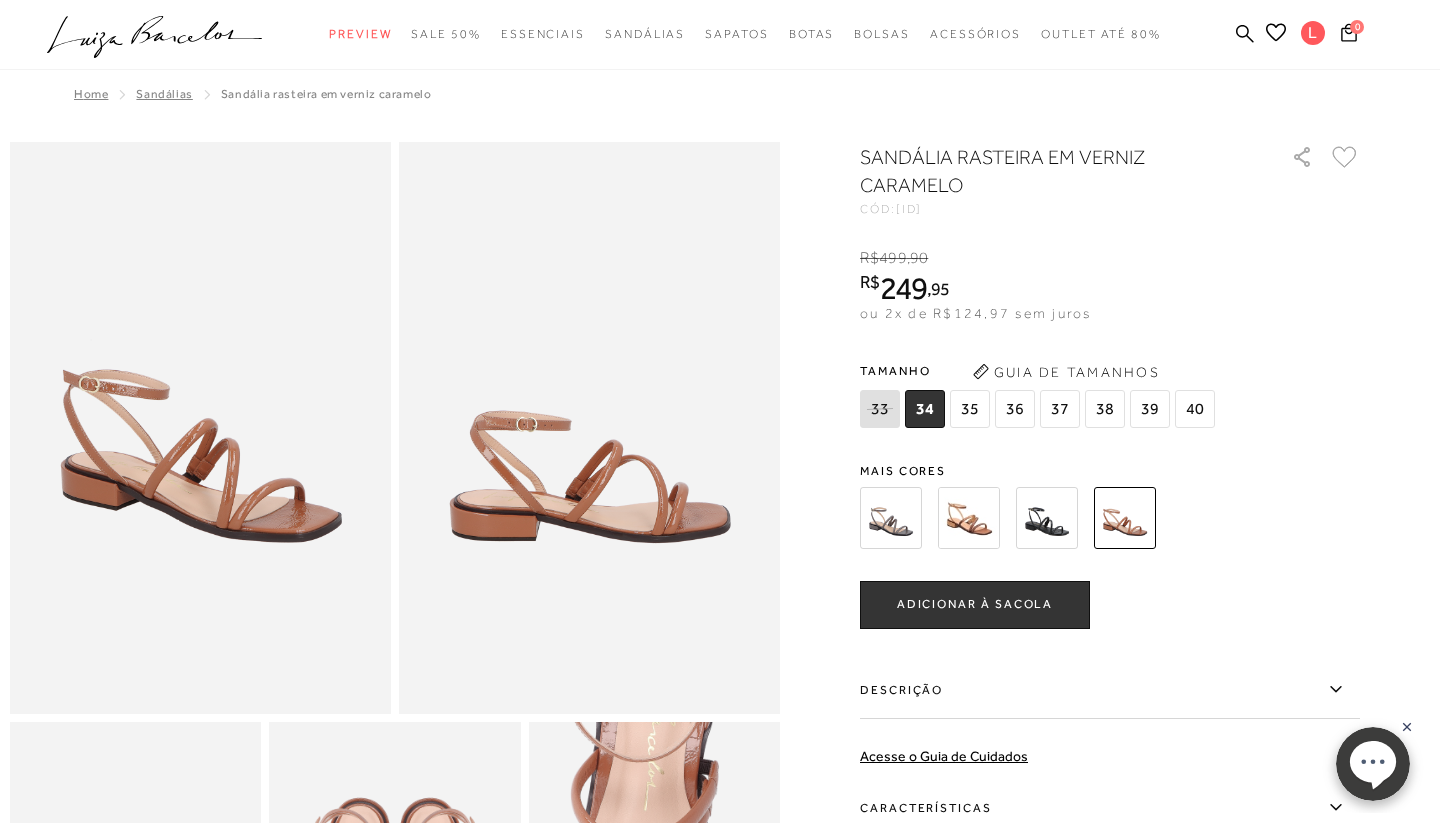click at bounding box center [1047, 518] 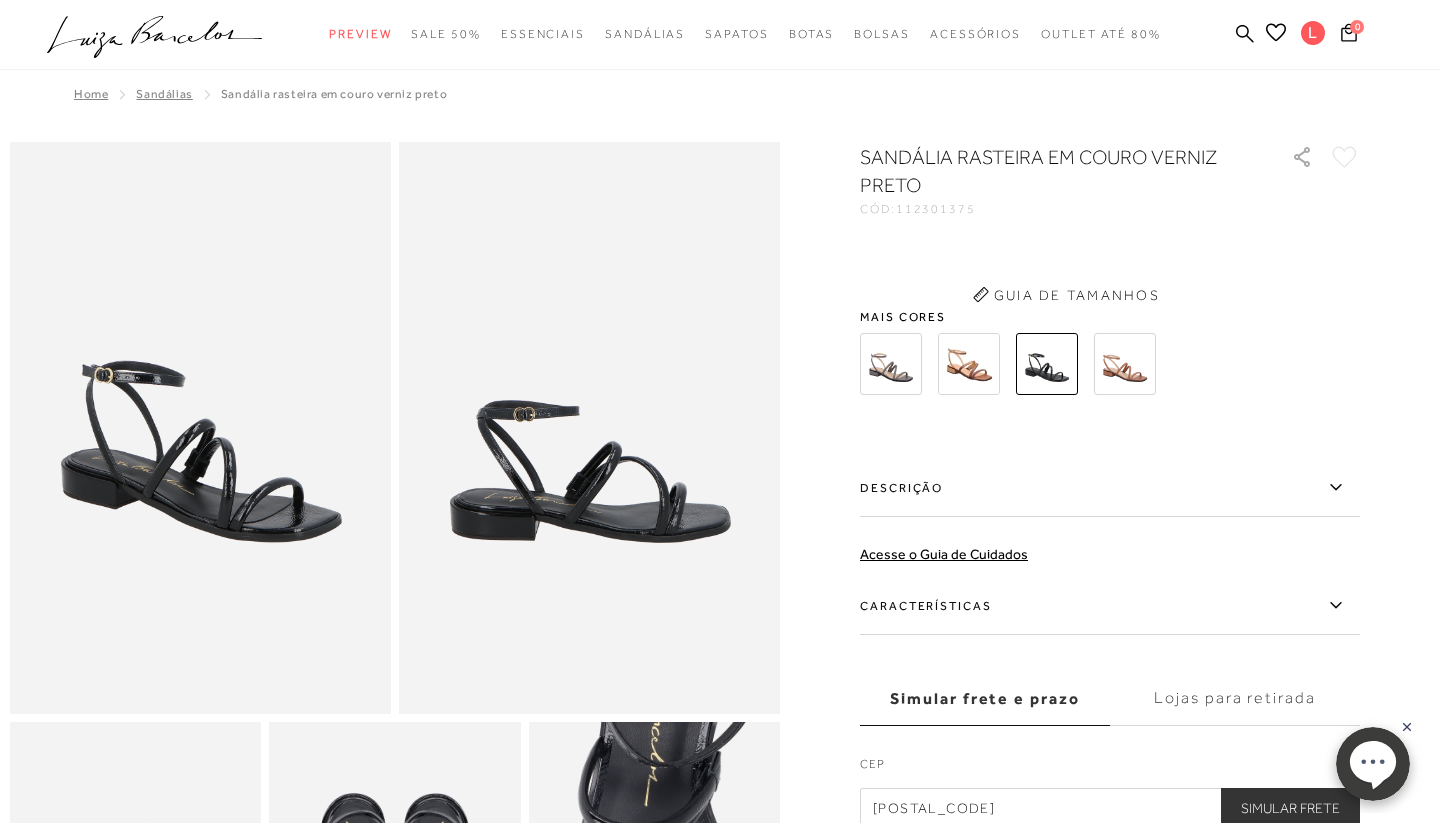 scroll, scrollTop: 0, scrollLeft: 0, axis: both 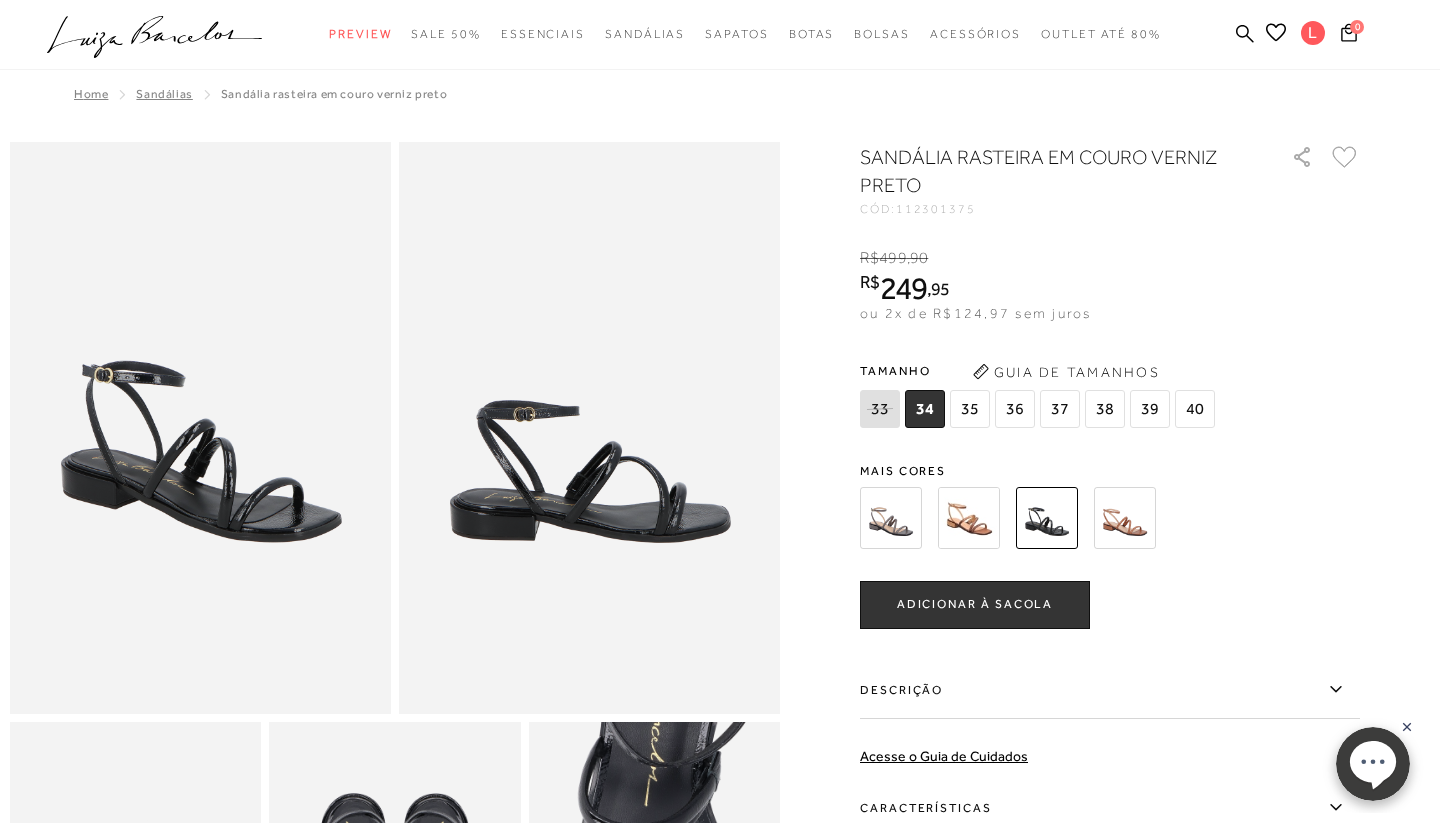 click at bounding box center [969, 518] 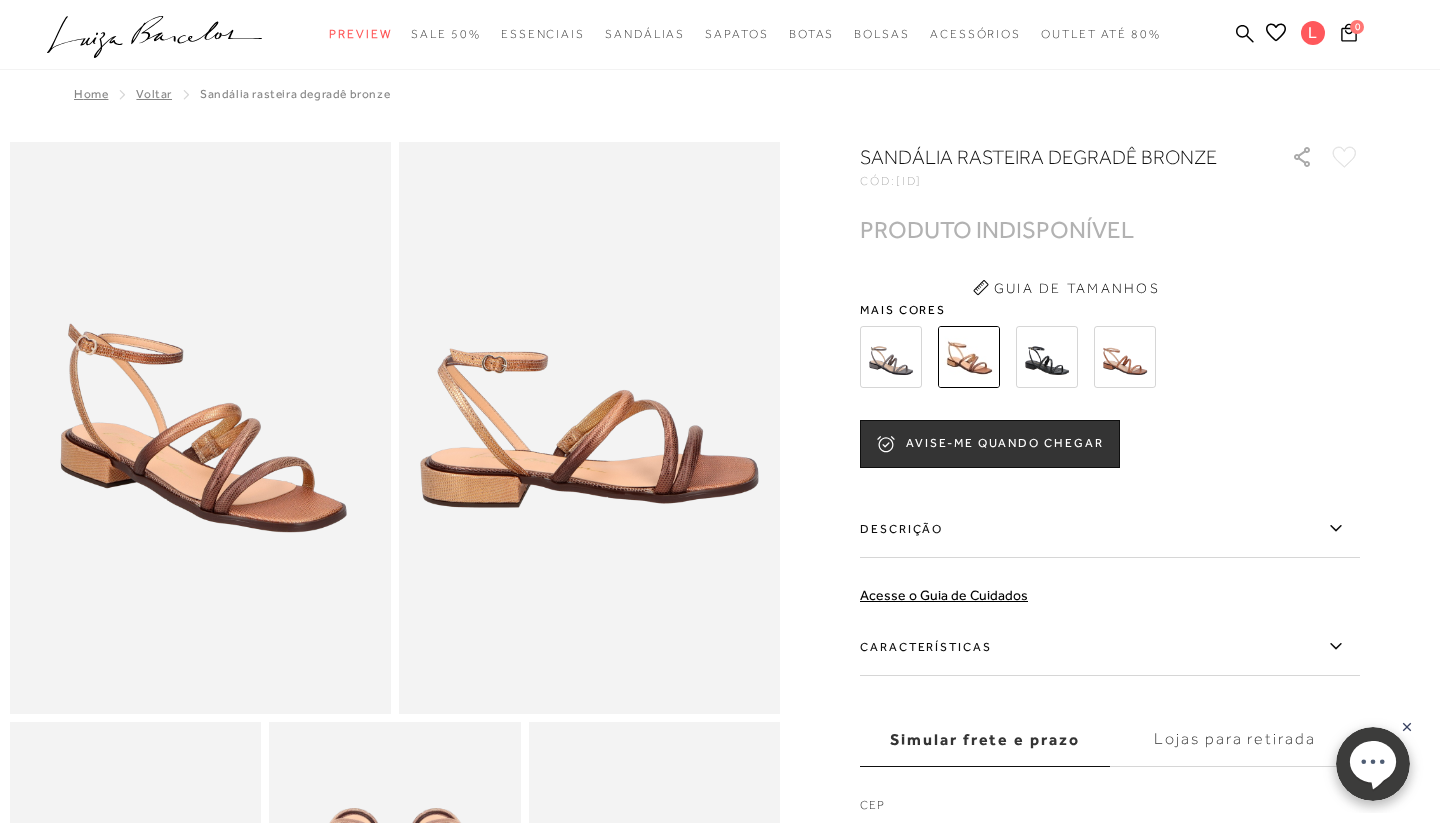 scroll, scrollTop: 0, scrollLeft: 0, axis: both 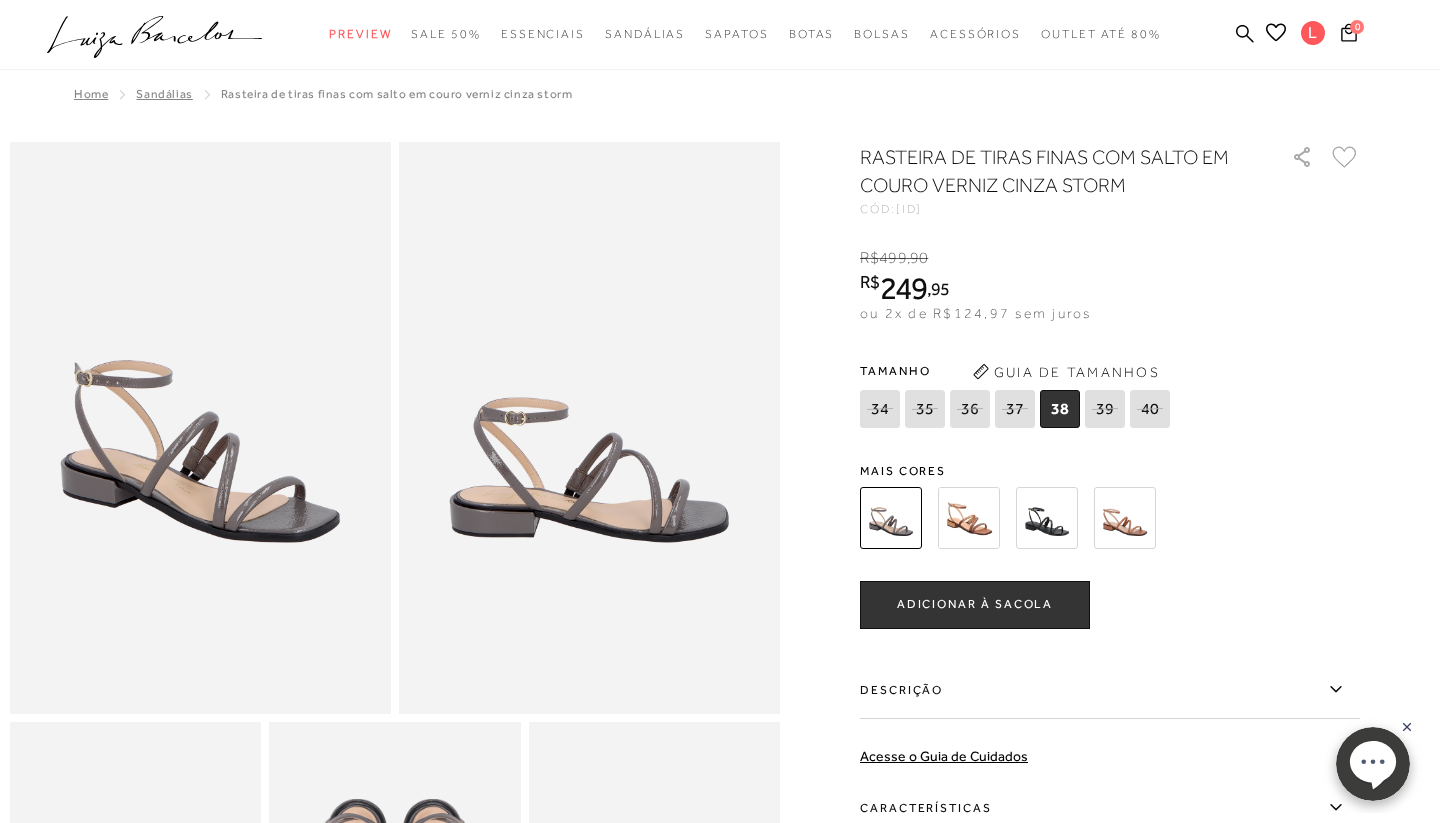 click at bounding box center (1125, 518) 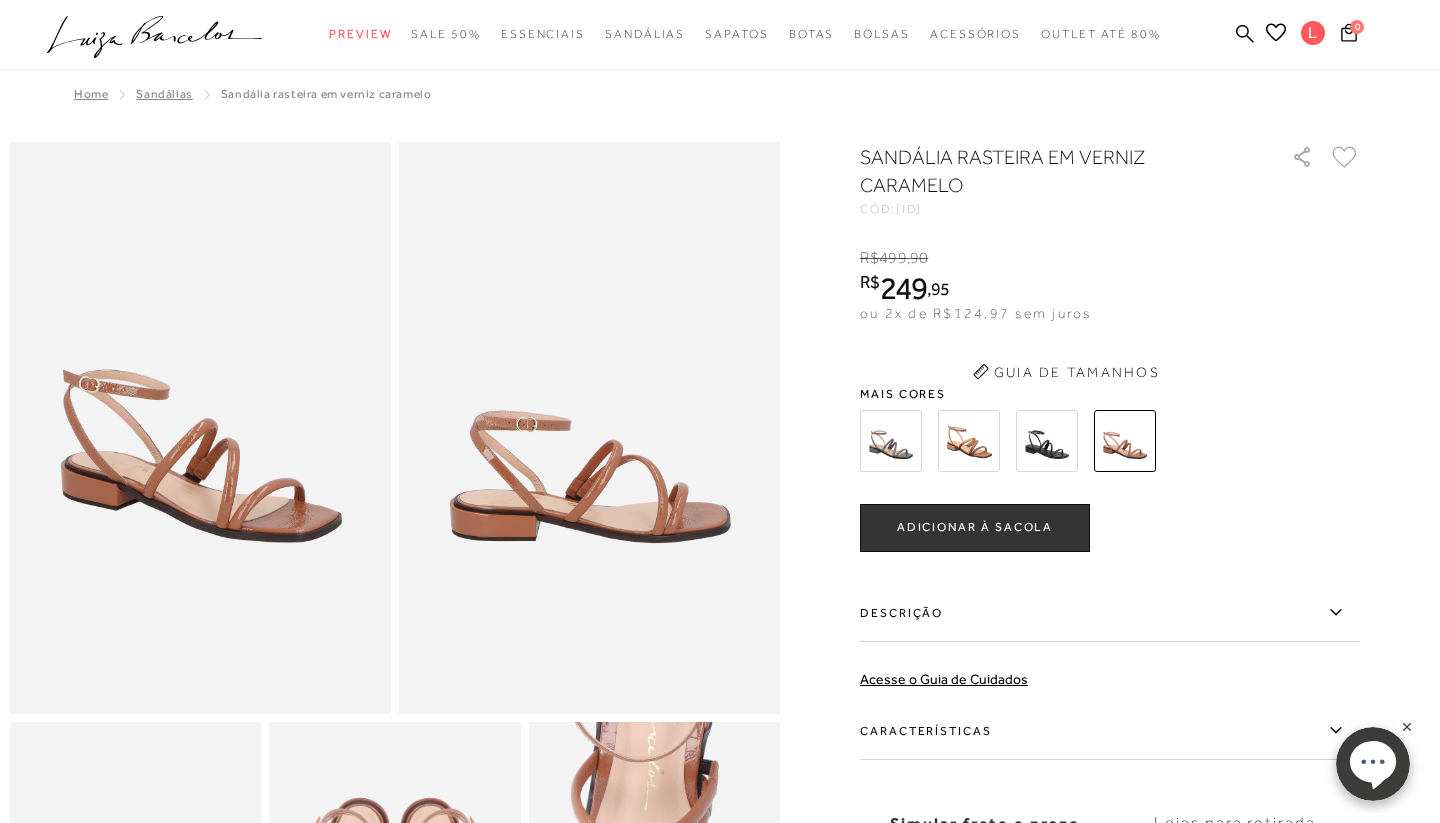 scroll, scrollTop: 0, scrollLeft: 0, axis: both 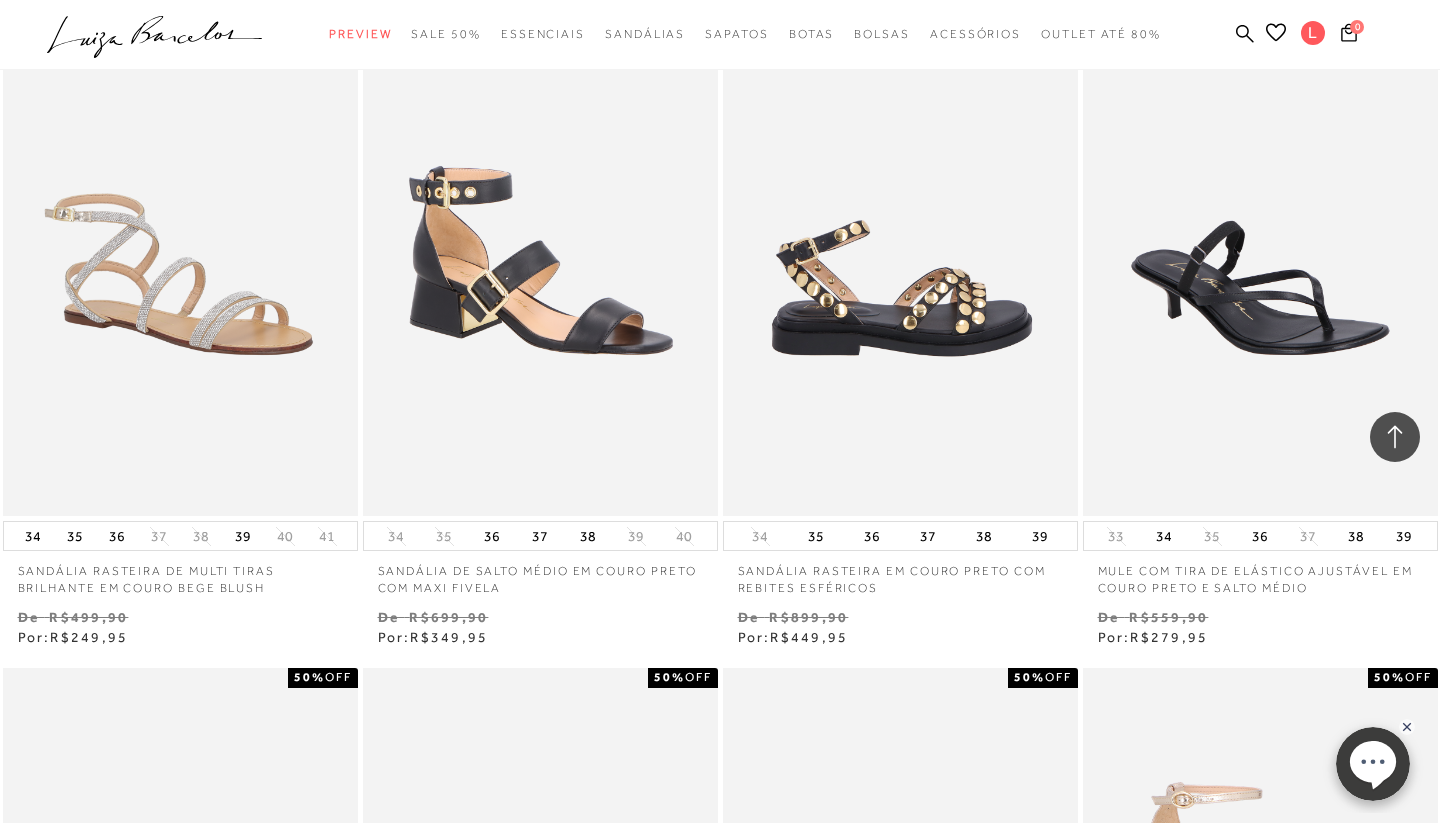 click at bounding box center [901, 250] 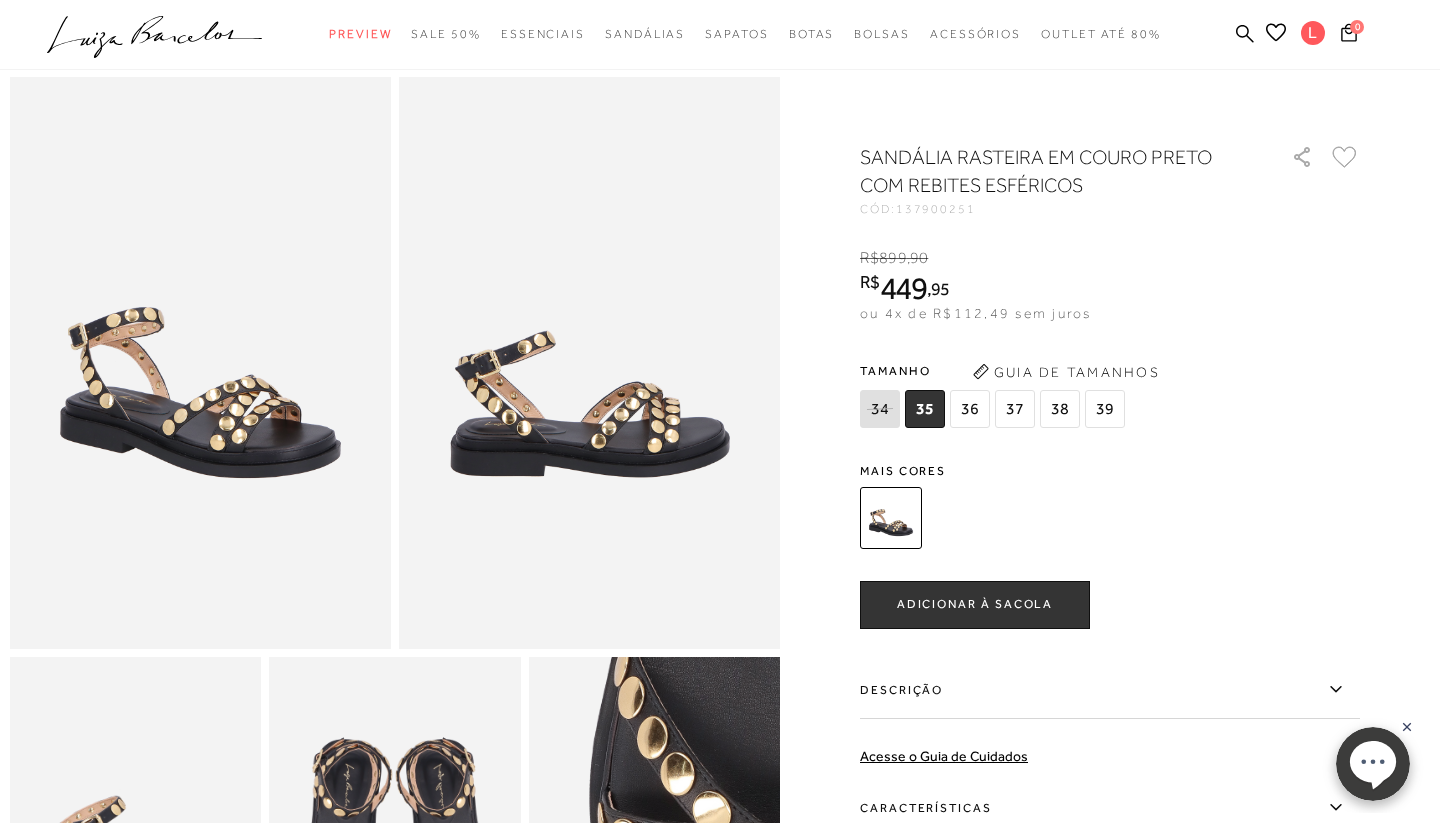 scroll, scrollTop: 59, scrollLeft: 0, axis: vertical 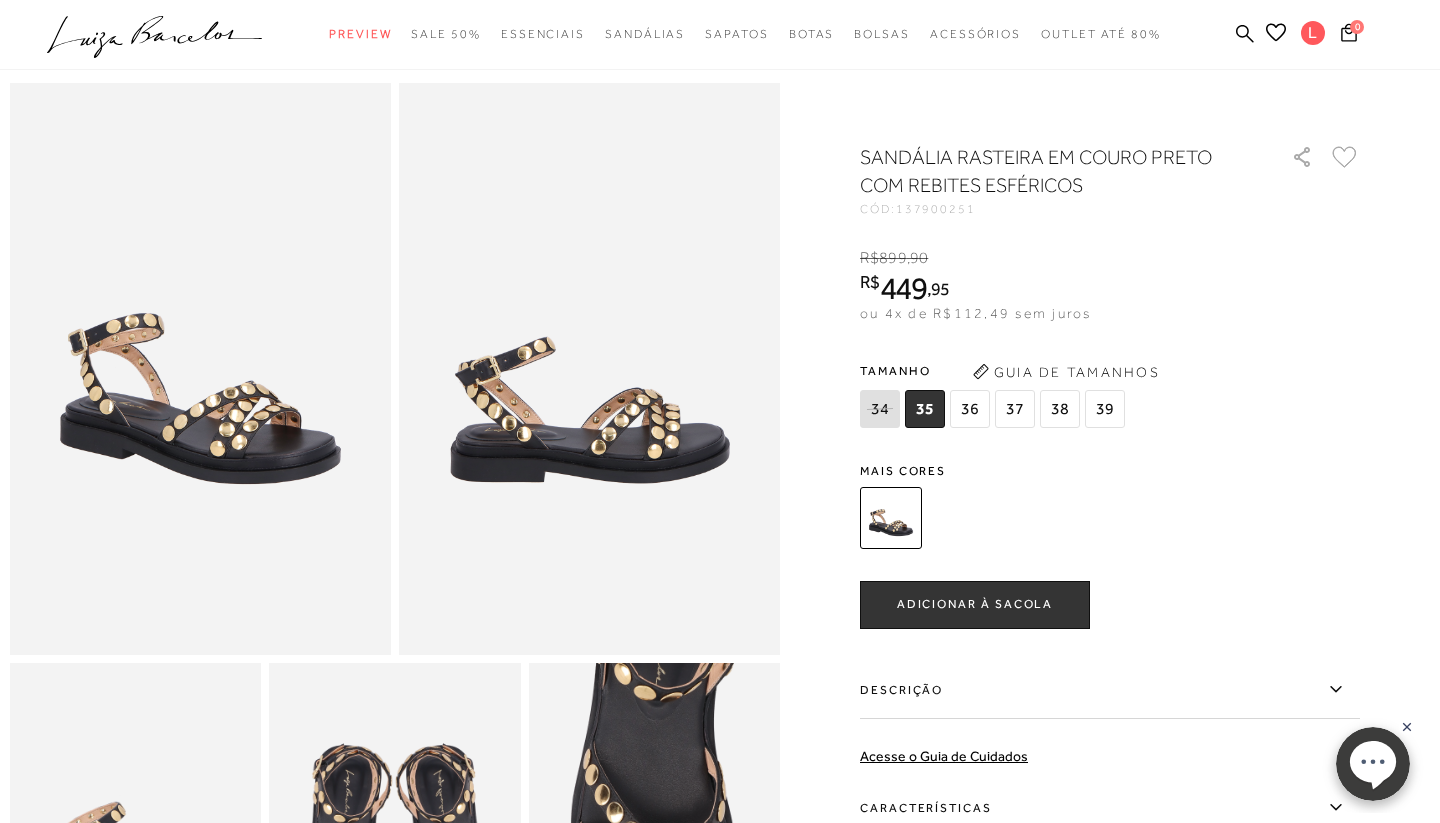 click on "38" at bounding box center [1060, 409] 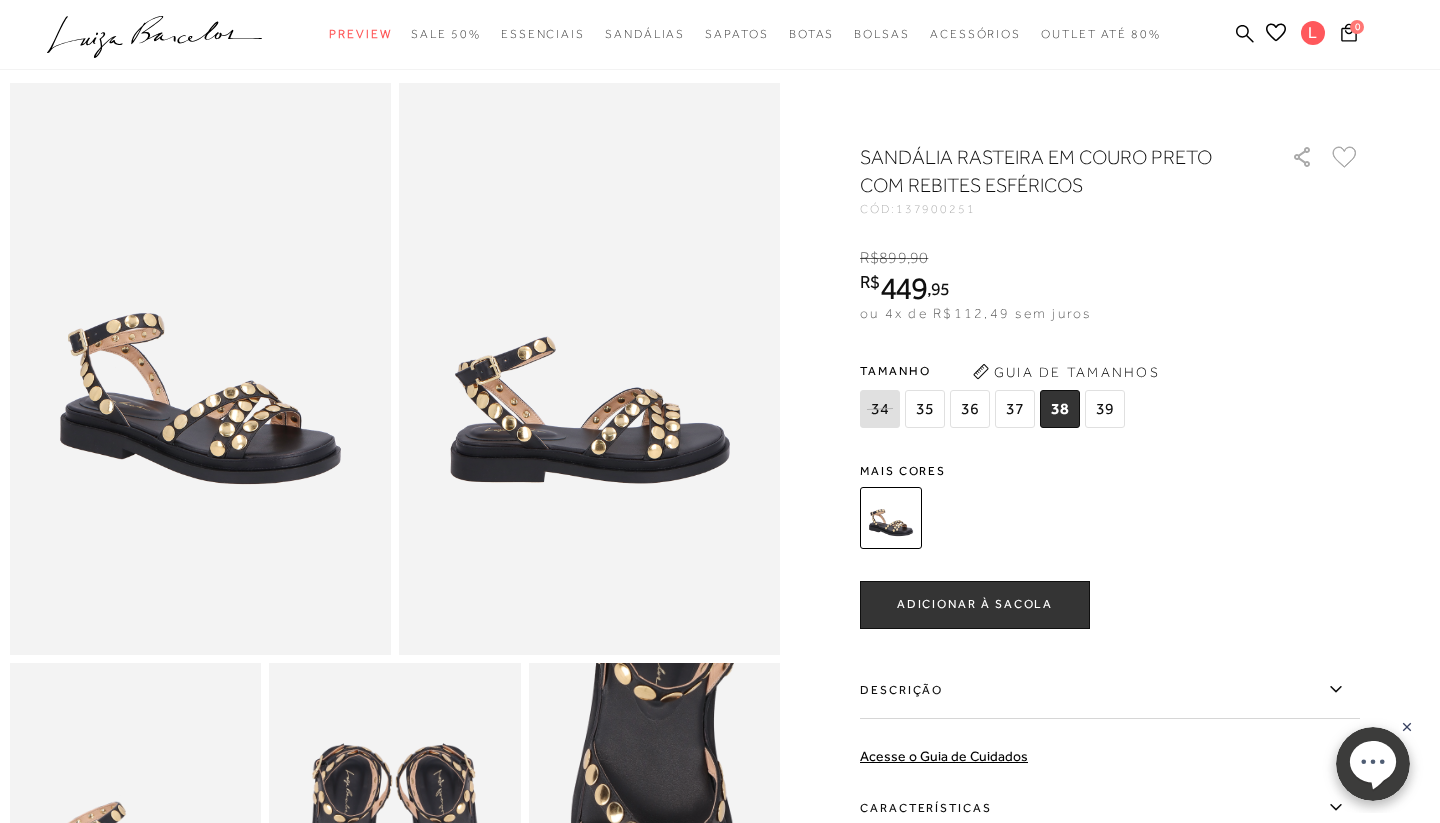 click at bounding box center (891, 518) 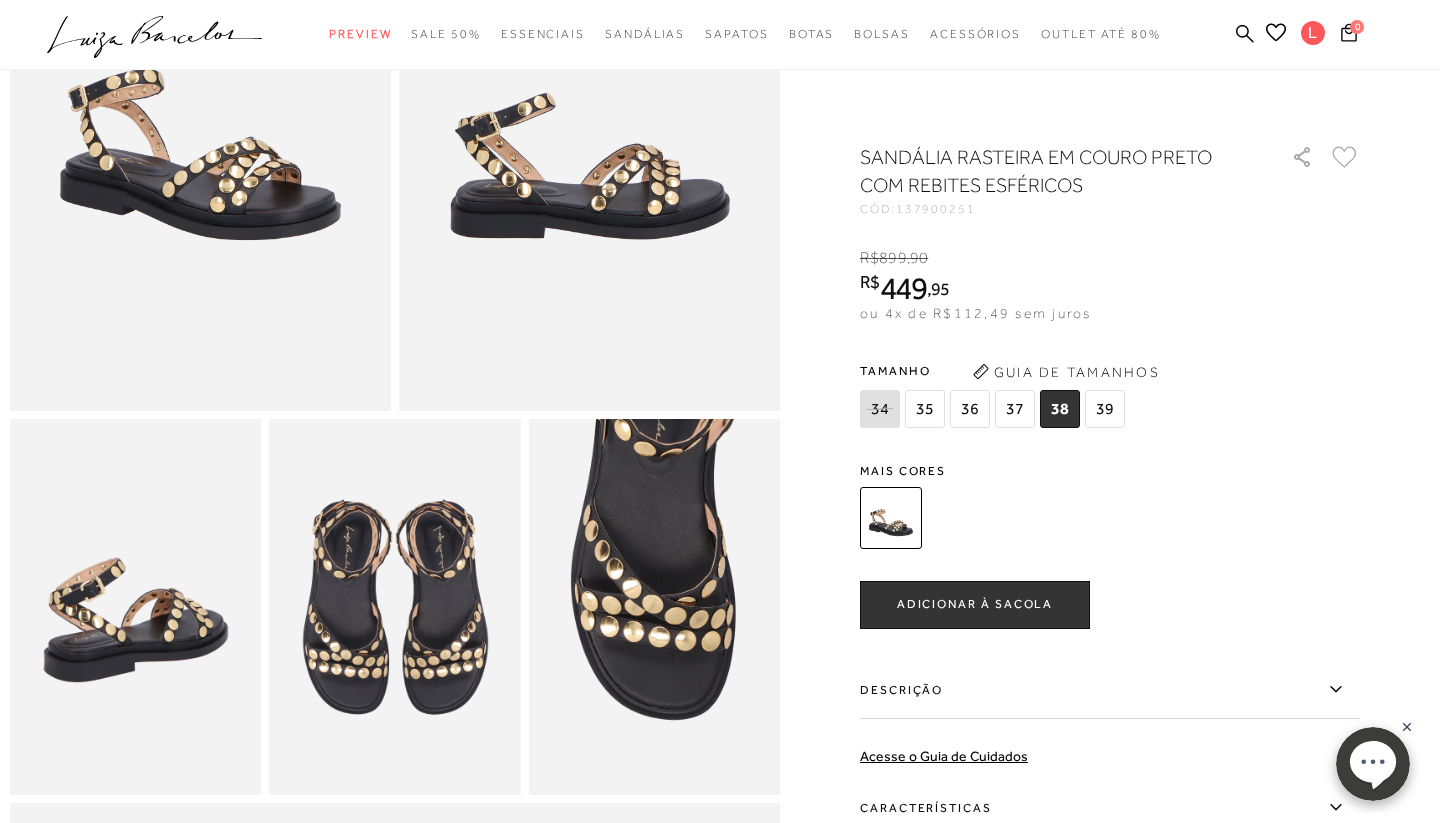 scroll, scrollTop: 301, scrollLeft: 0, axis: vertical 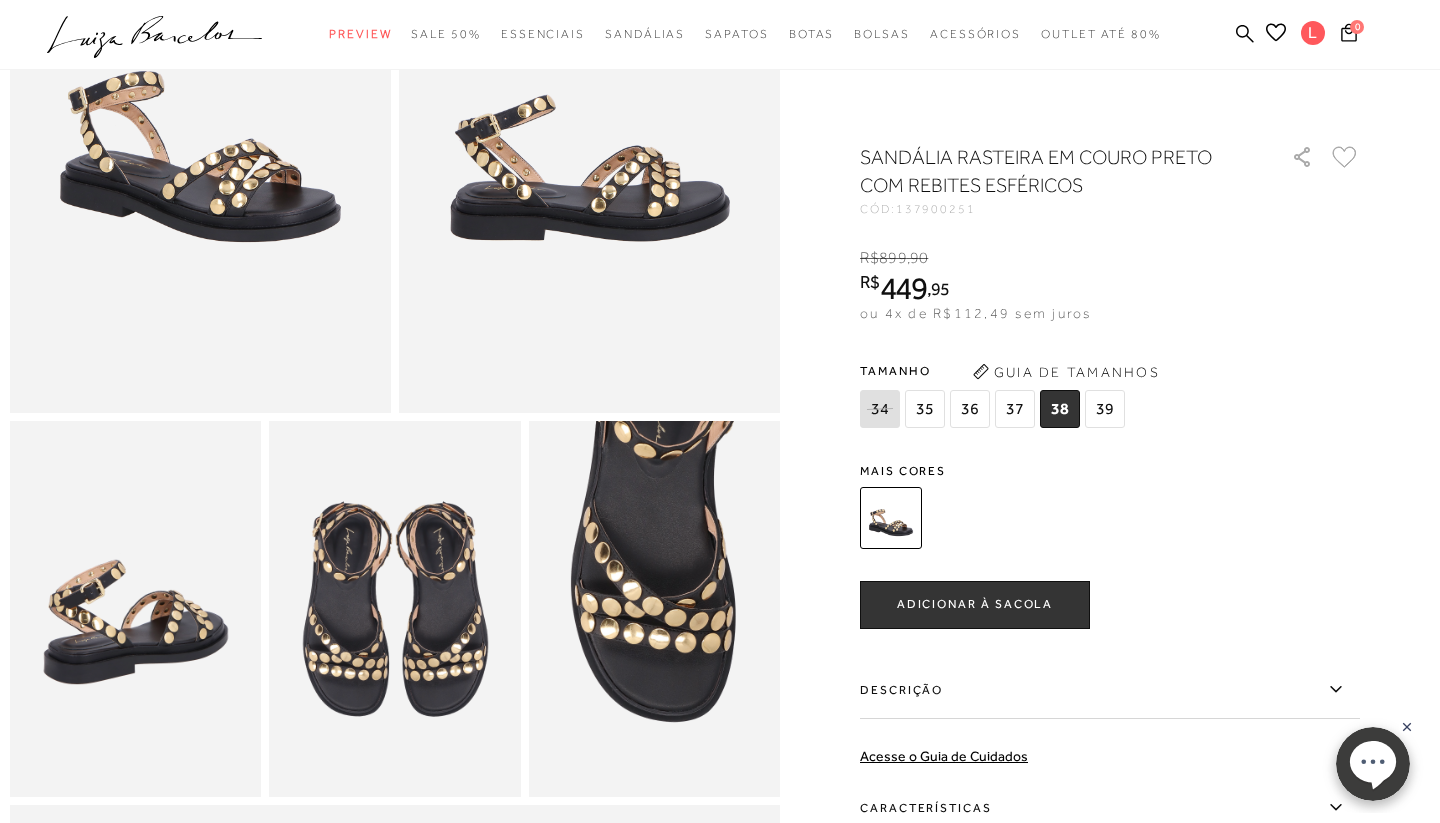 click on "38" at bounding box center [1060, 409] 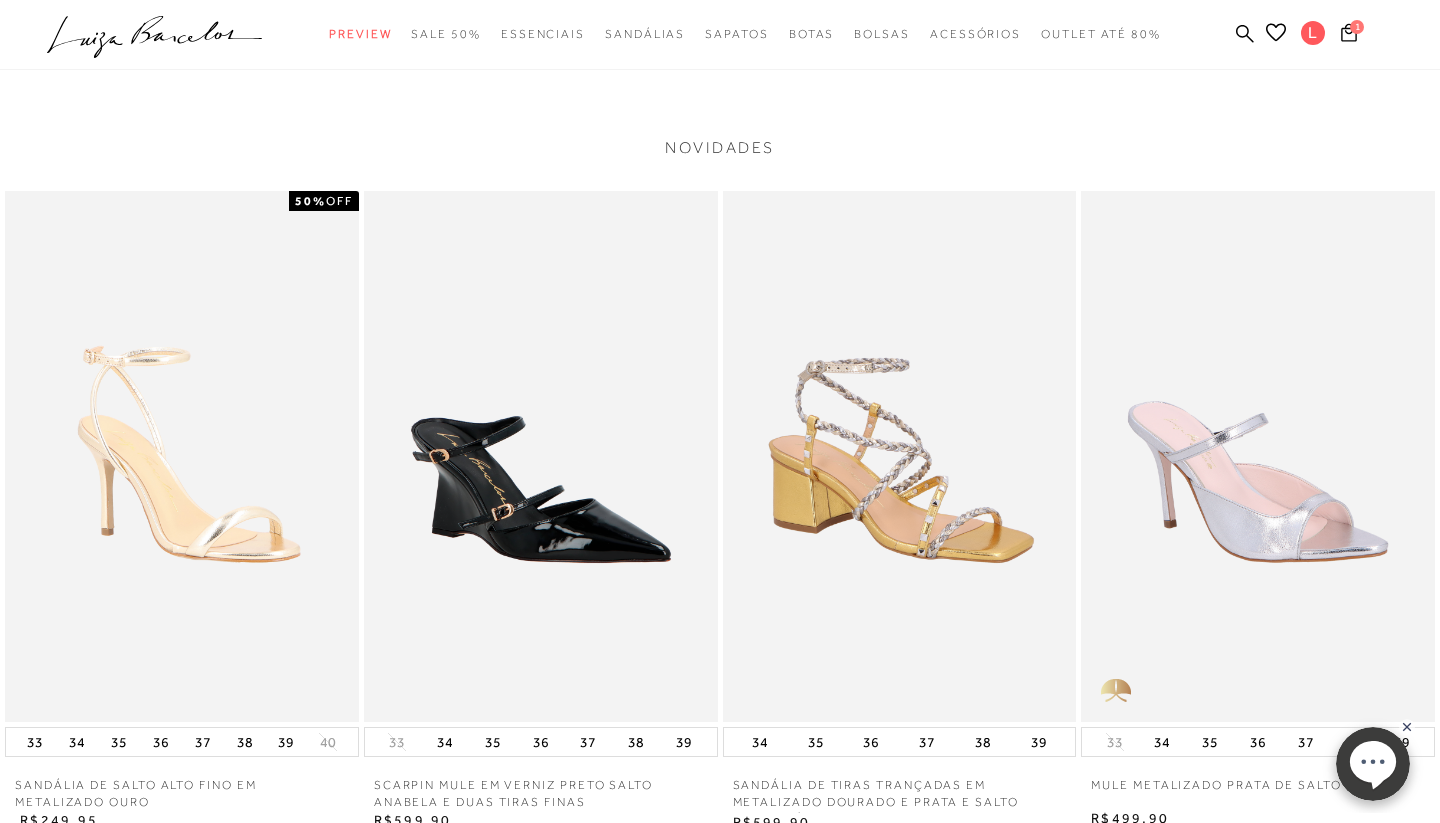scroll, scrollTop: 2411, scrollLeft: 0, axis: vertical 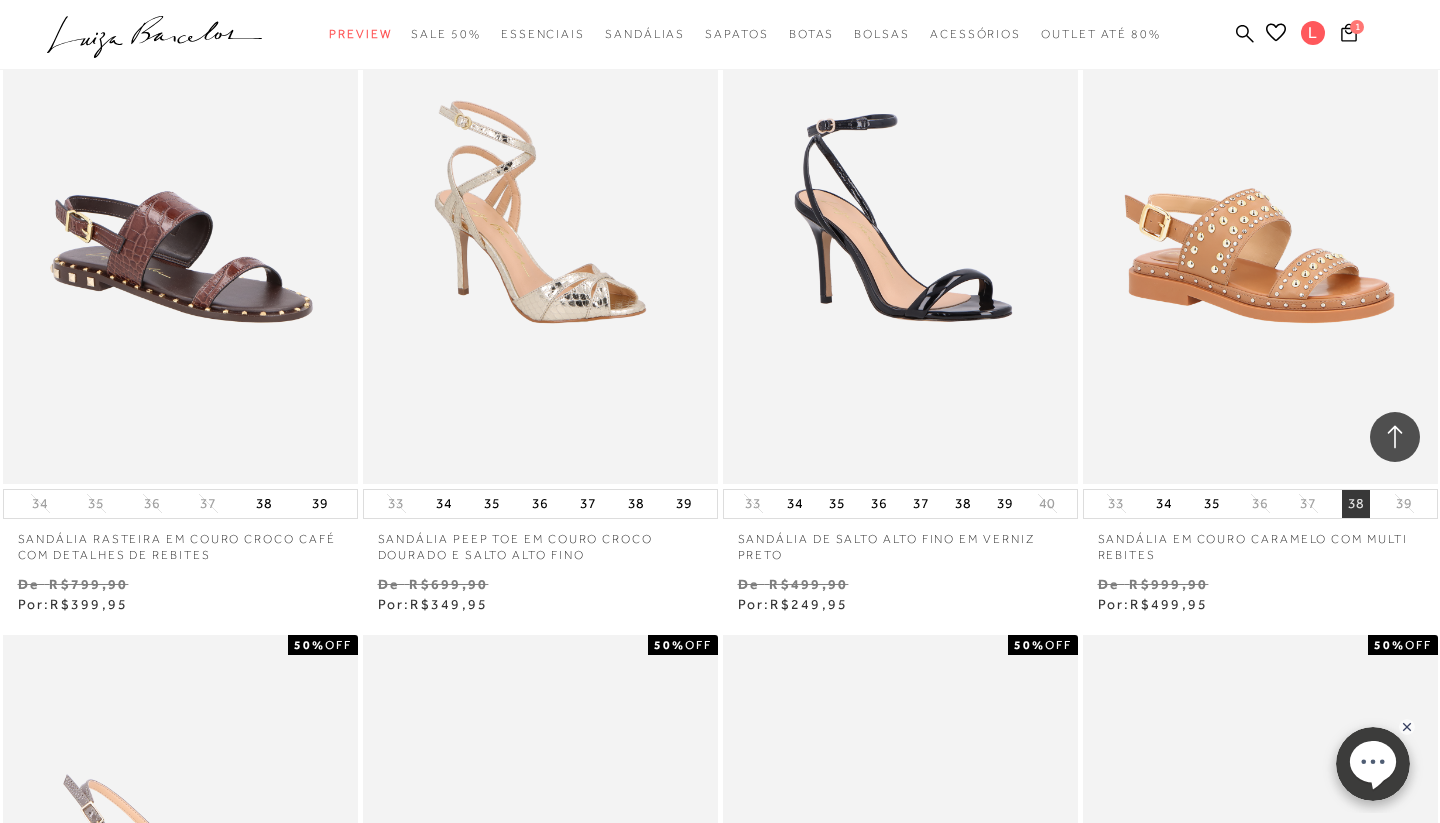 click on "38" at bounding box center (1356, 504) 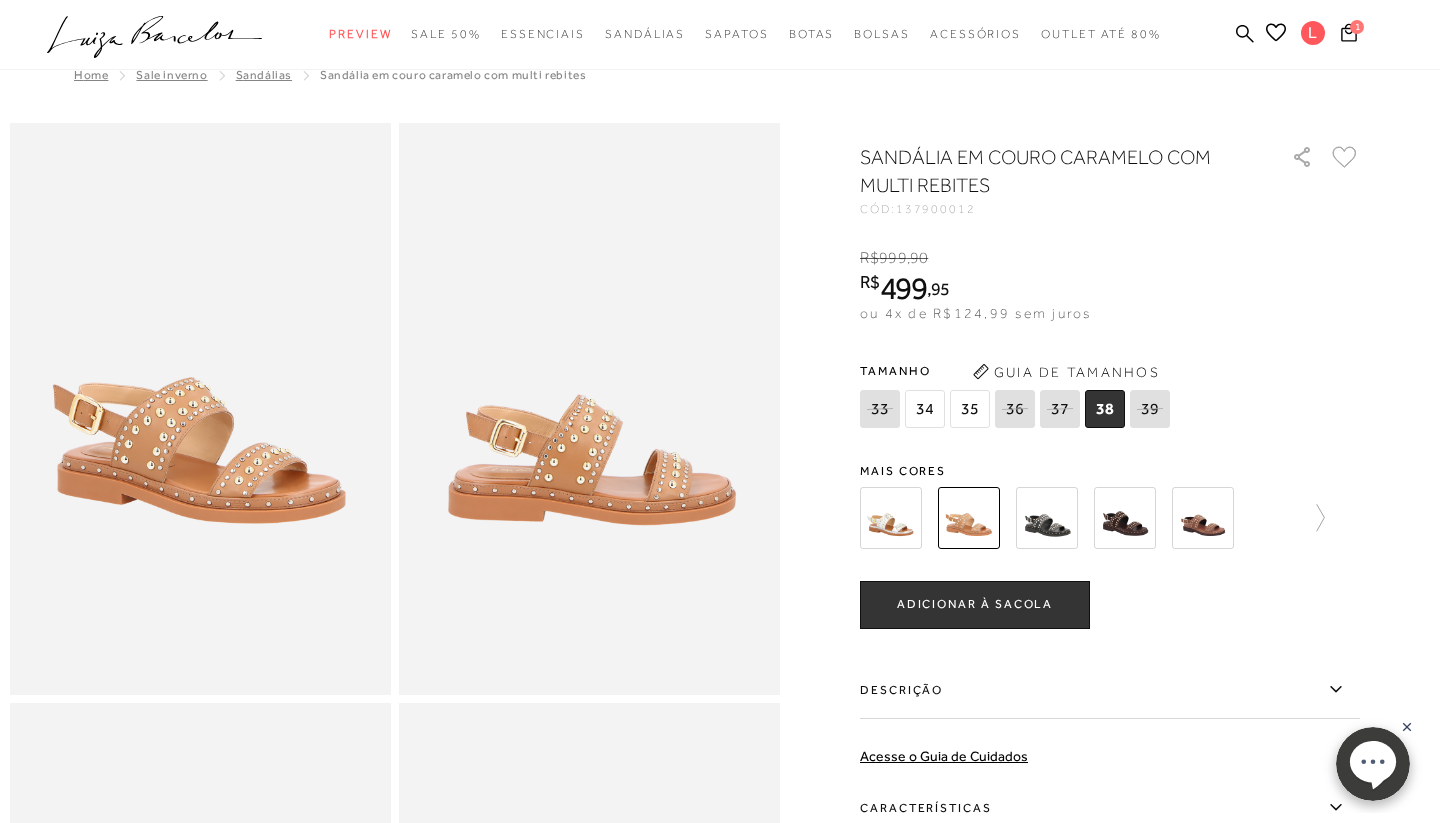scroll, scrollTop: 18, scrollLeft: 0, axis: vertical 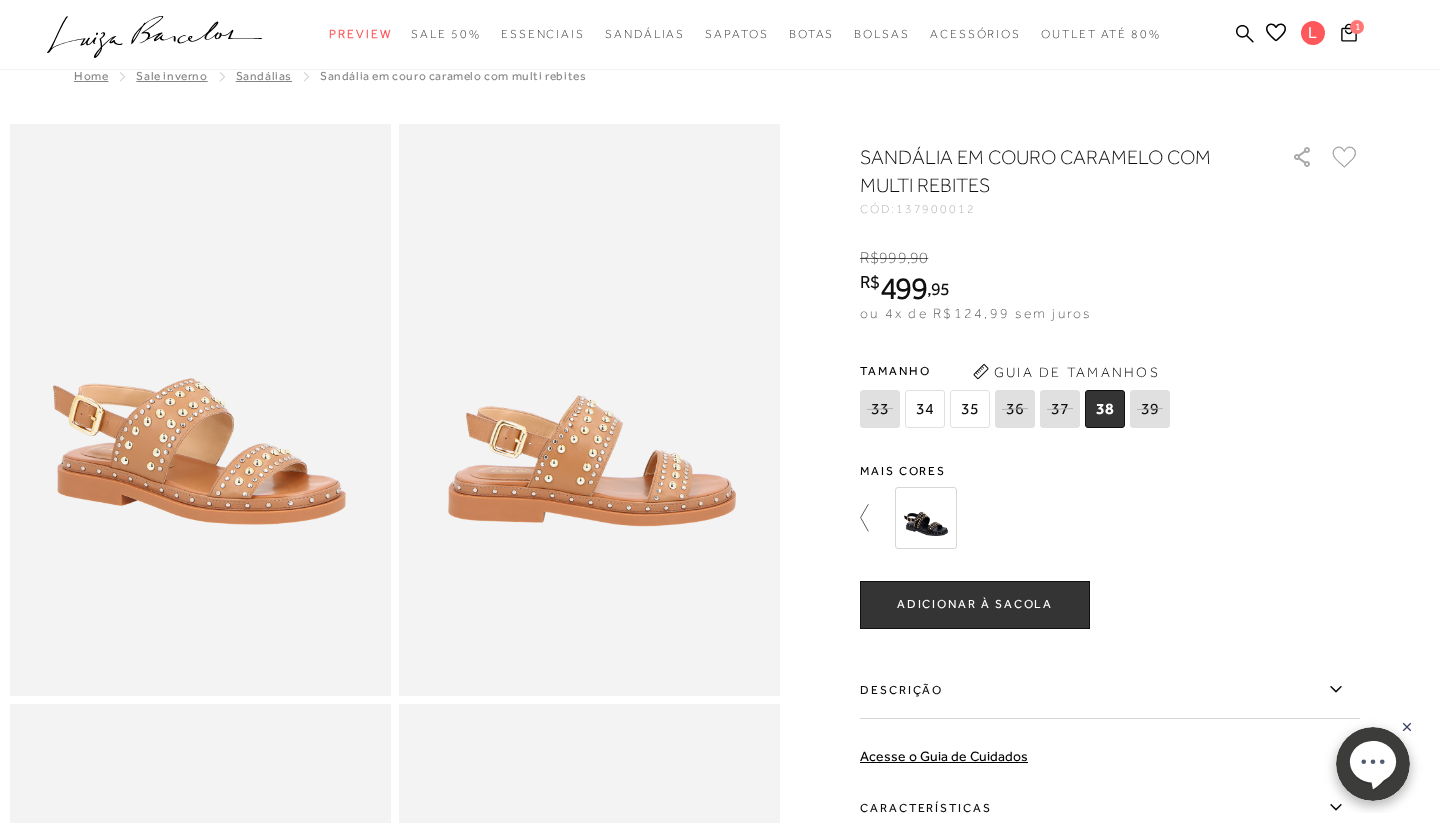 click 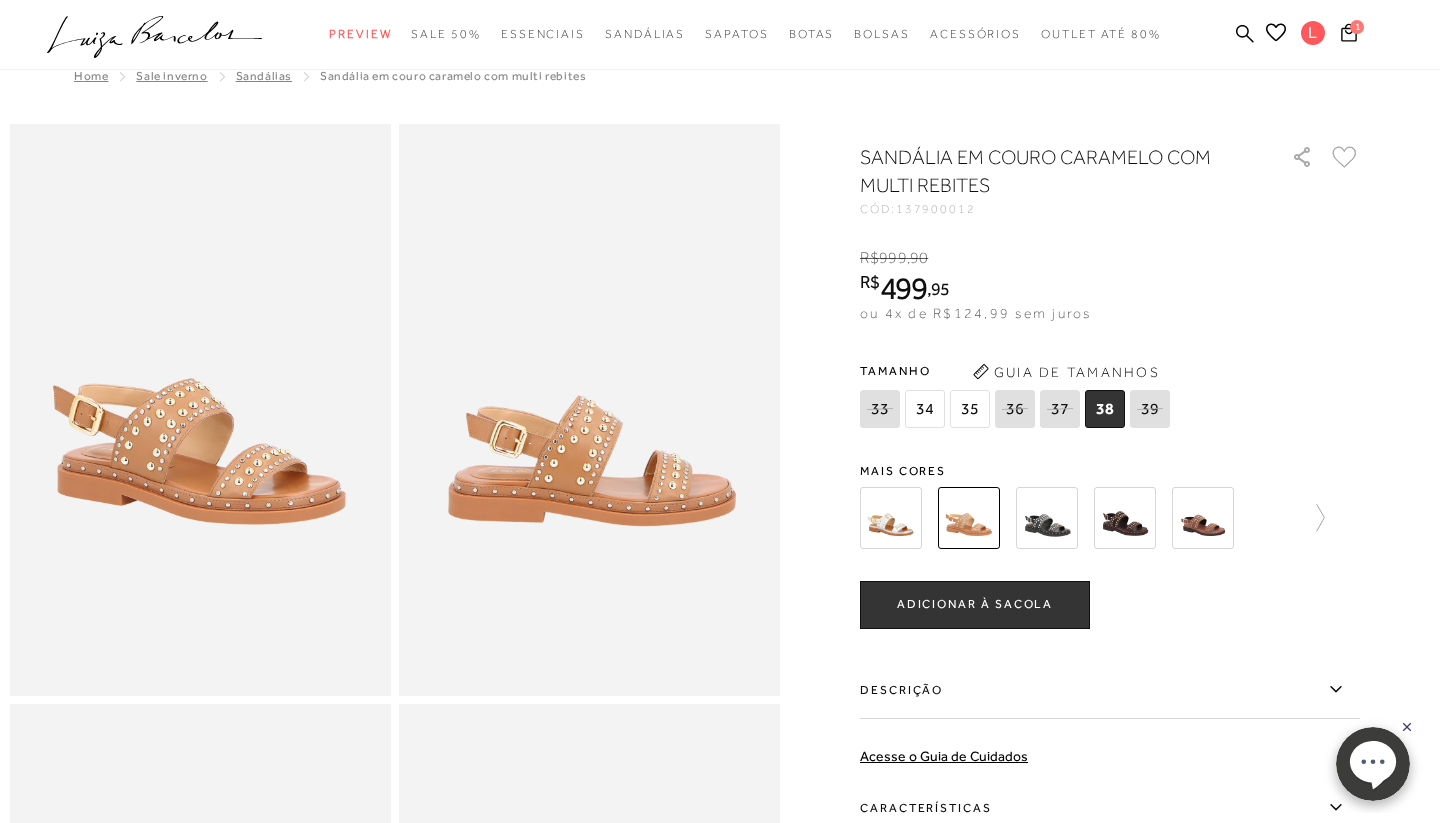 click at bounding box center [969, 518] 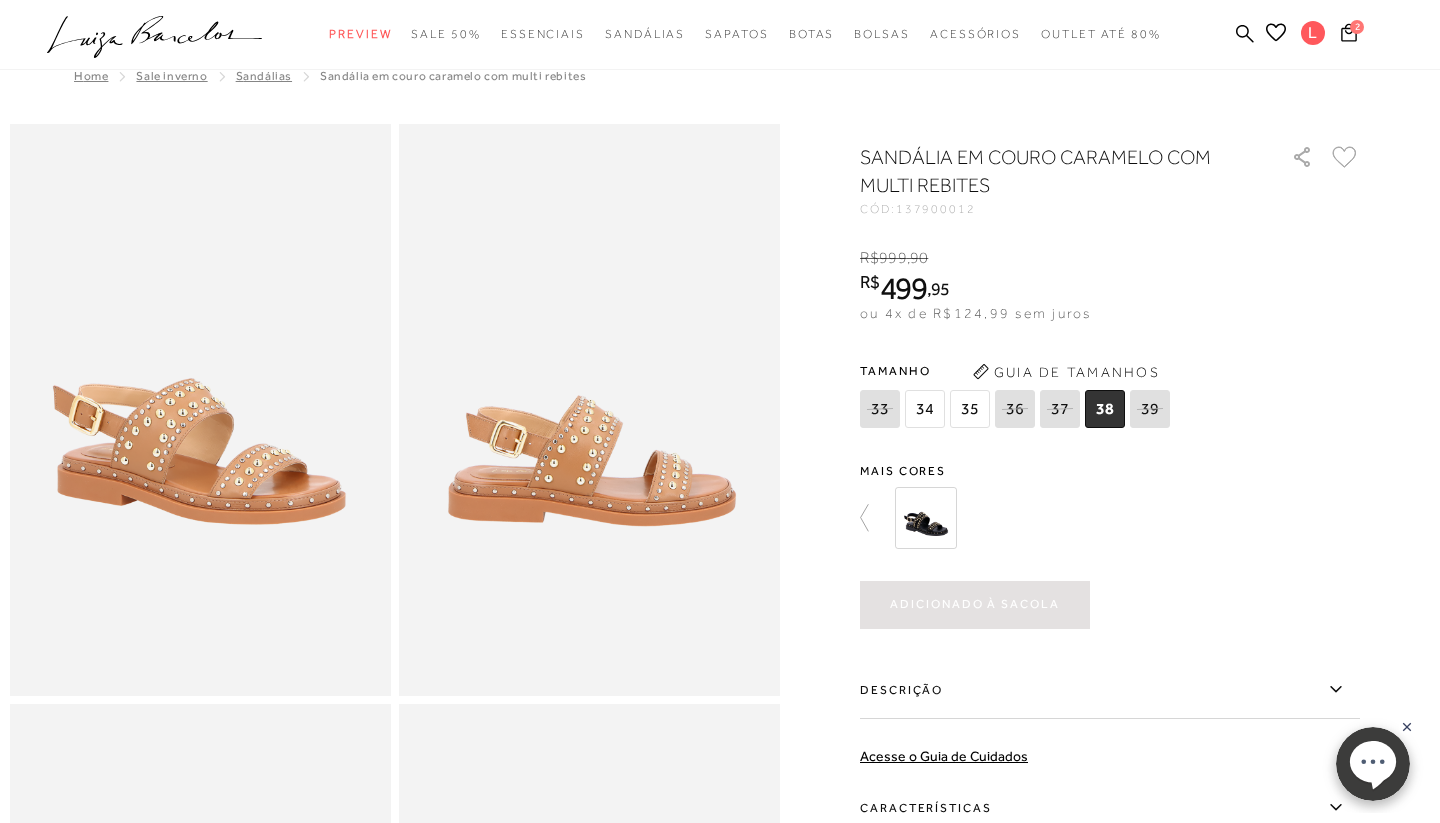 scroll, scrollTop: 0, scrollLeft: 0, axis: both 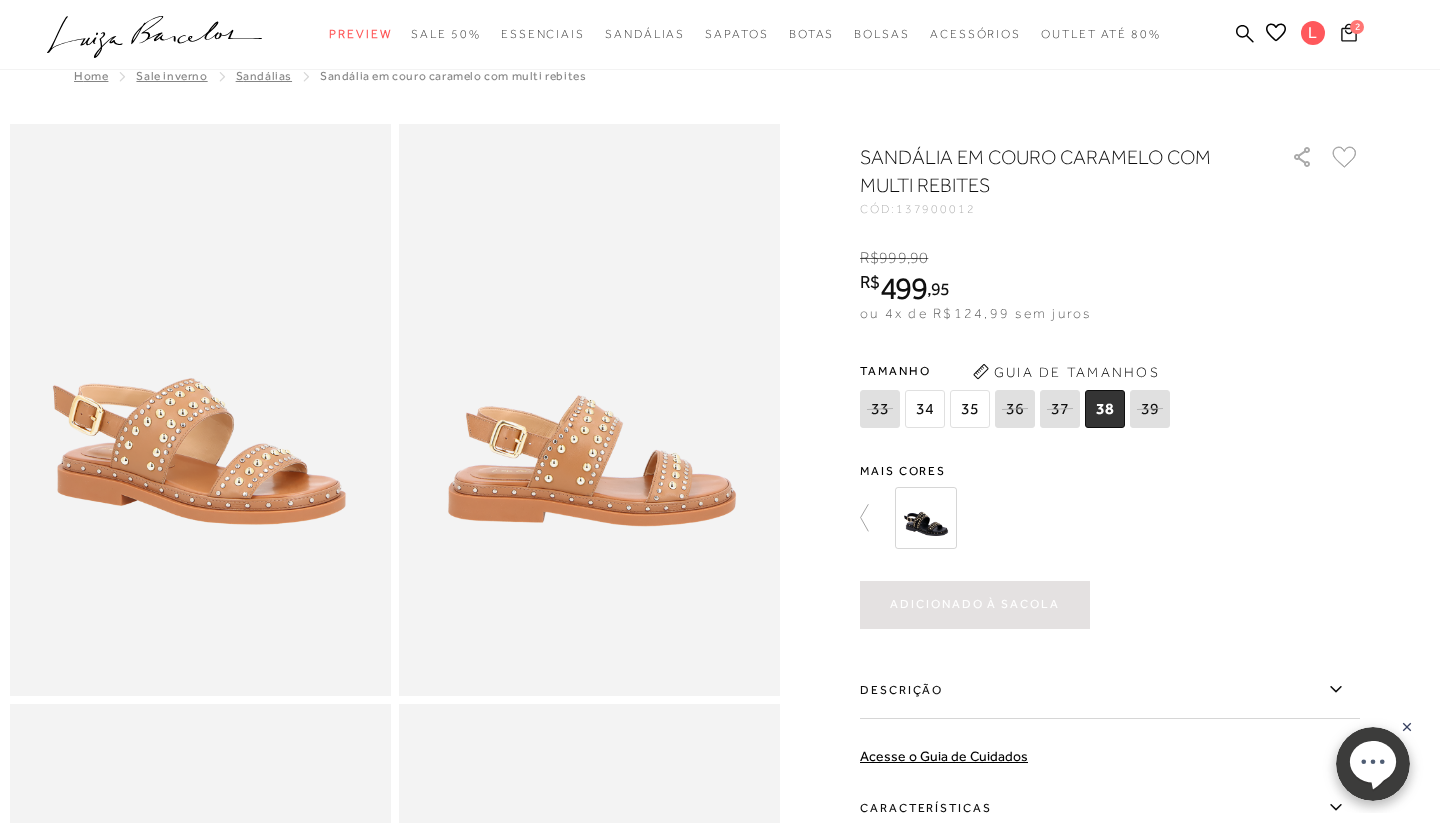 click 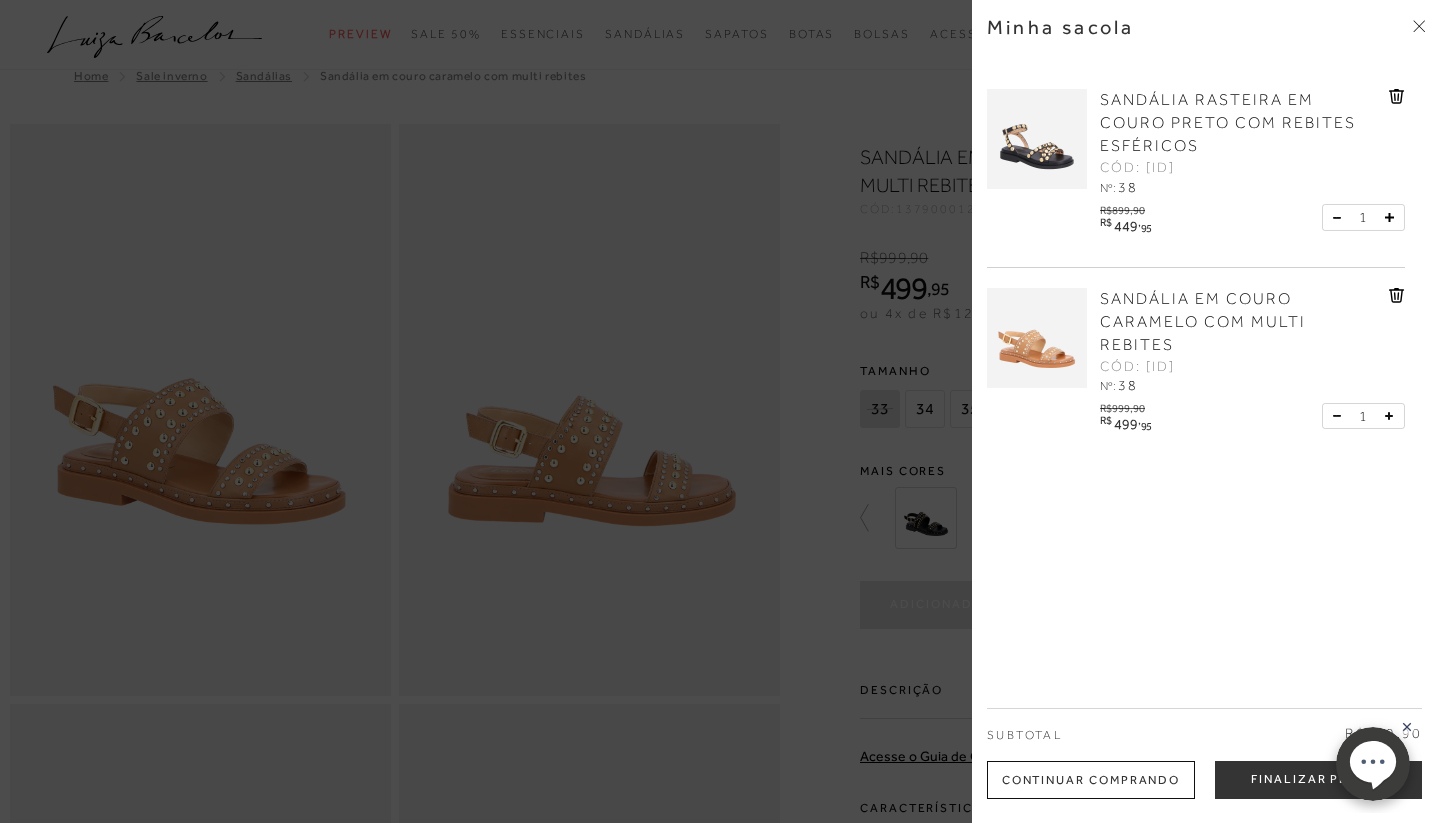 click 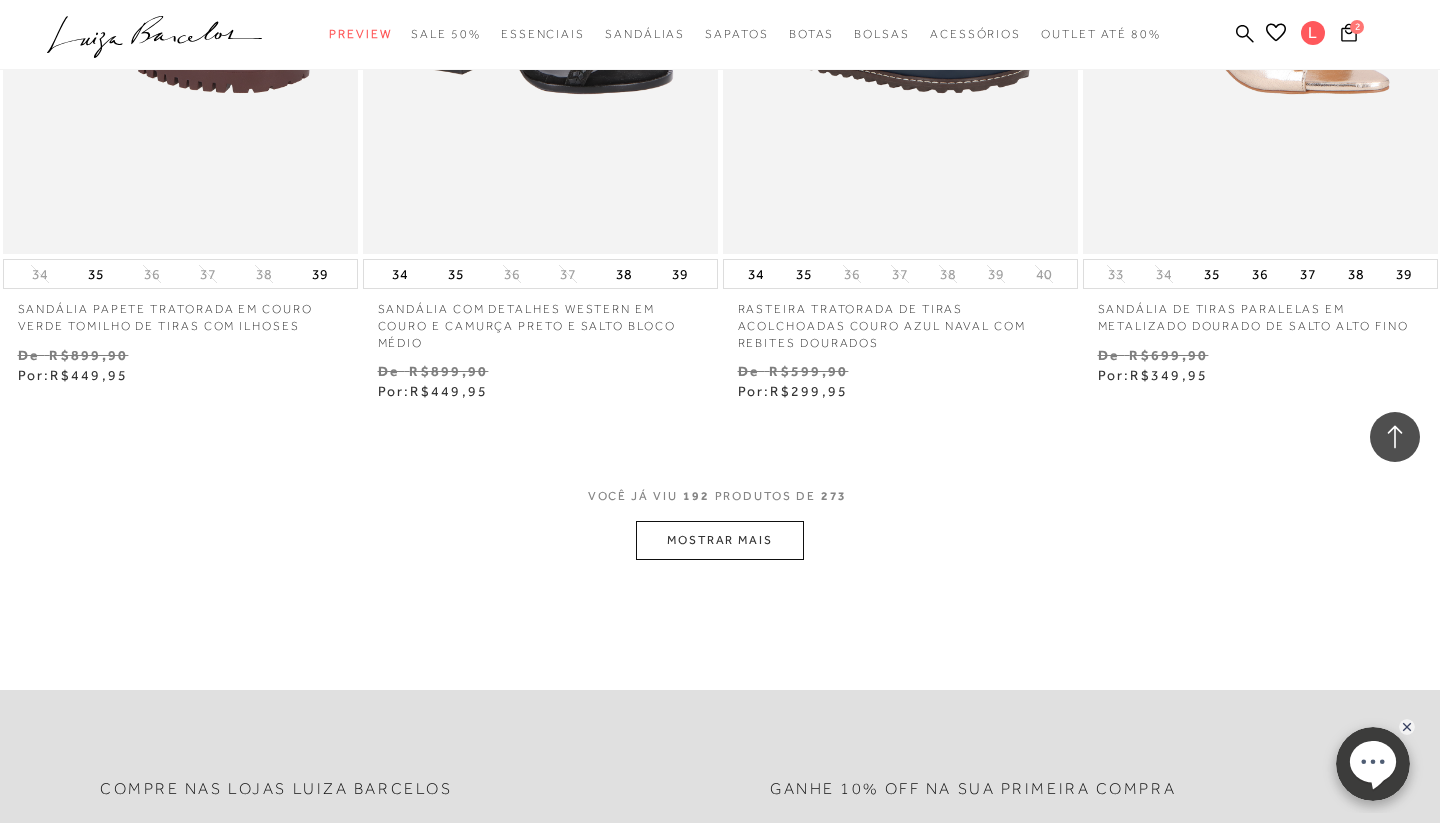 scroll, scrollTop: 32678, scrollLeft: 0, axis: vertical 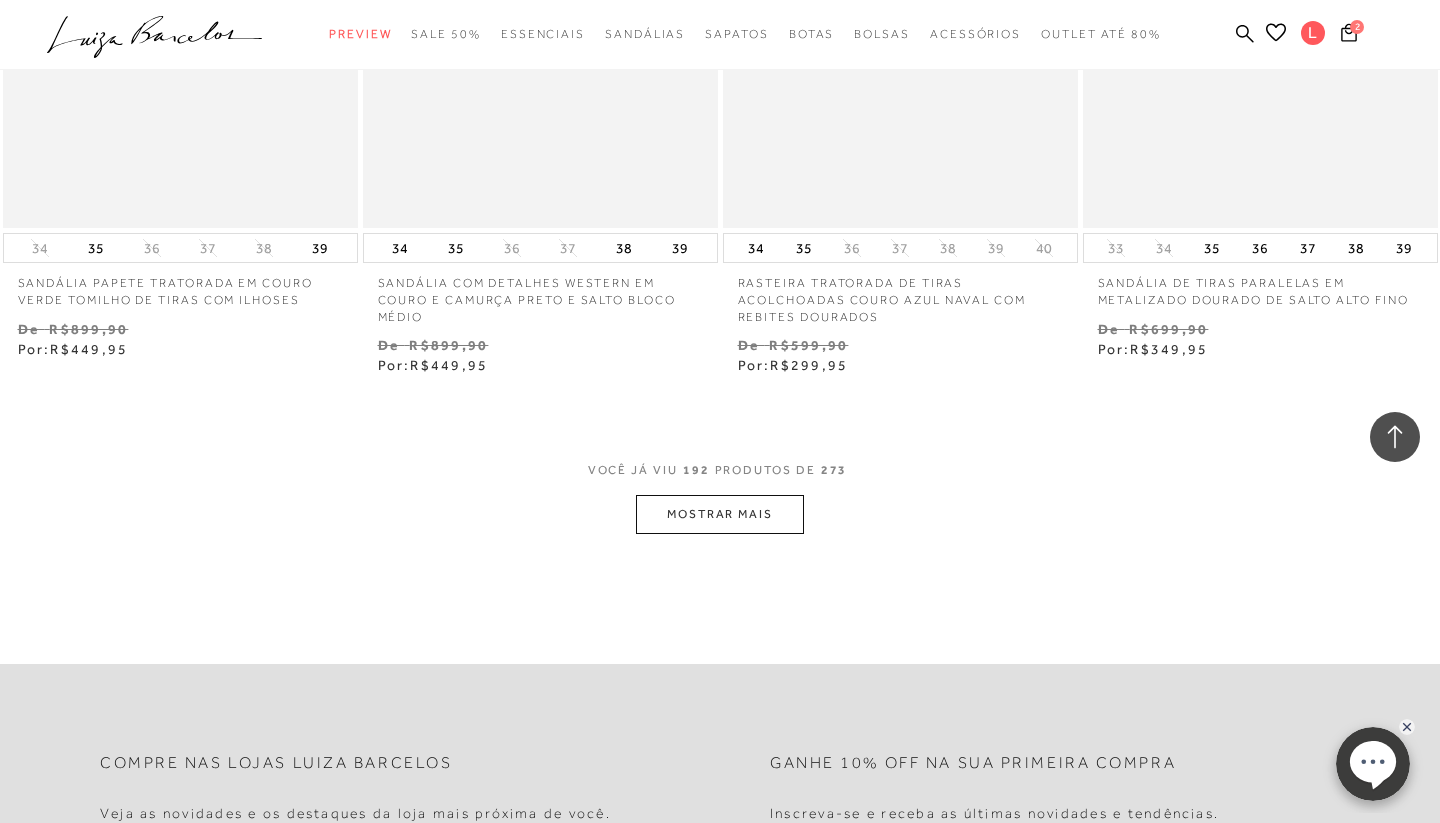 click on "MOSTRAR MAIS" at bounding box center [720, 514] 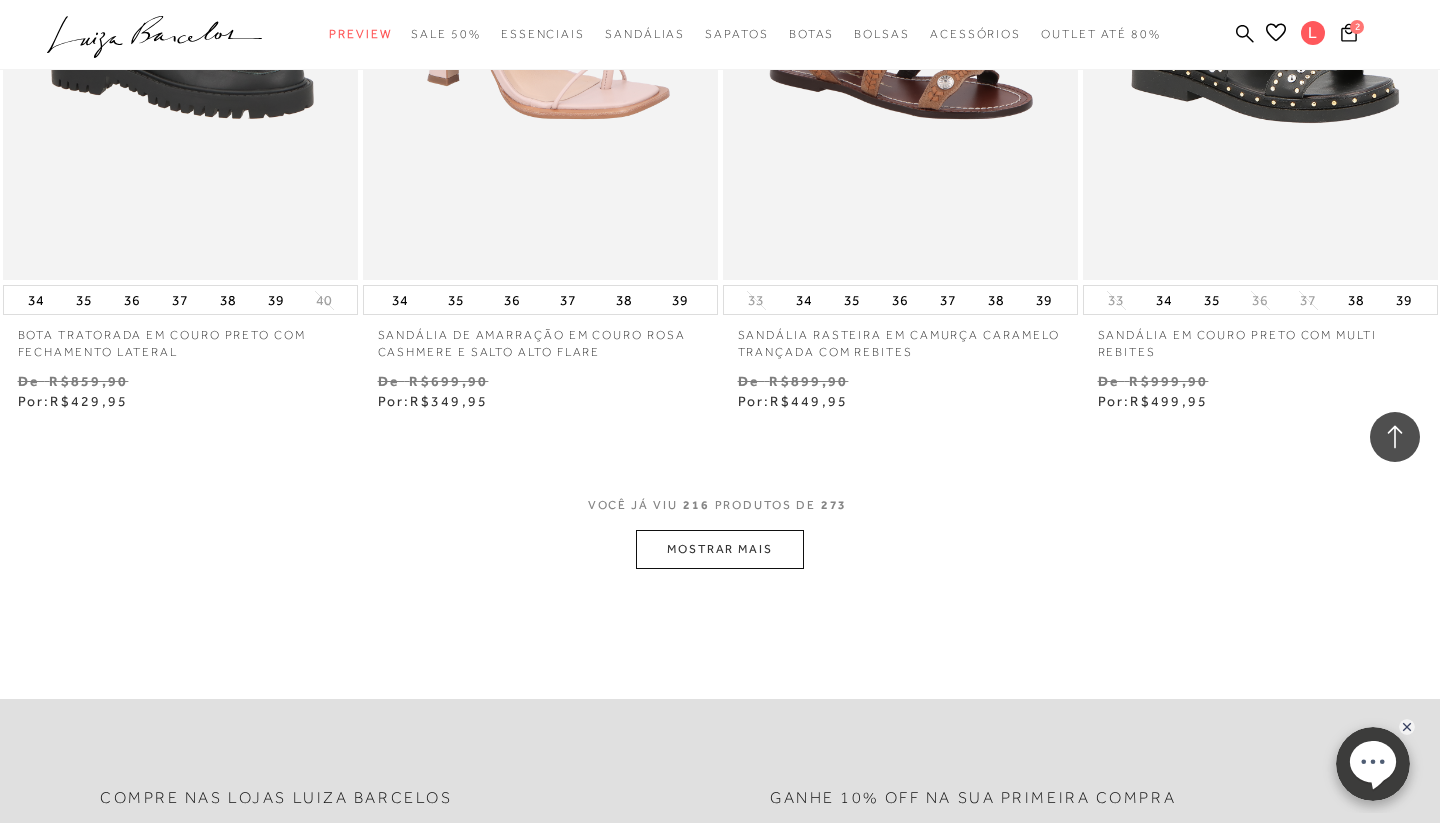 scroll, scrollTop: 36865, scrollLeft: 0, axis: vertical 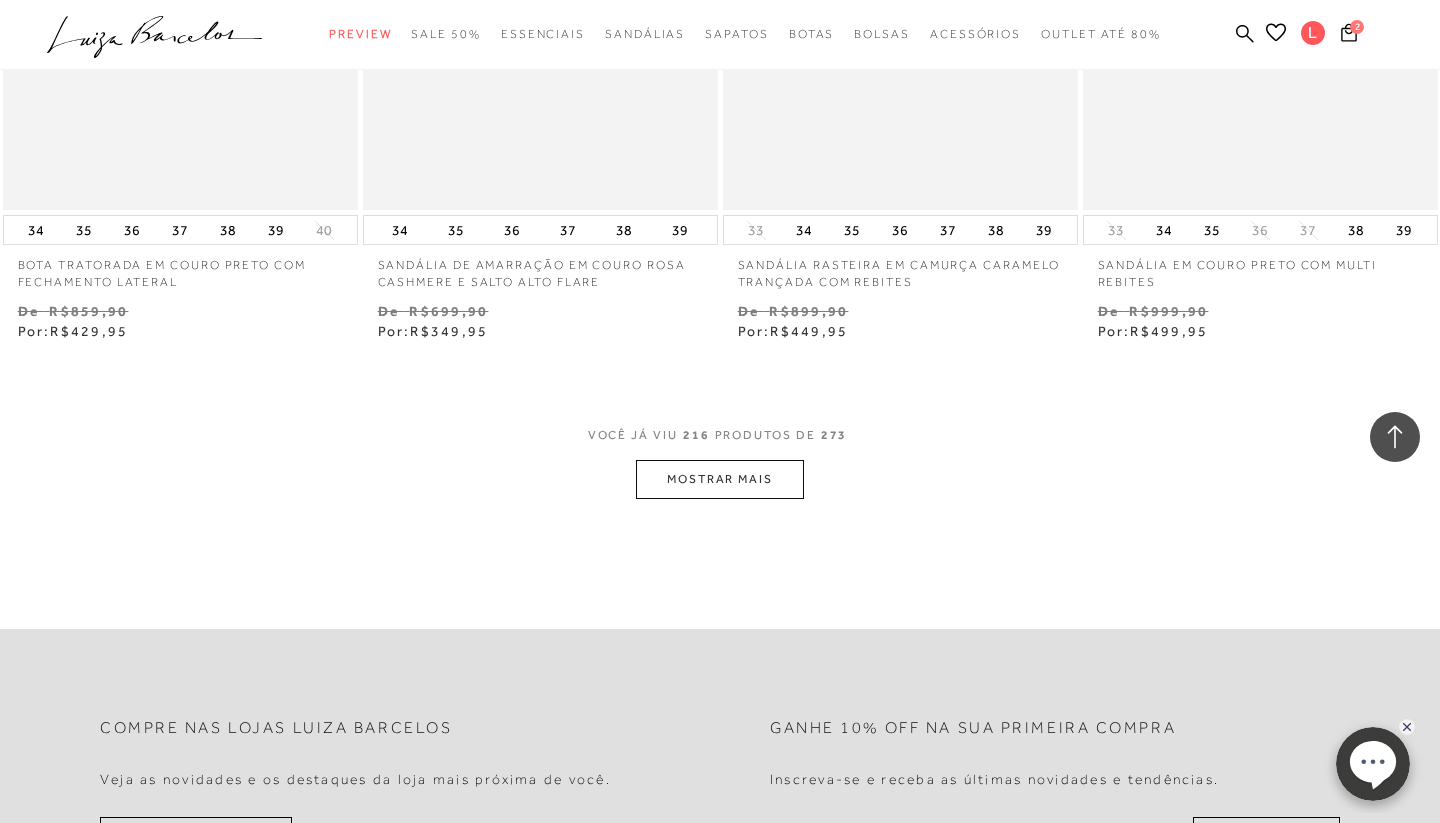 click on "MOSTRAR MAIS" at bounding box center (720, 479) 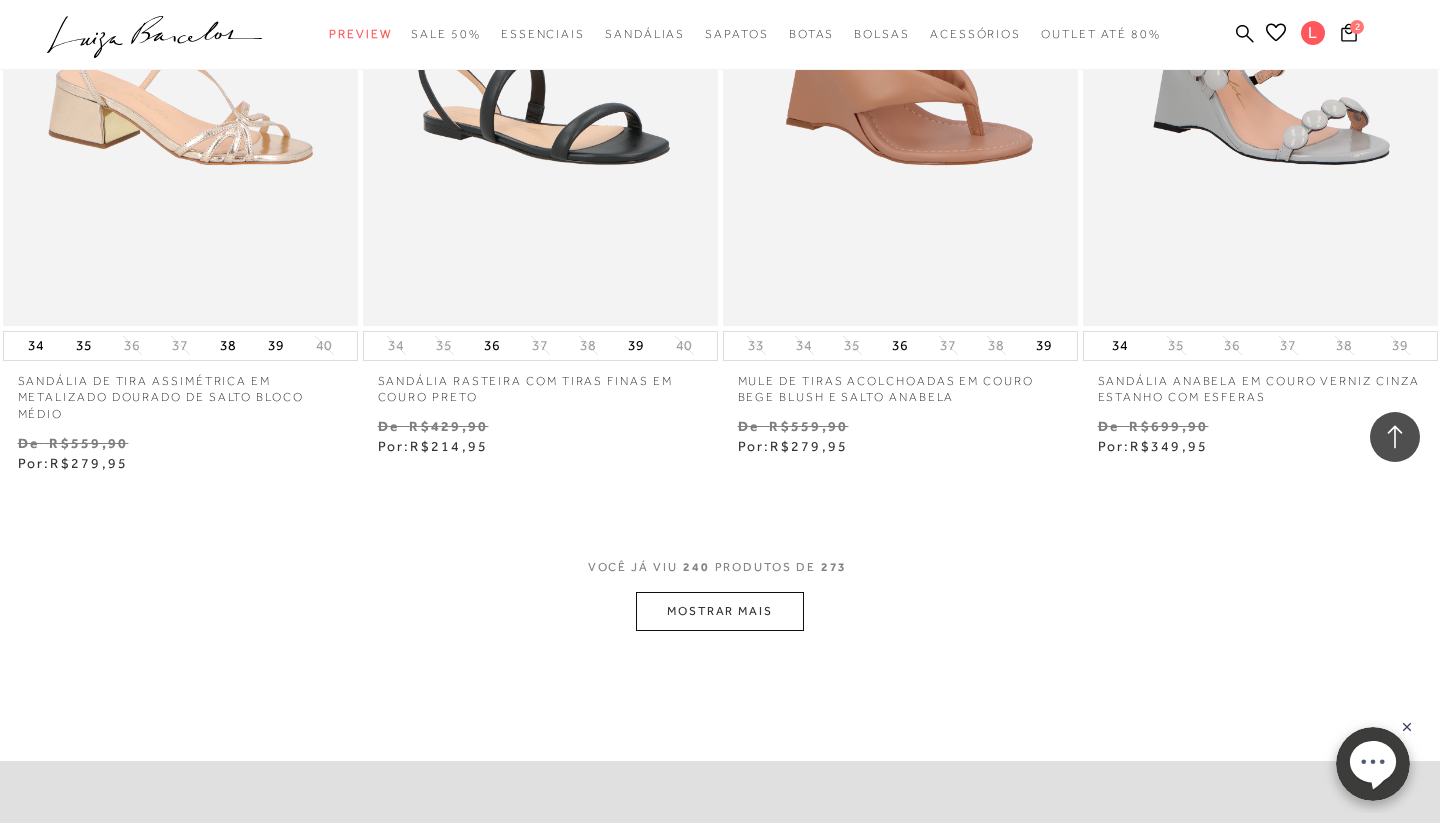 scroll, scrollTop: 40880, scrollLeft: 0, axis: vertical 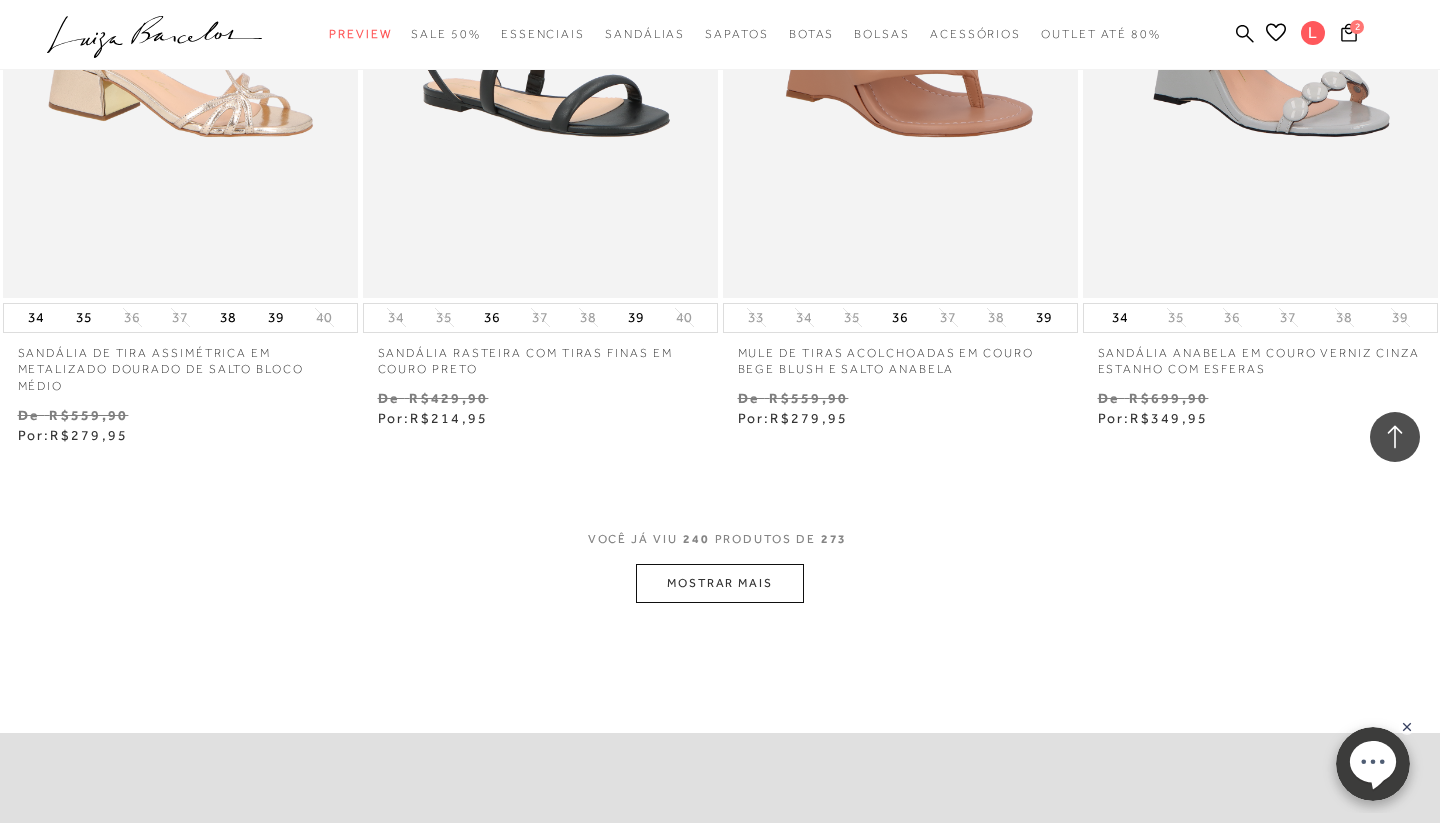 click on "MOSTRAR MAIS" at bounding box center [720, 583] 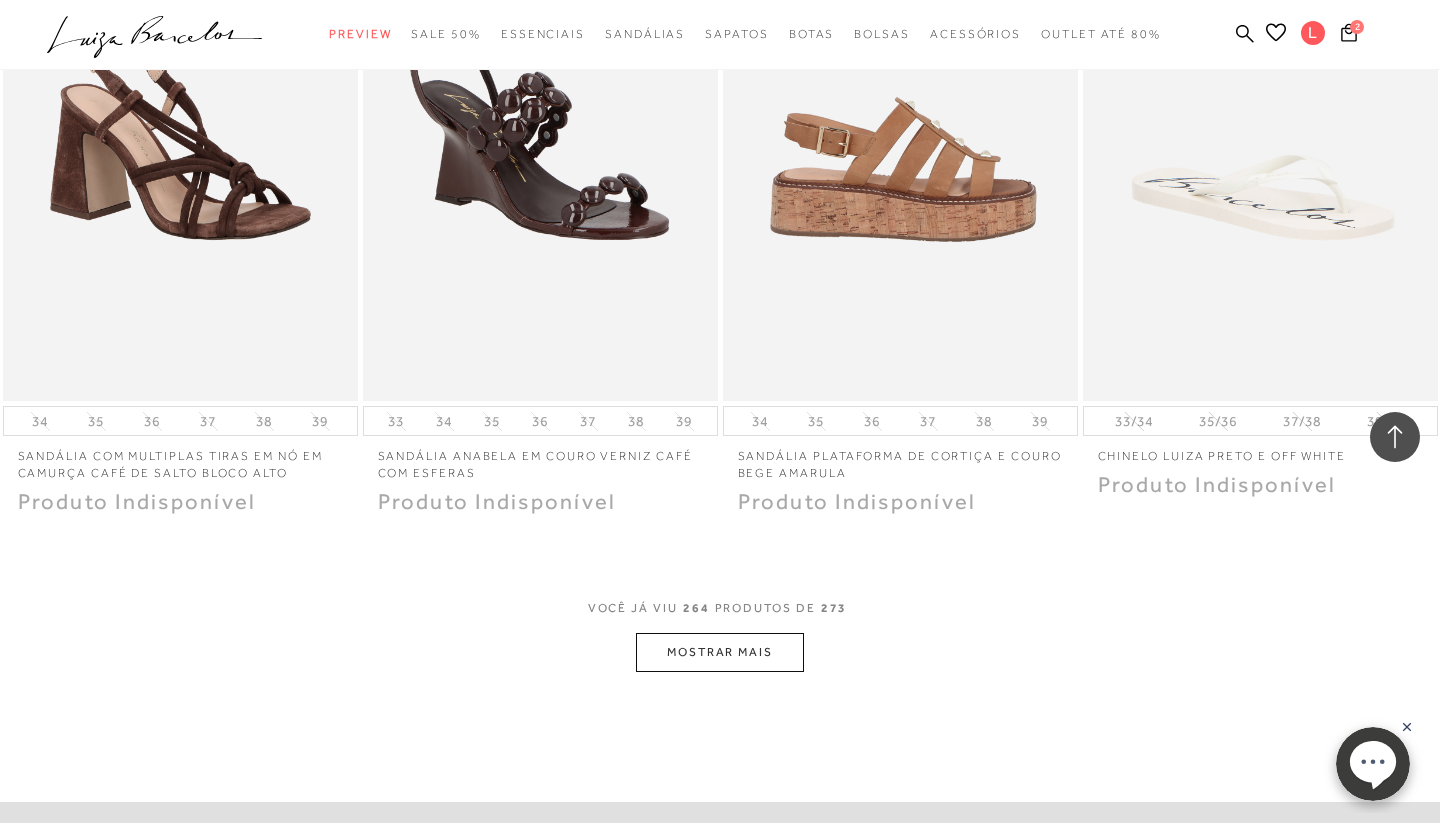 scroll, scrollTop: 45038, scrollLeft: 0, axis: vertical 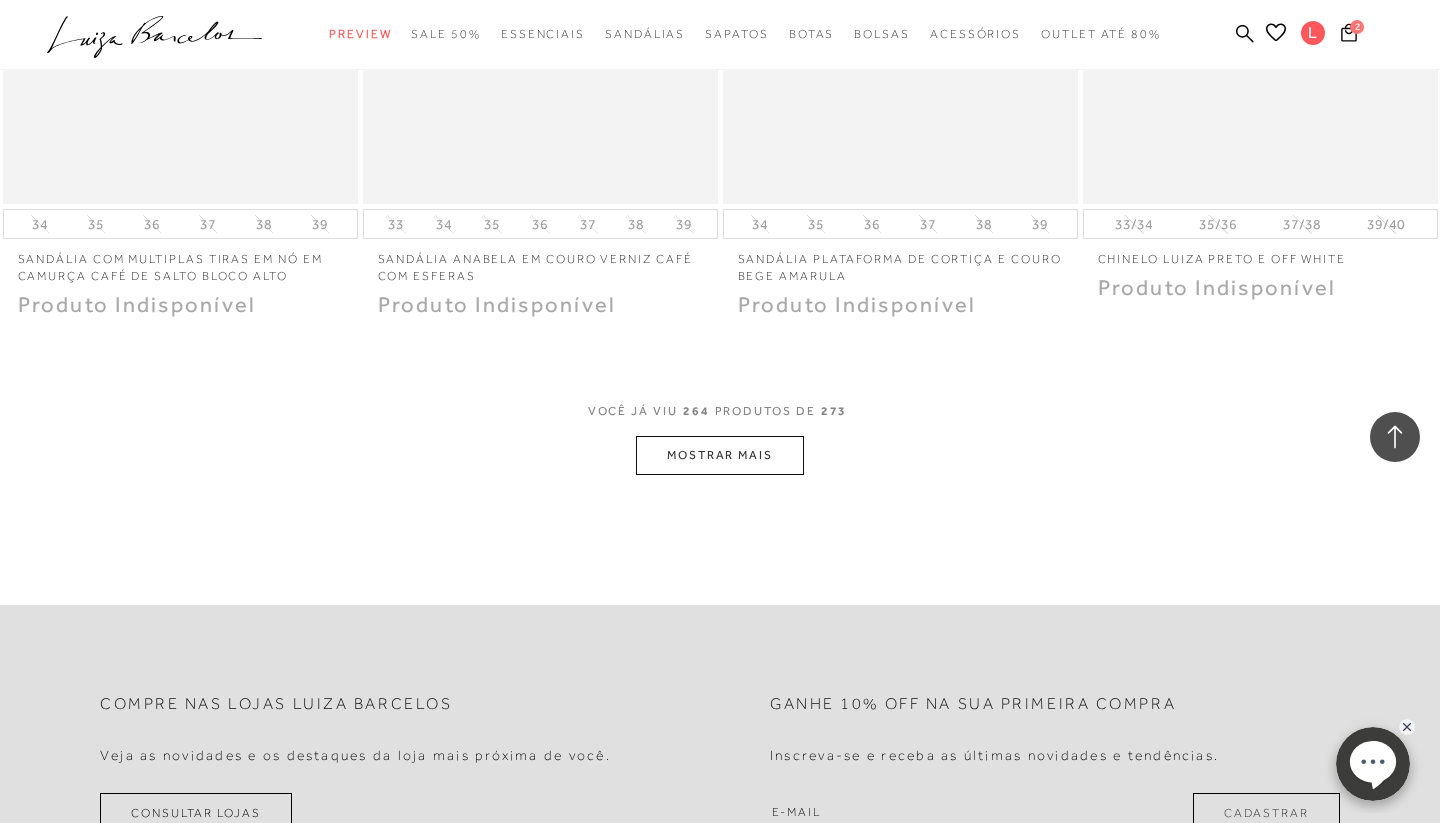 click on "MOSTRAR MAIS" at bounding box center (720, 455) 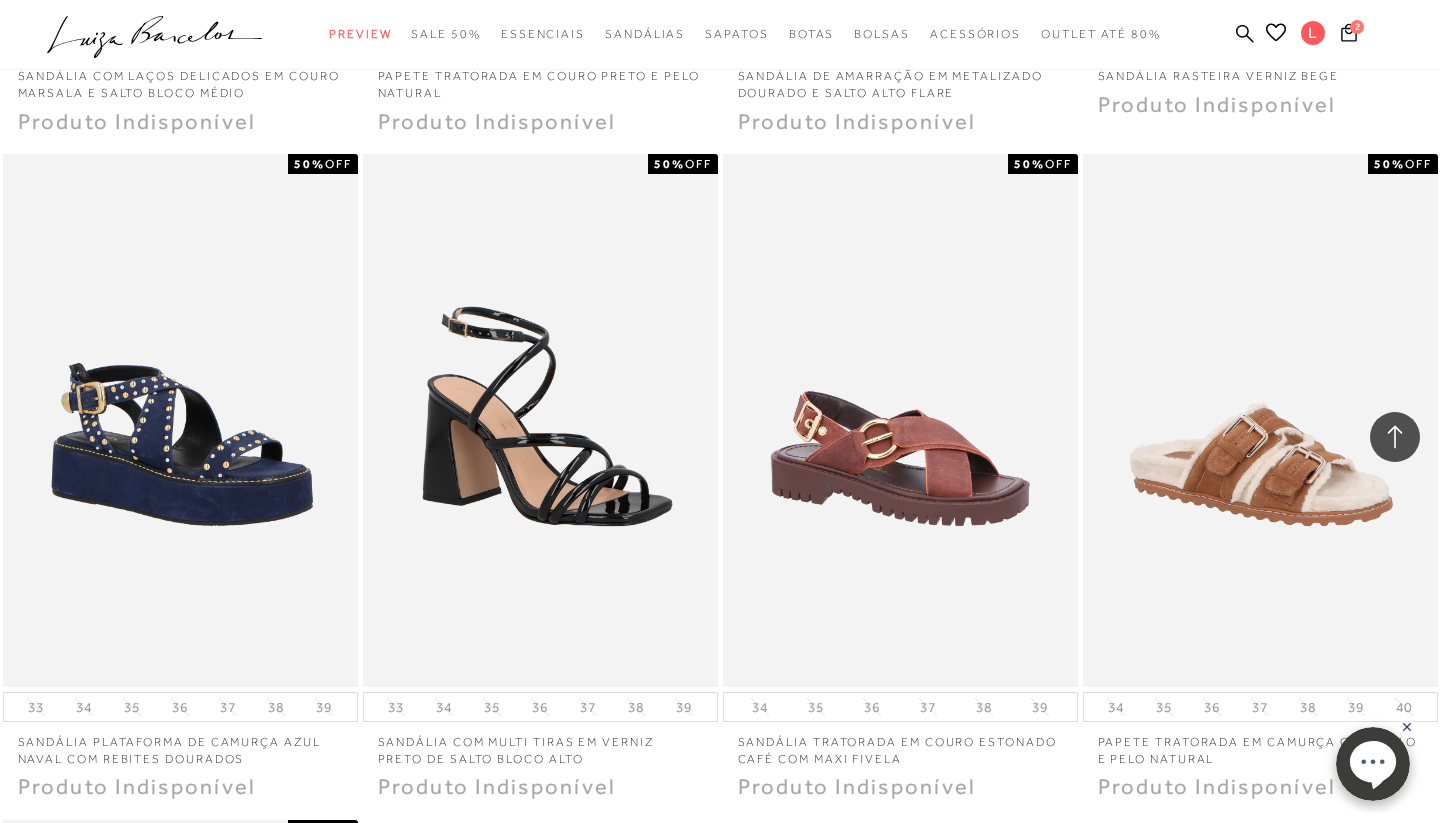 scroll, scrollTop: 44933, scrollLeft: 0, axis: vertical 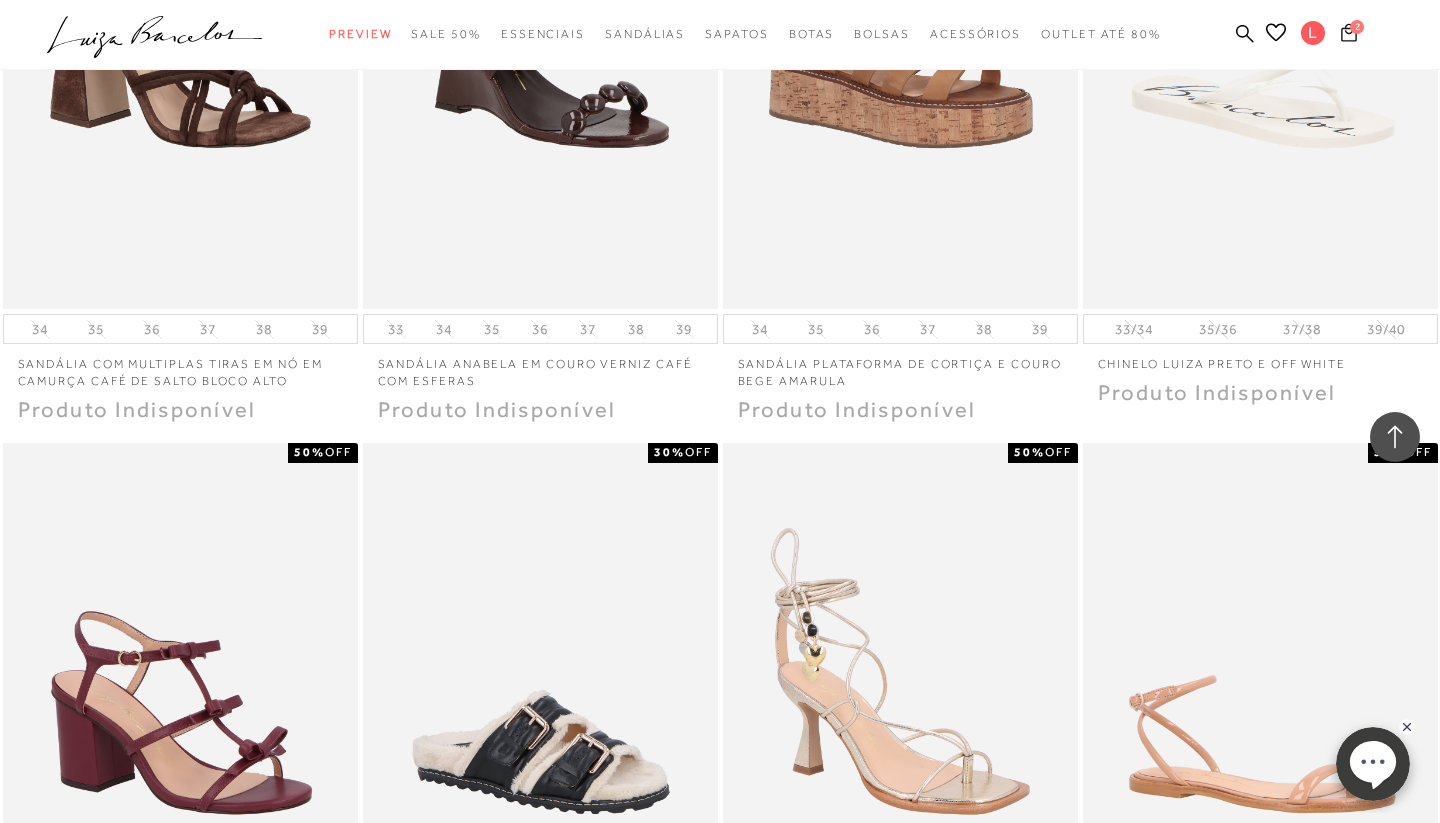 click 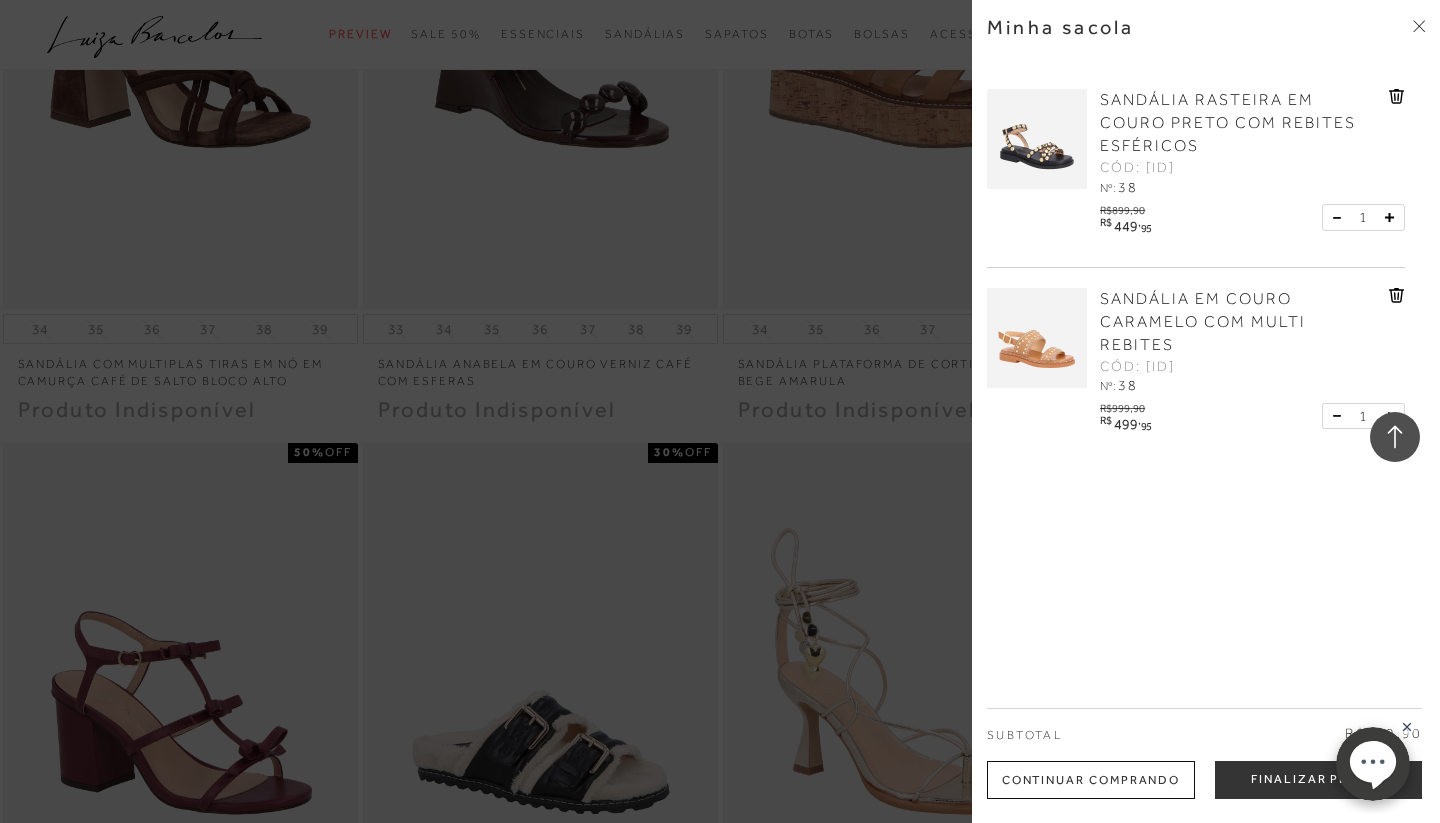 click 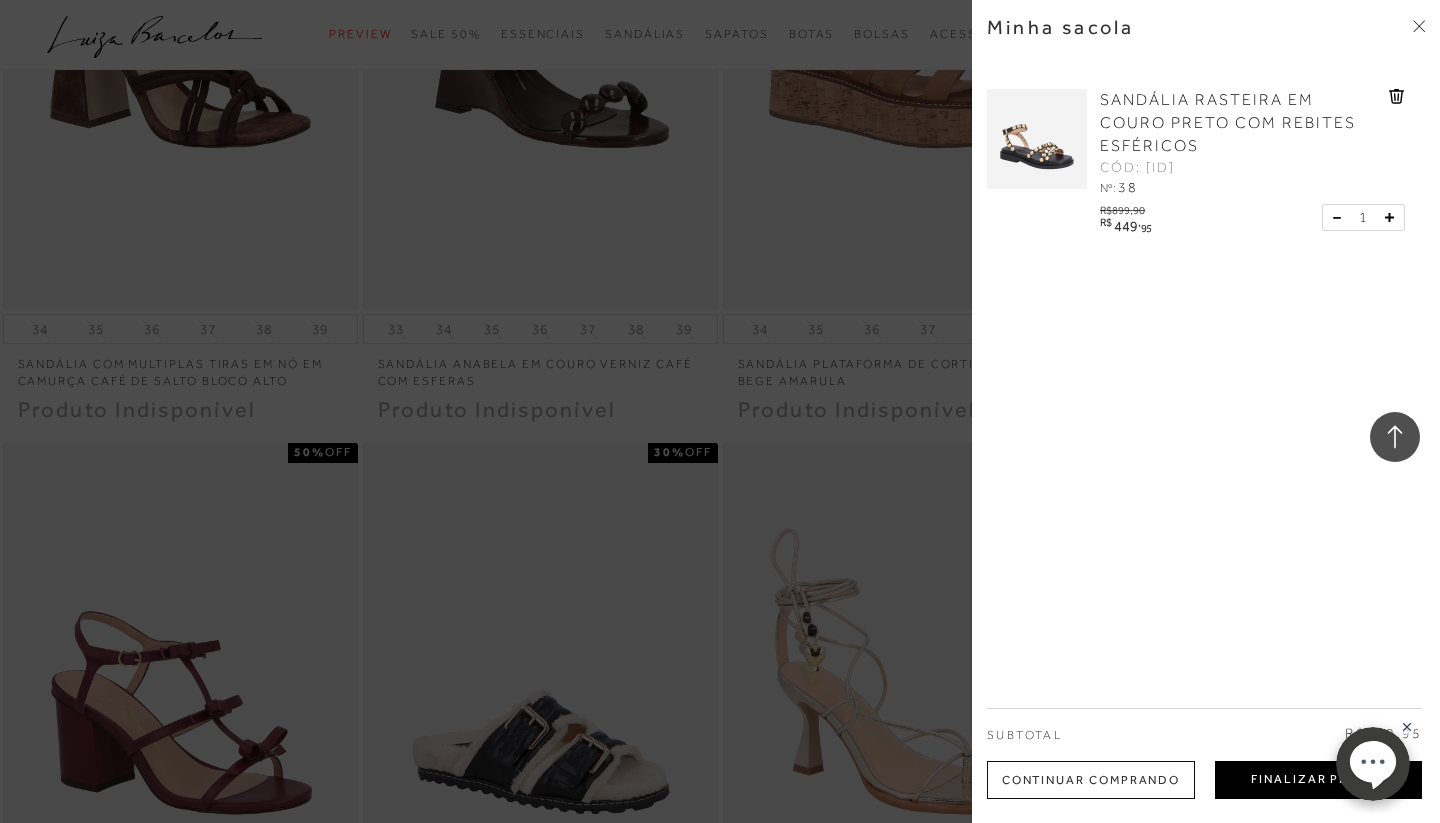 click on "Finalizar Pedido" at bounding box center [1318, 780] 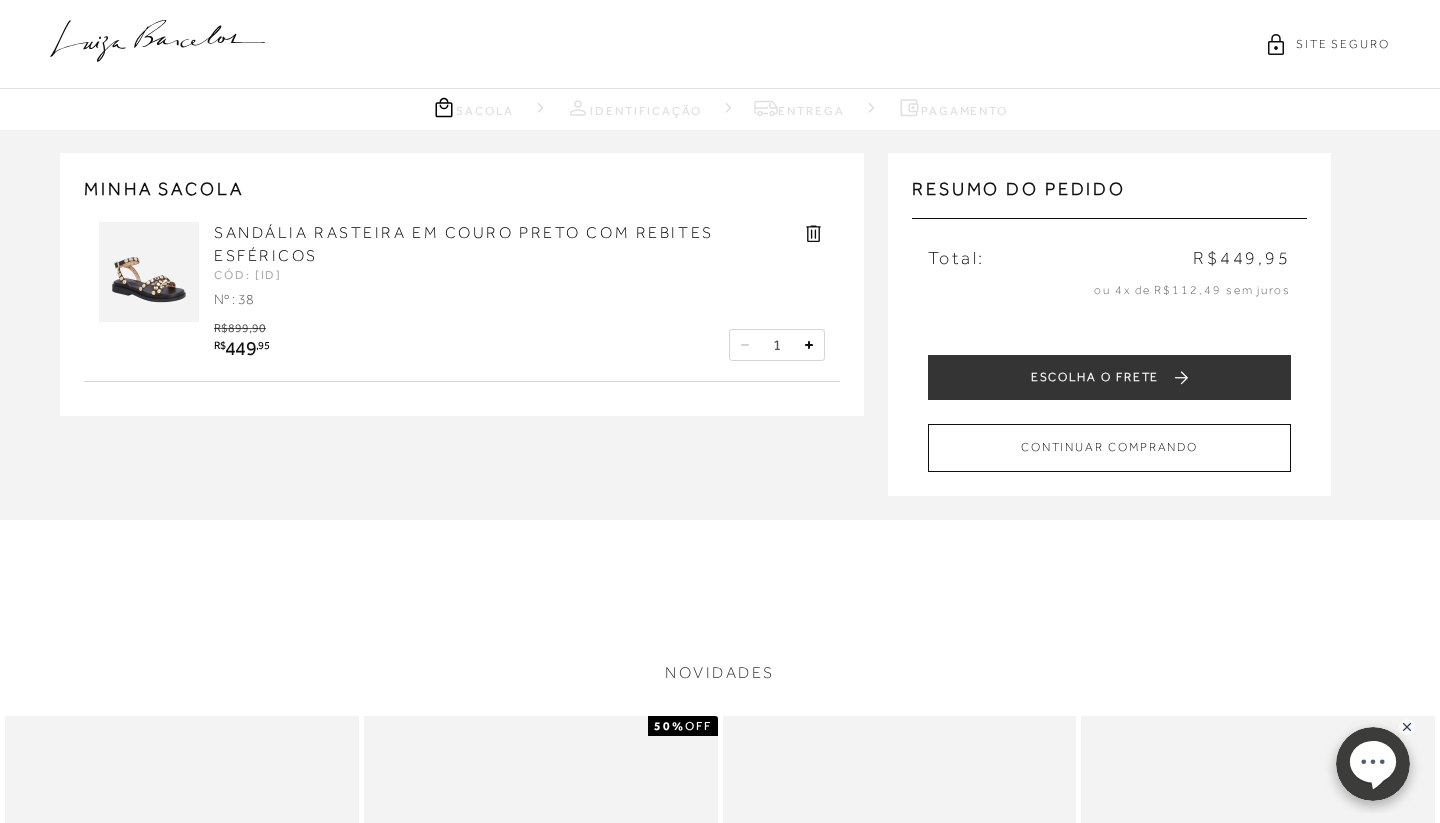 scroll, scrollTop: 0, scrollLeft: 0, axis: both 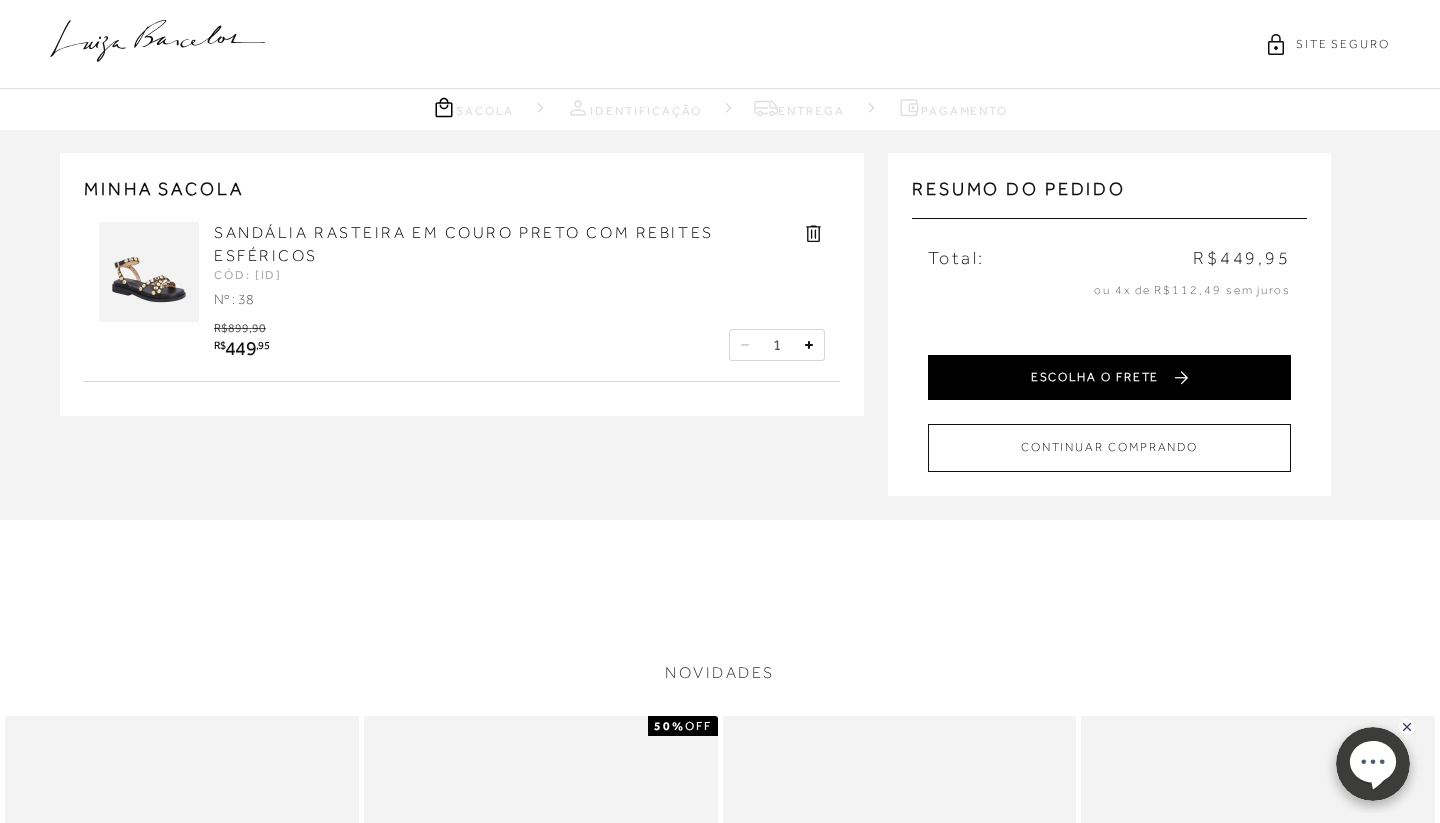 click on "ESCOLHA O FRETE" at bounding box center (1109, 377) 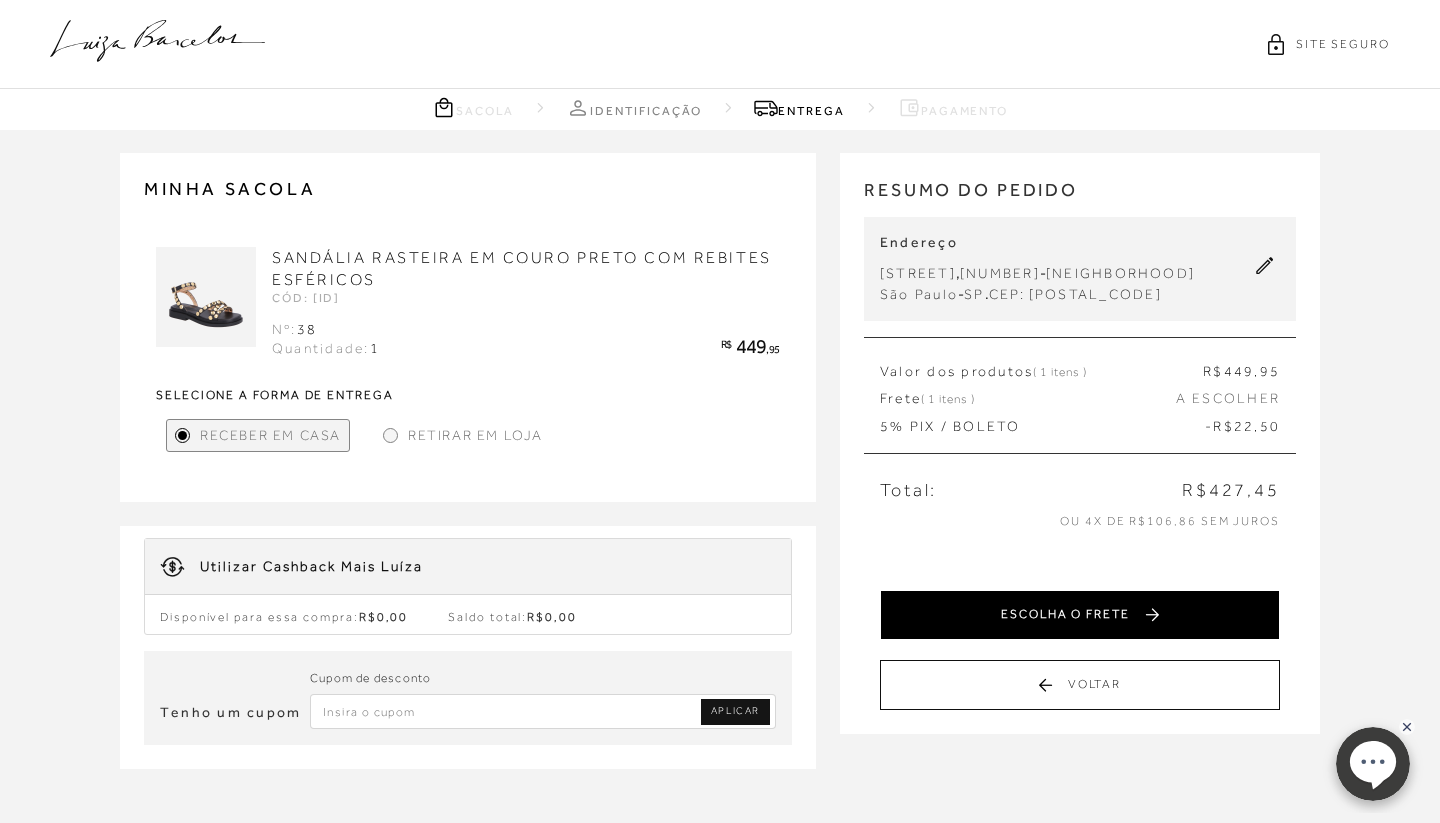 click on "ESCOLHA O FRETE" at bounding box center (1080, 615) 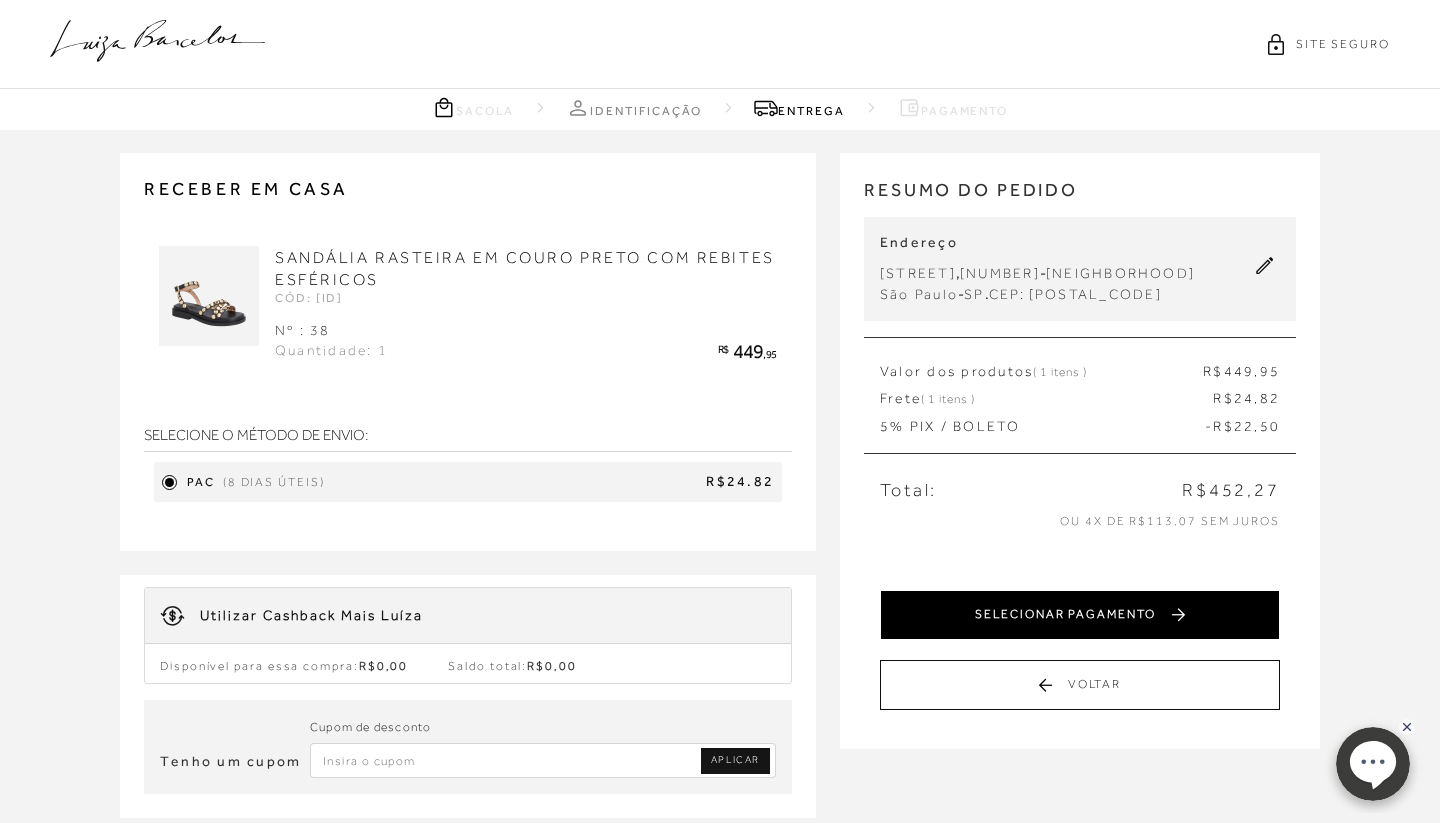 click on "SELECIONAR PAGAMENTO" at bounding box center [1080, 615] 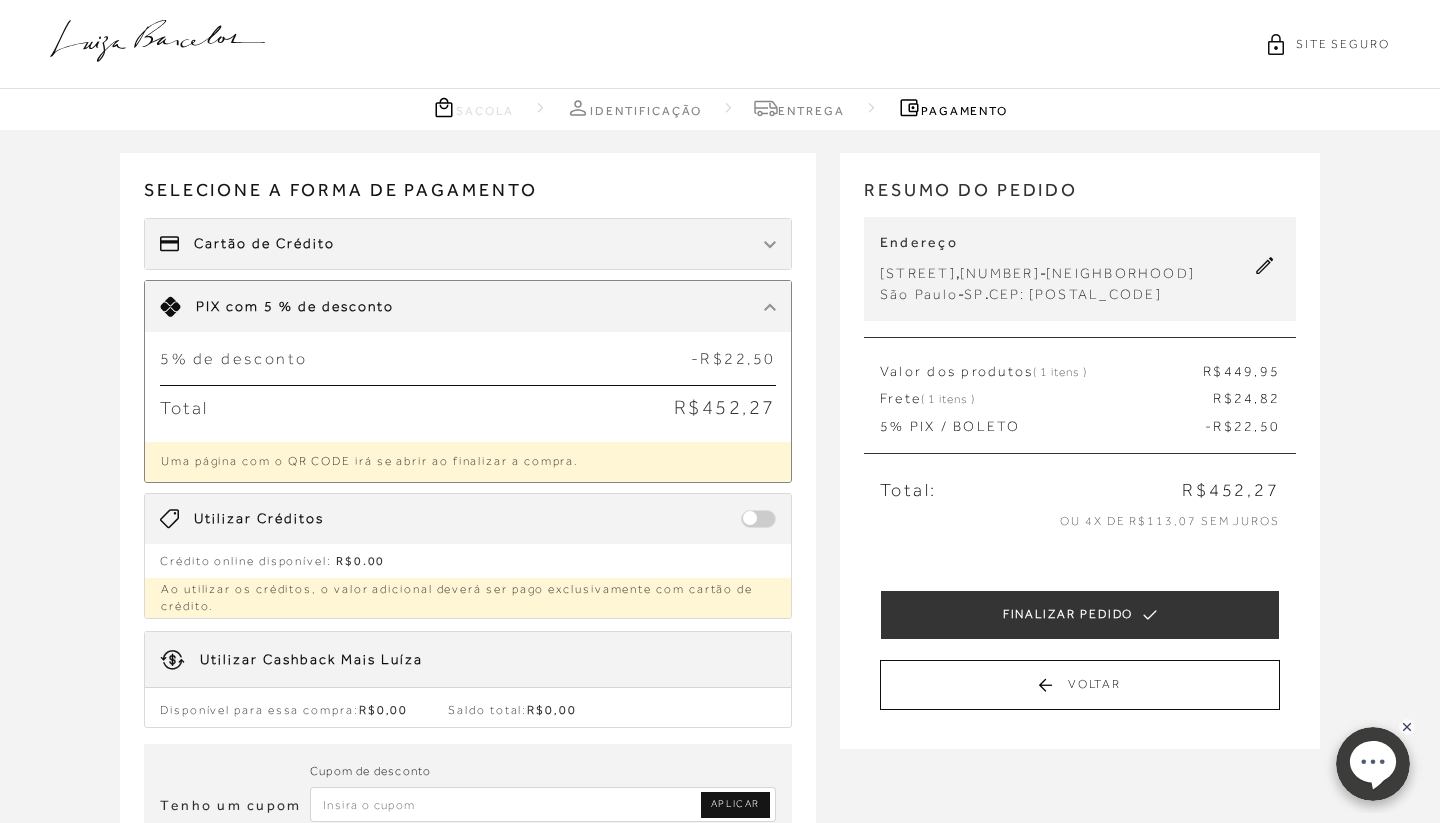 click on "Total
R$452,27" at bounding box center [468, 407] 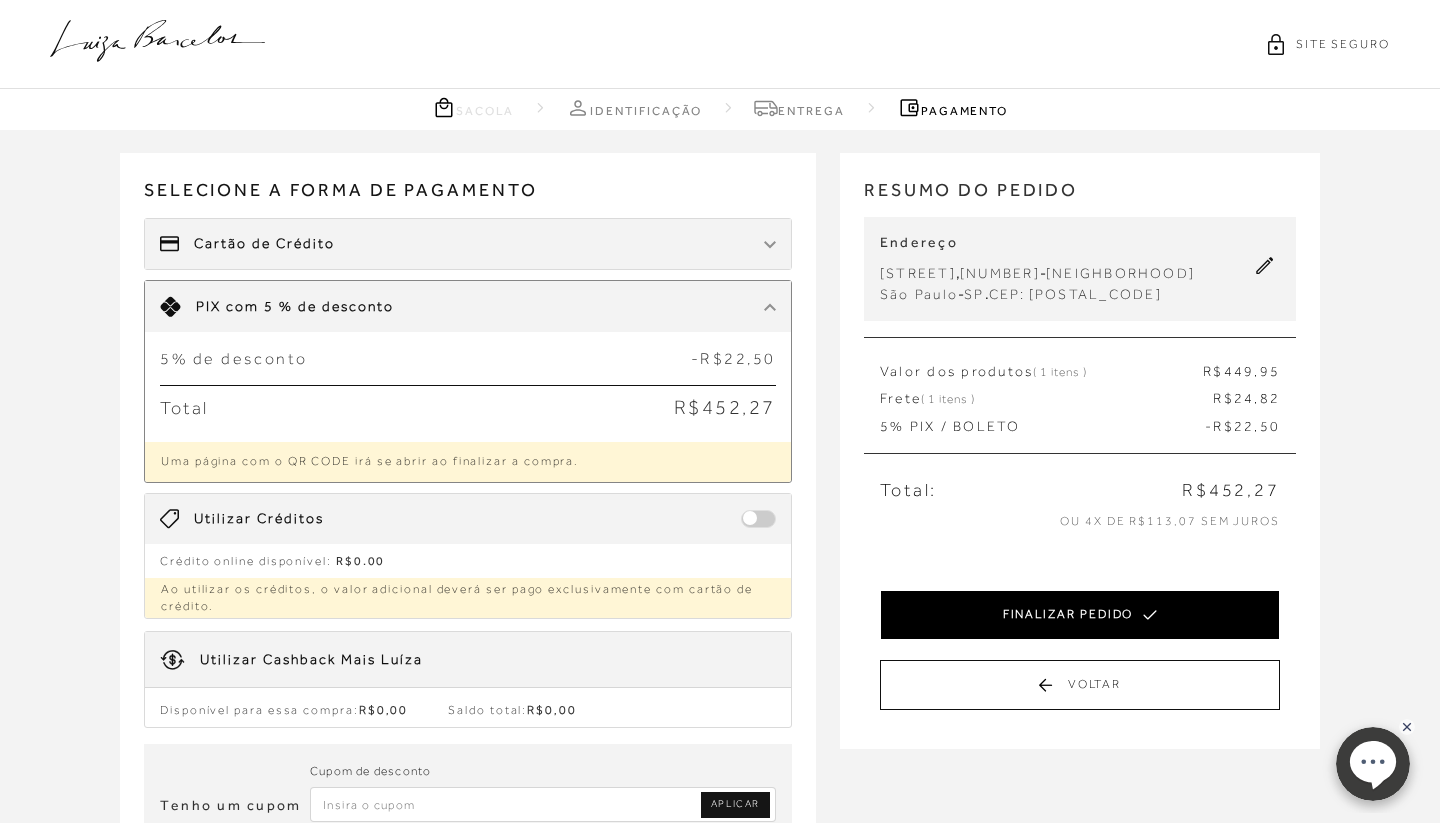 click on "FINALIZAR PEDIDO" at bounding box center (1080, 615) 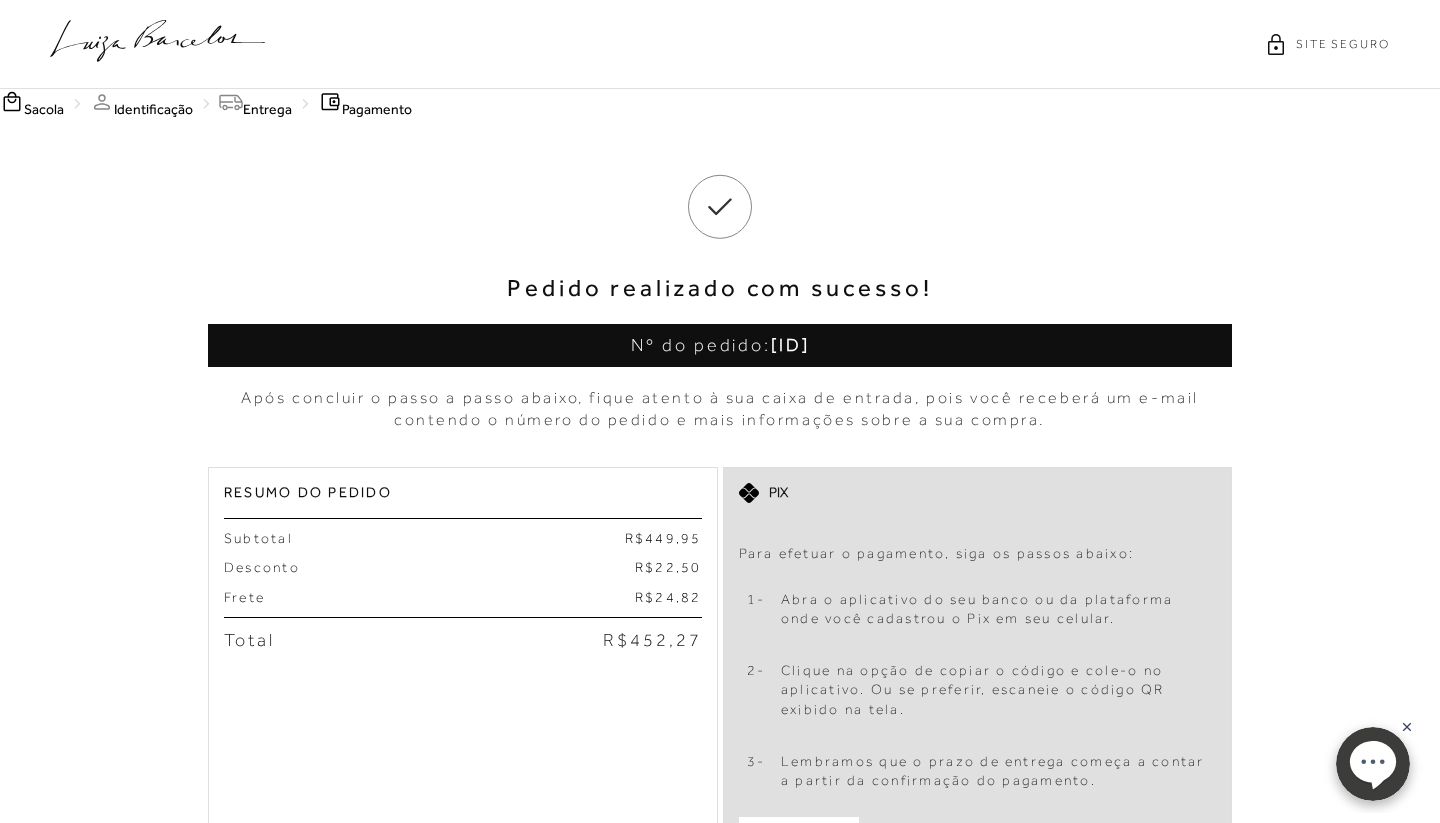 scroll, scrollTop: 0, scrollLeft: 0, axis: both 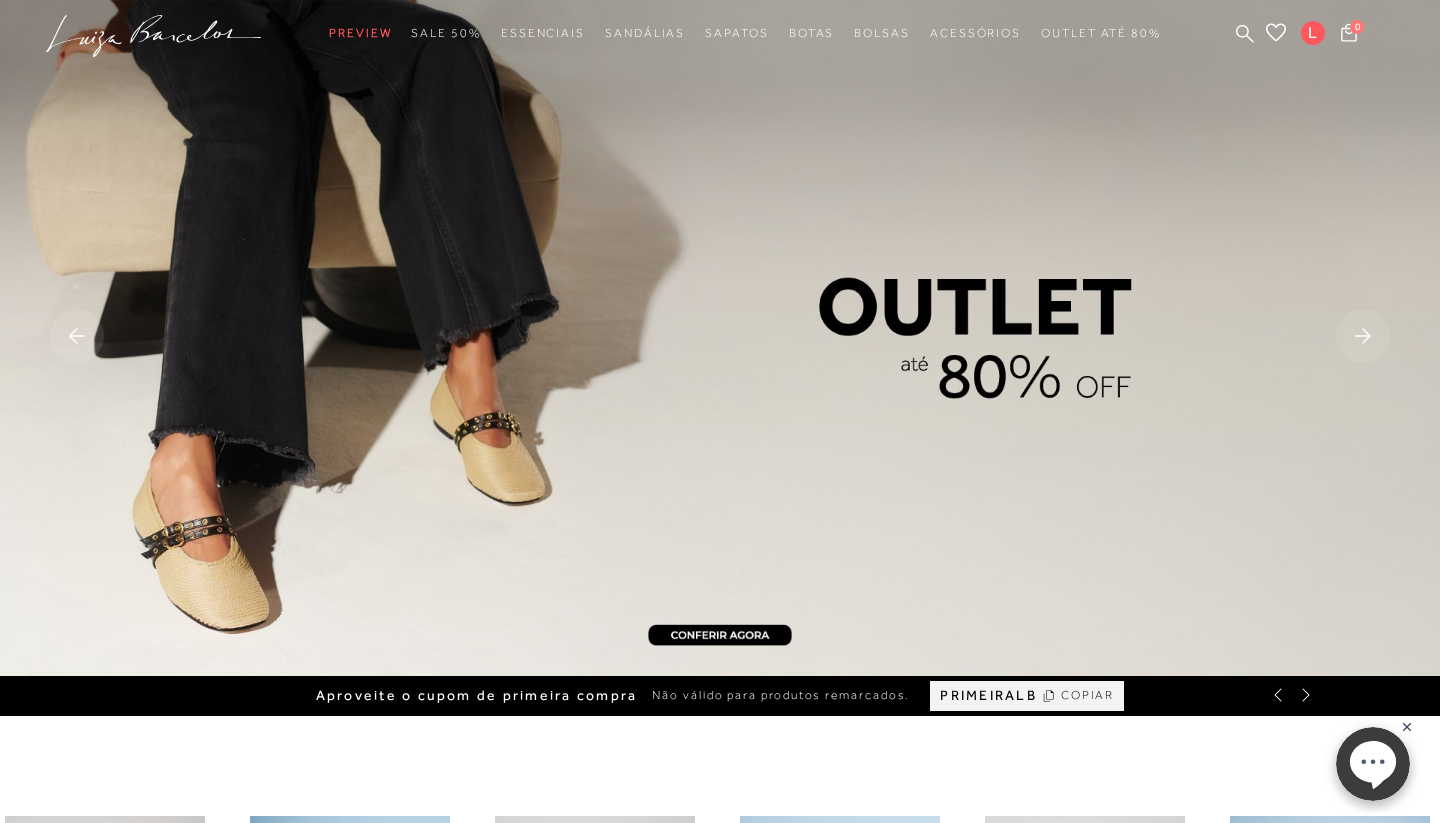 click at bounding box center (720, 338) 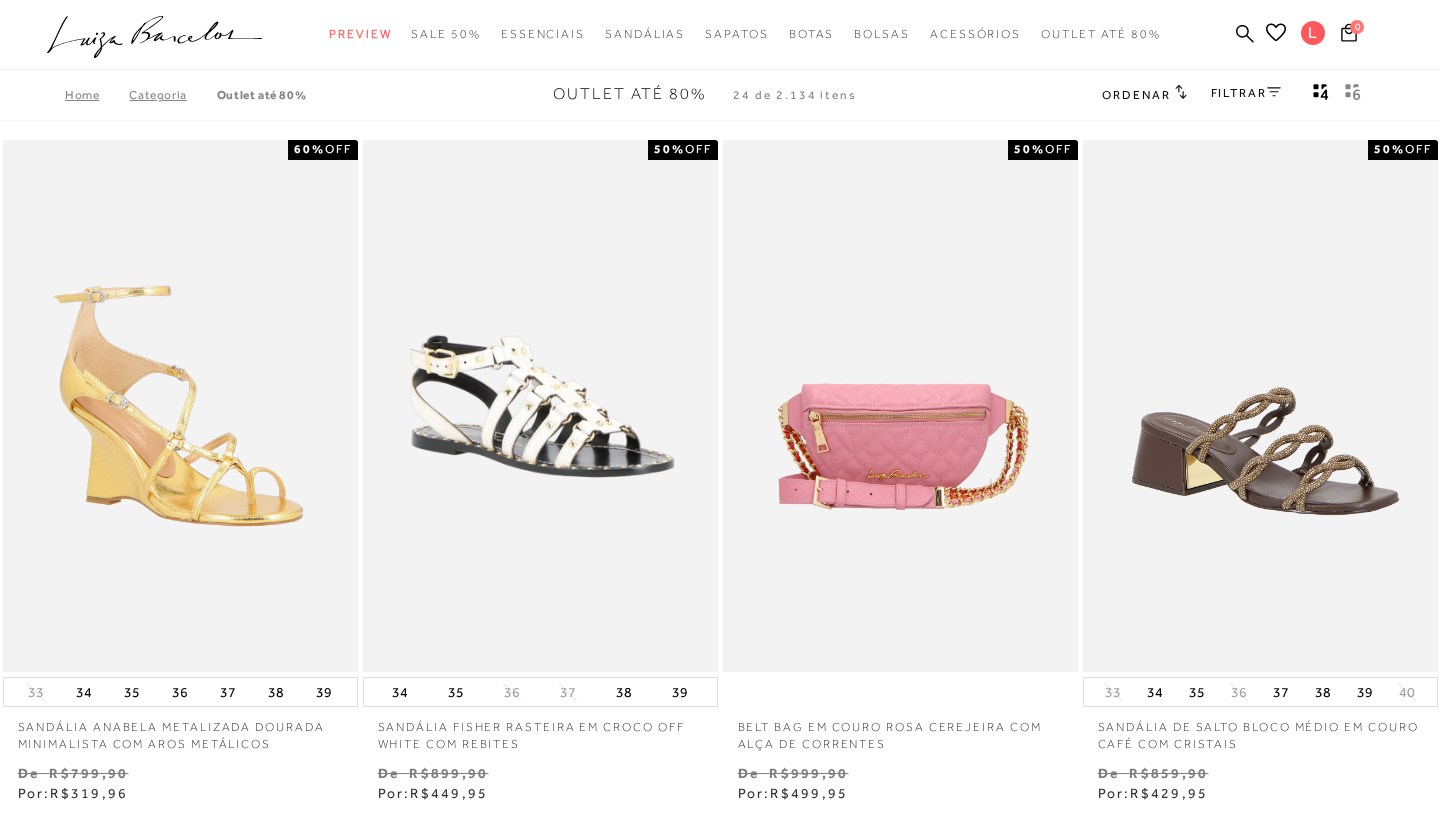 scroll, scrollTop: 0, scrollLeft: 0, axis: both 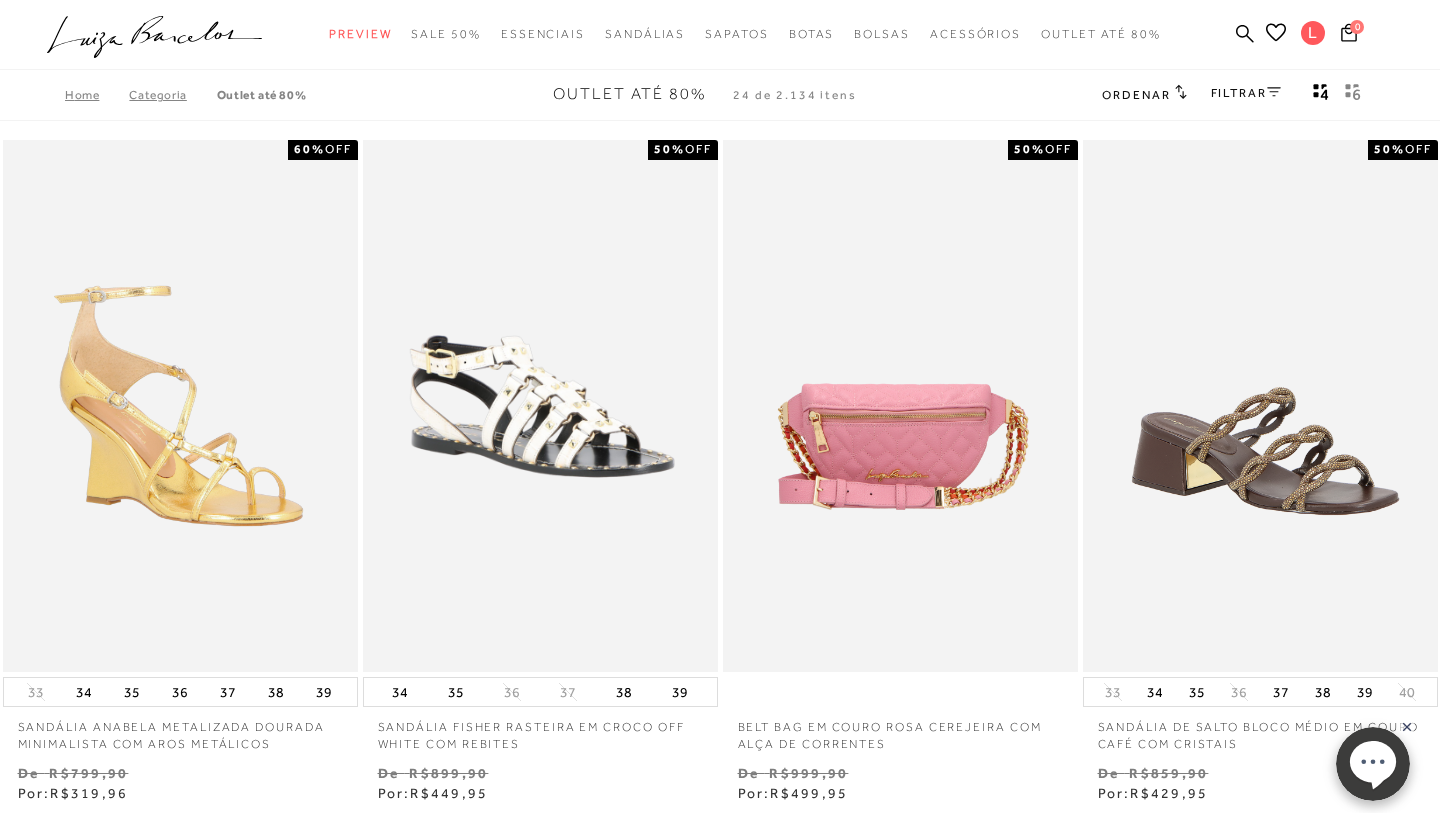 click on "FILTRAR" at bounding box center [1246, 93] 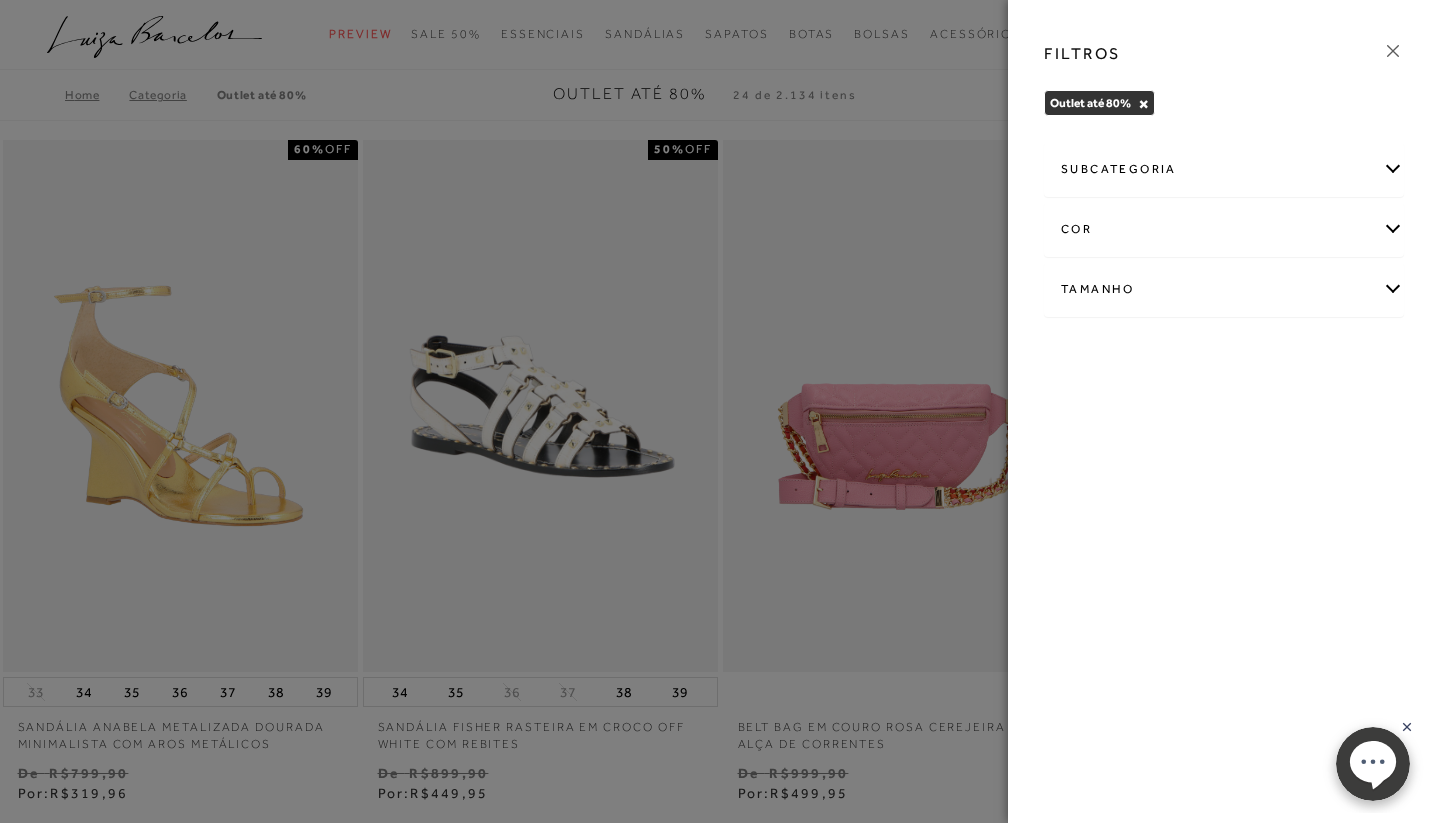 click on "cor" at bounding box center (1224, 229) 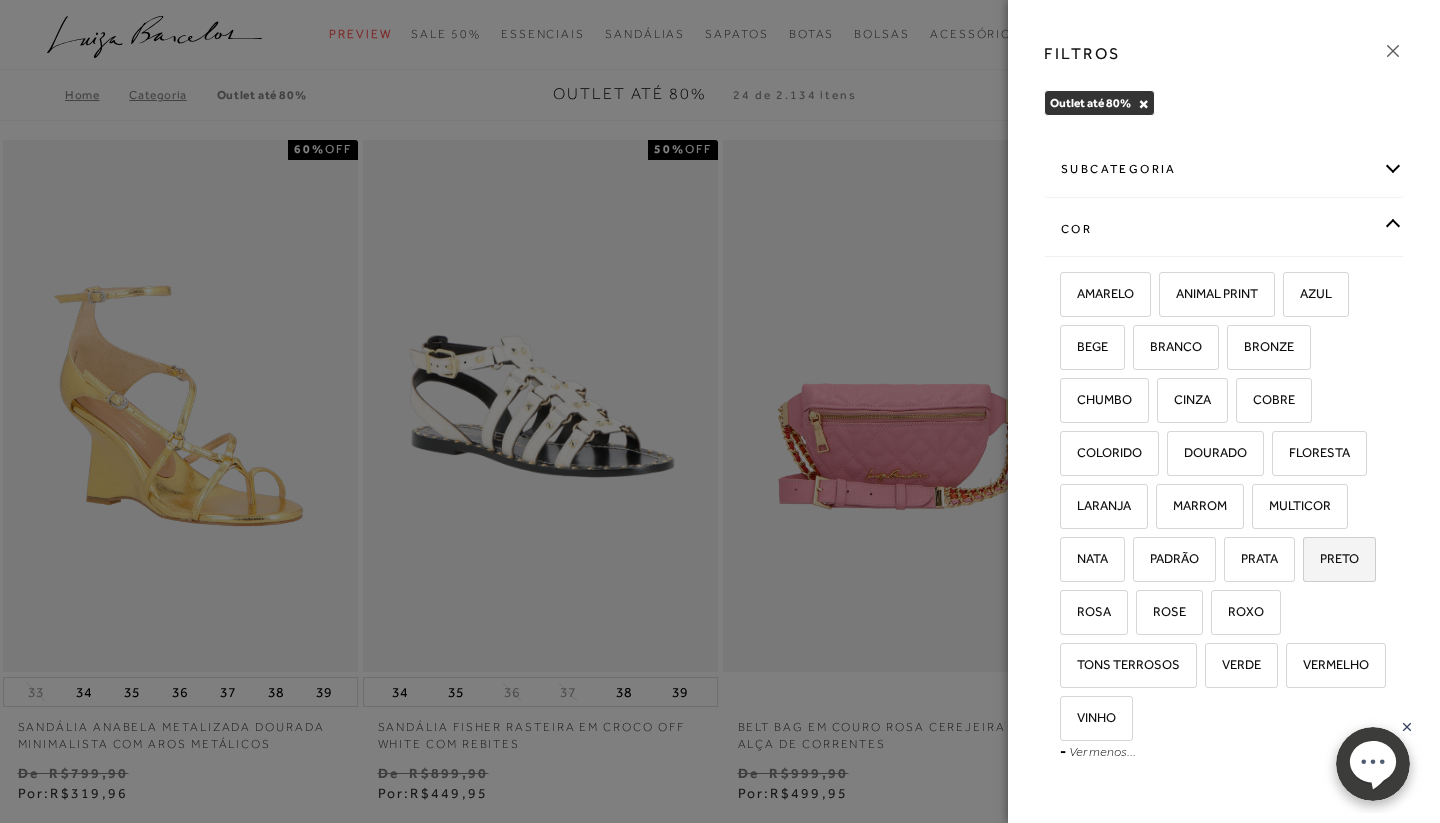click on "PRETO" at bounding box center (1332, 558) 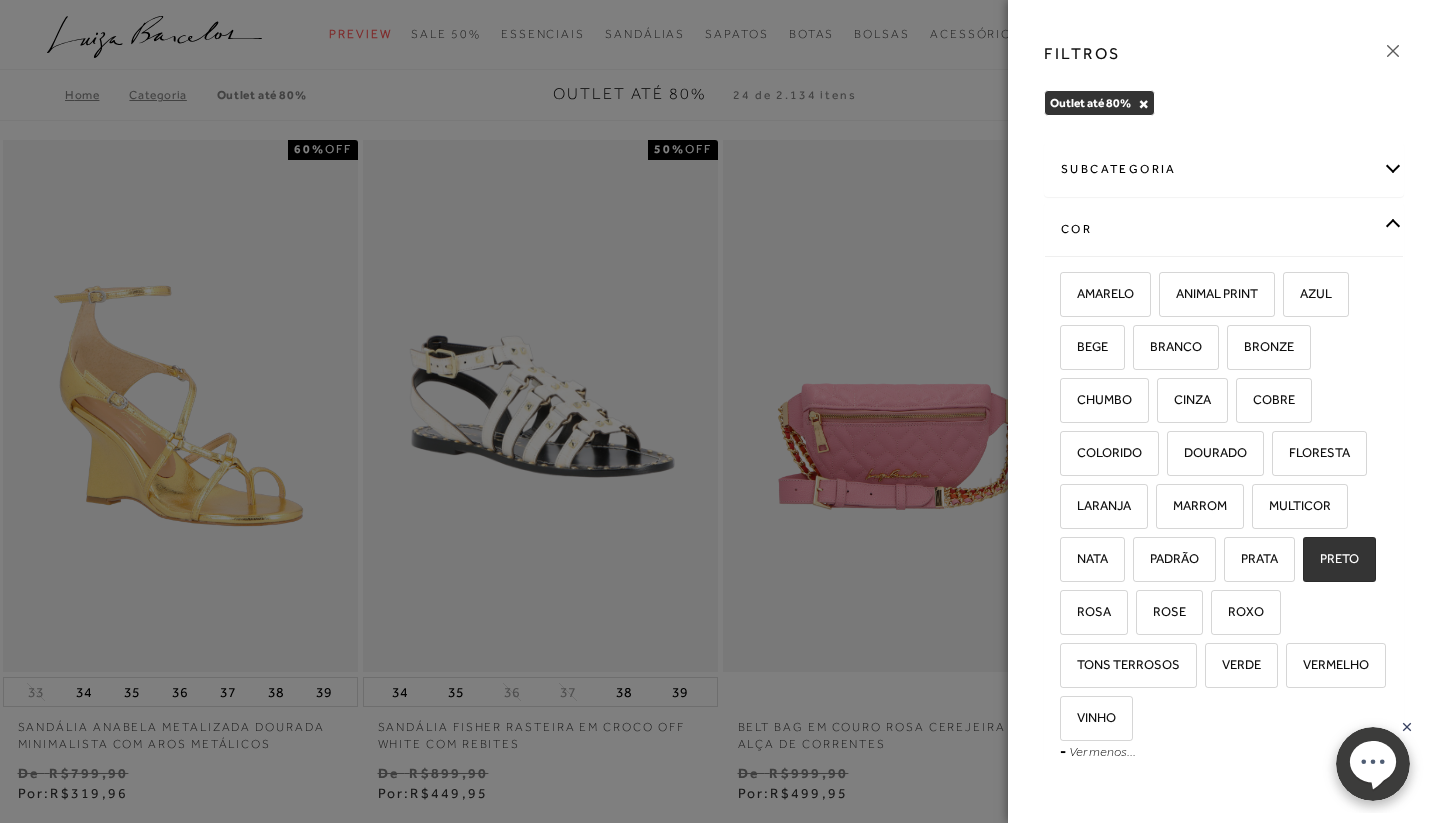 checkbox on "true" 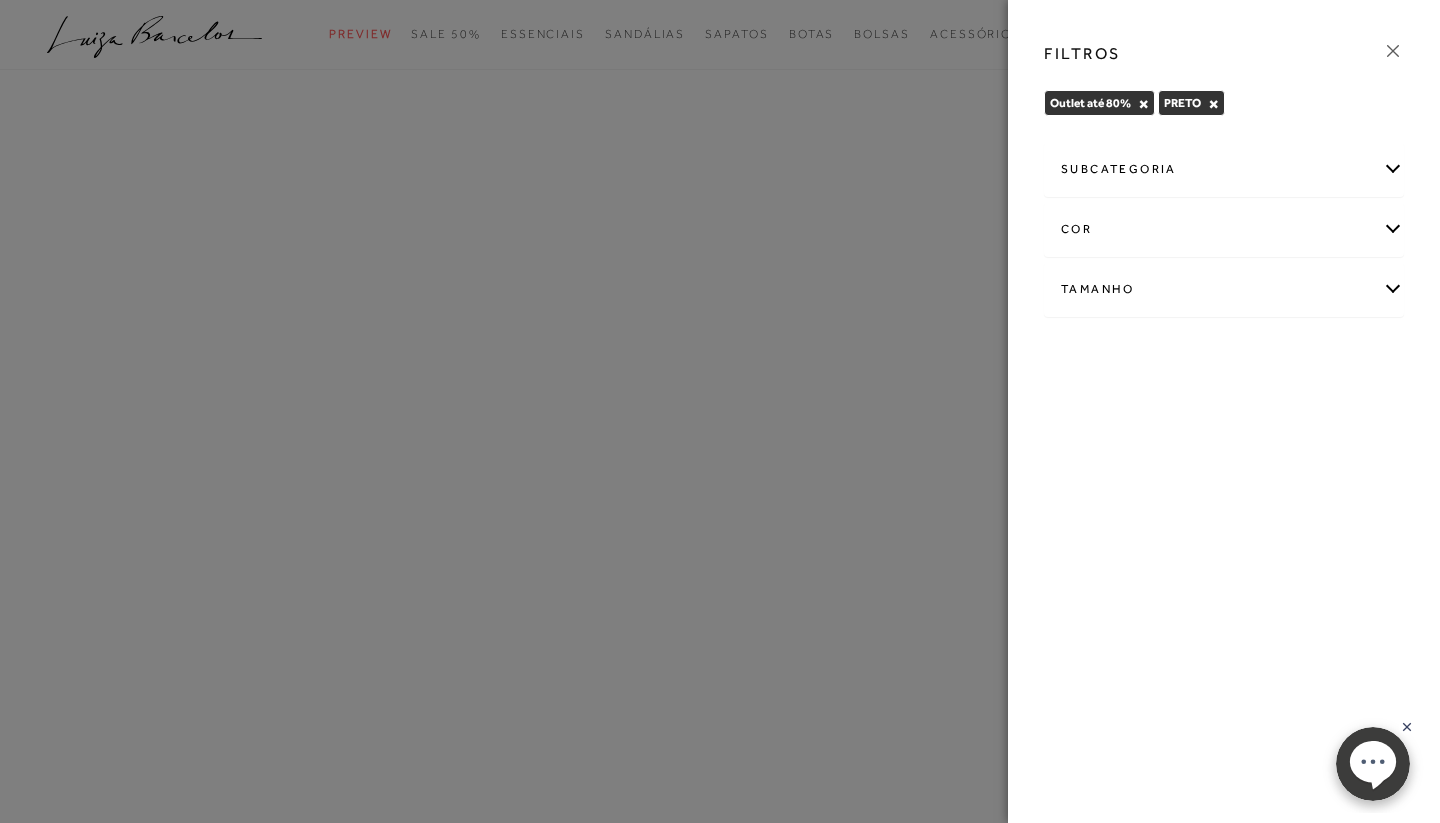 click on "subcategoria" at bounding box center (1224, 169) 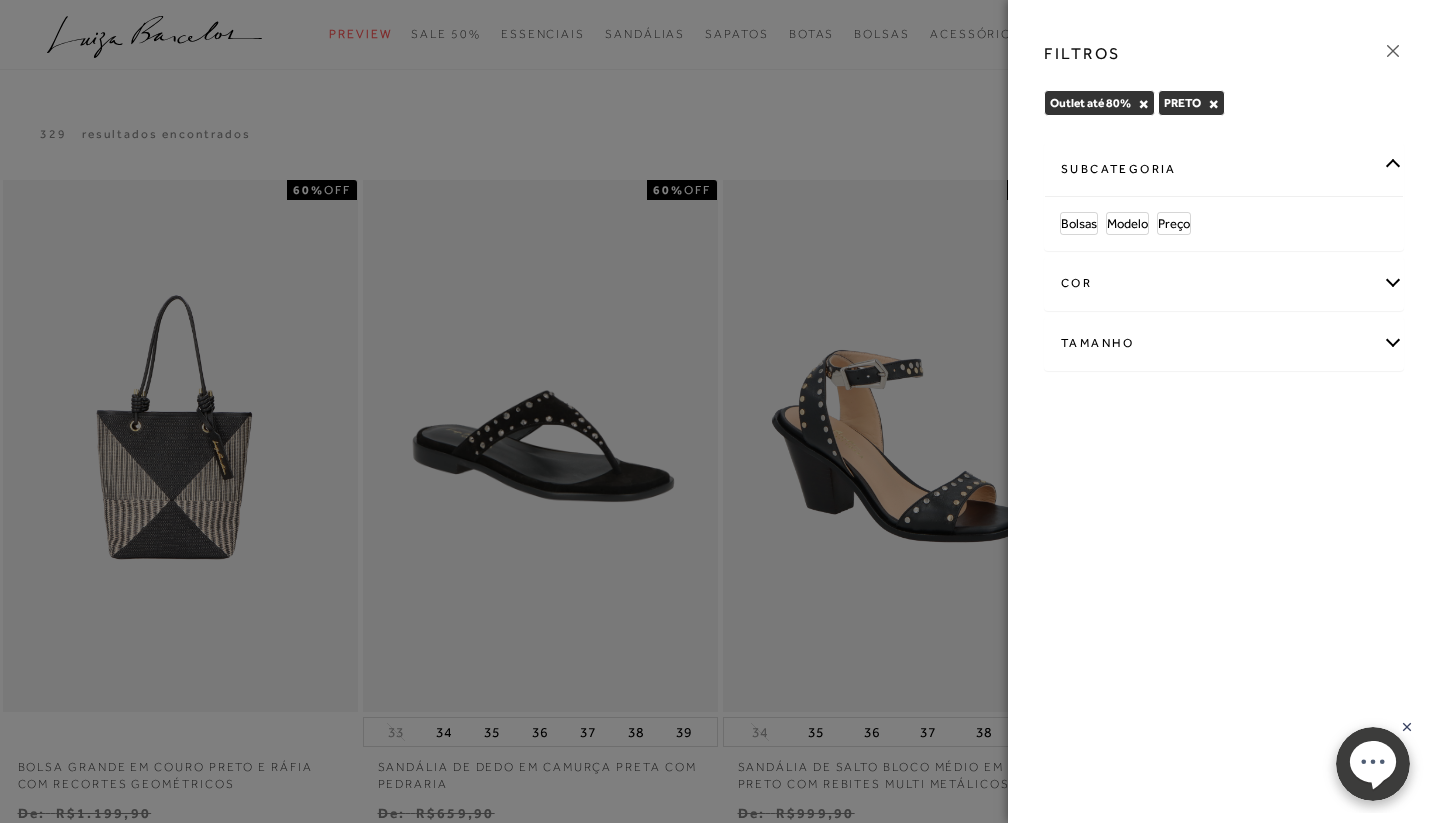 click on "Tamanho" at bounding box center (1224, 343) 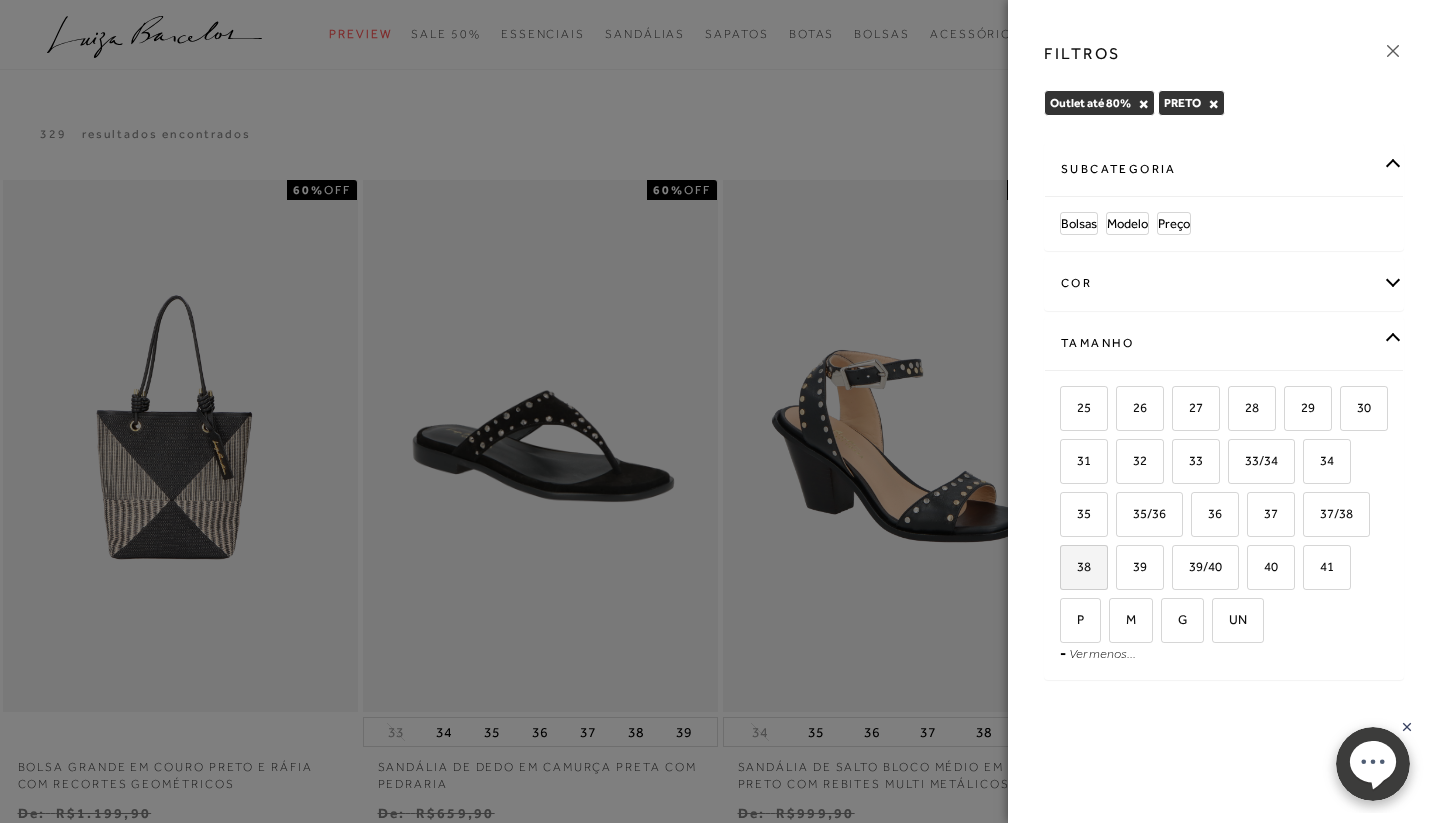 click on "38" at bounding box center [1076, 566] 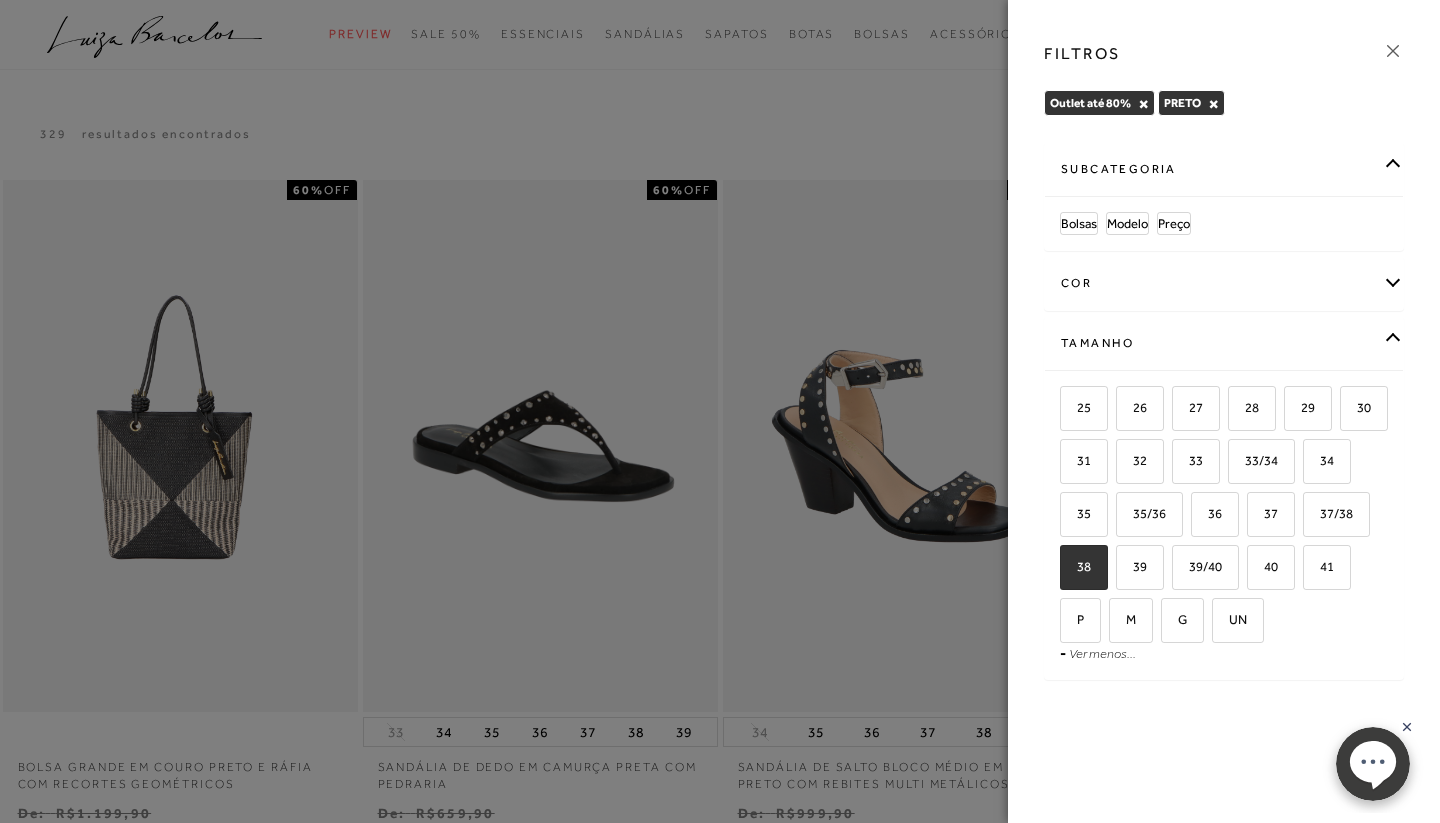 checkbox on "true" 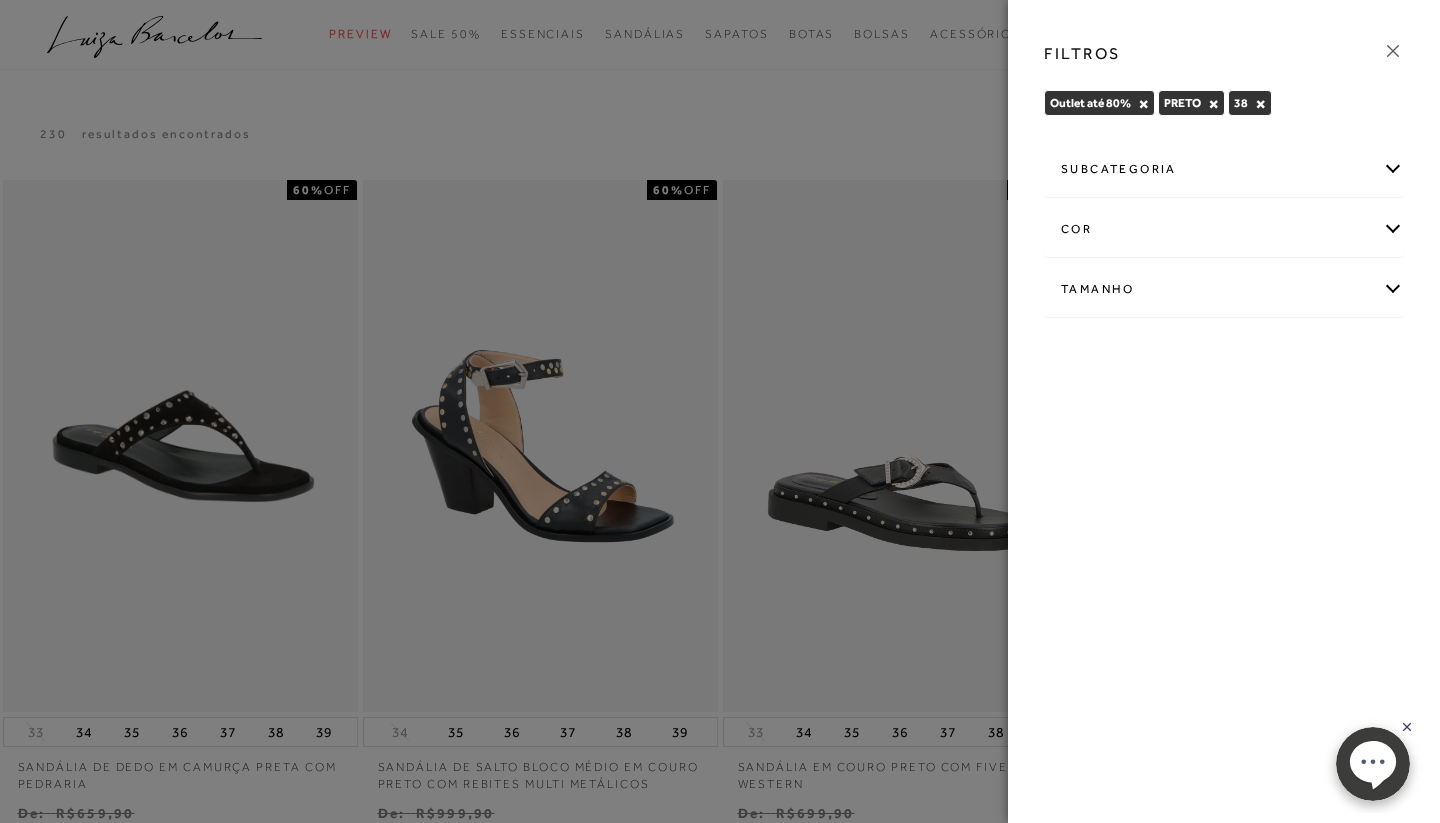 click on "FILTROS
Outlet até 80%
×
PRETO
×
38
×
Limpar todos os refinamentos
-" at bounding box center [1224, 411] 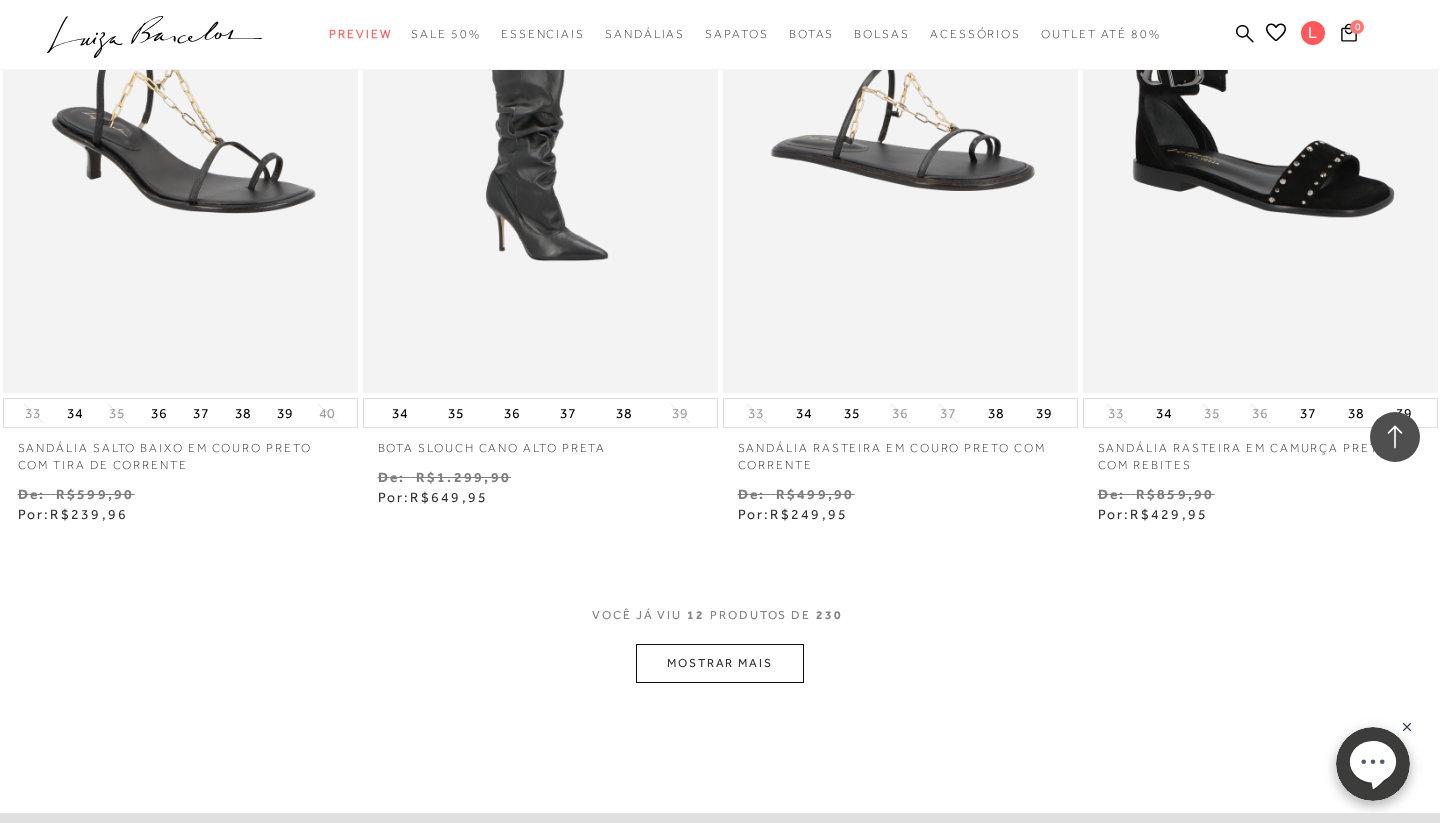 click on "MOSTRAR MAIS" at bounding box center [720, 663] 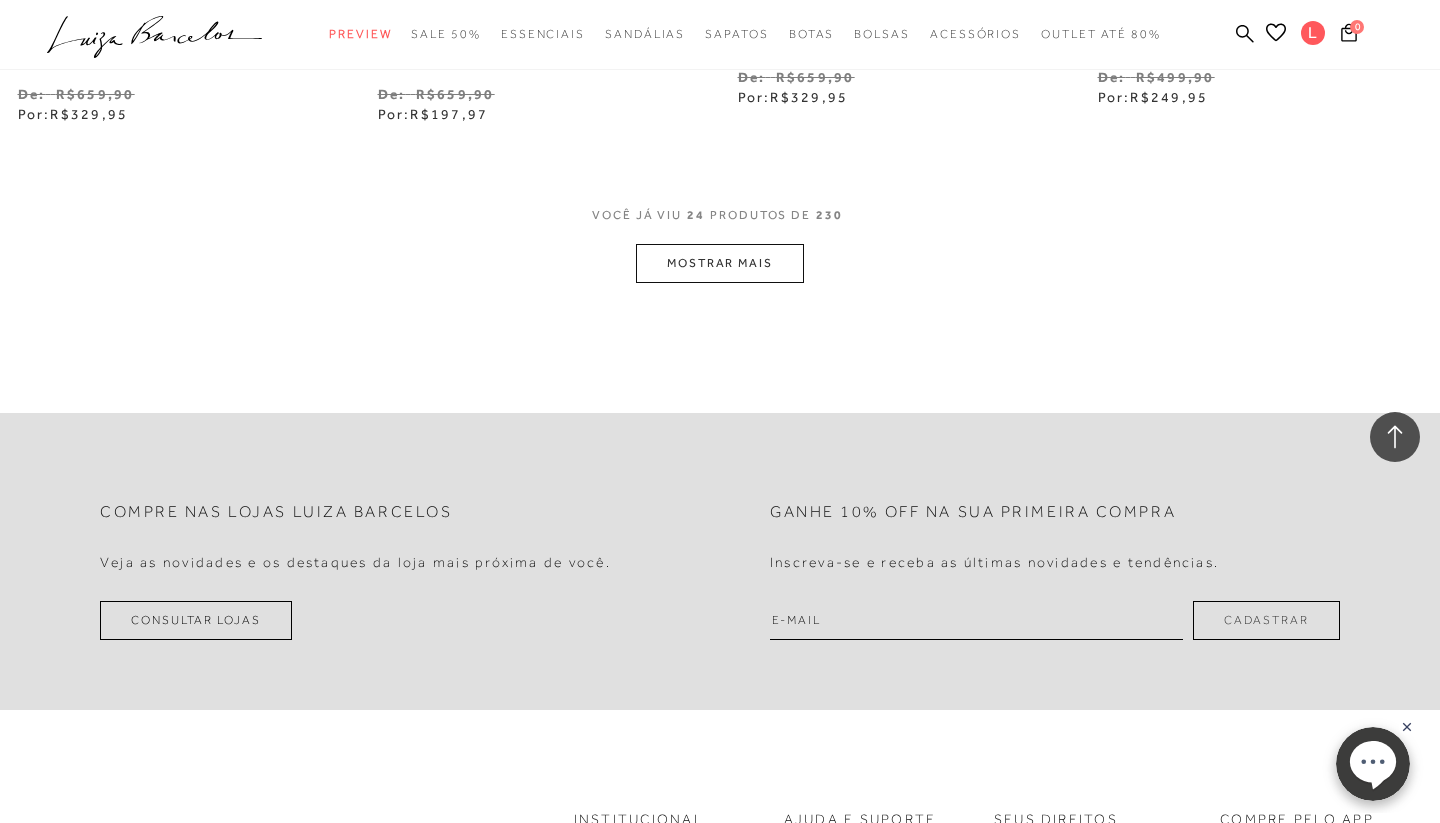 click on "MOSTRAR MAIS" at bounding box center (720, 263) 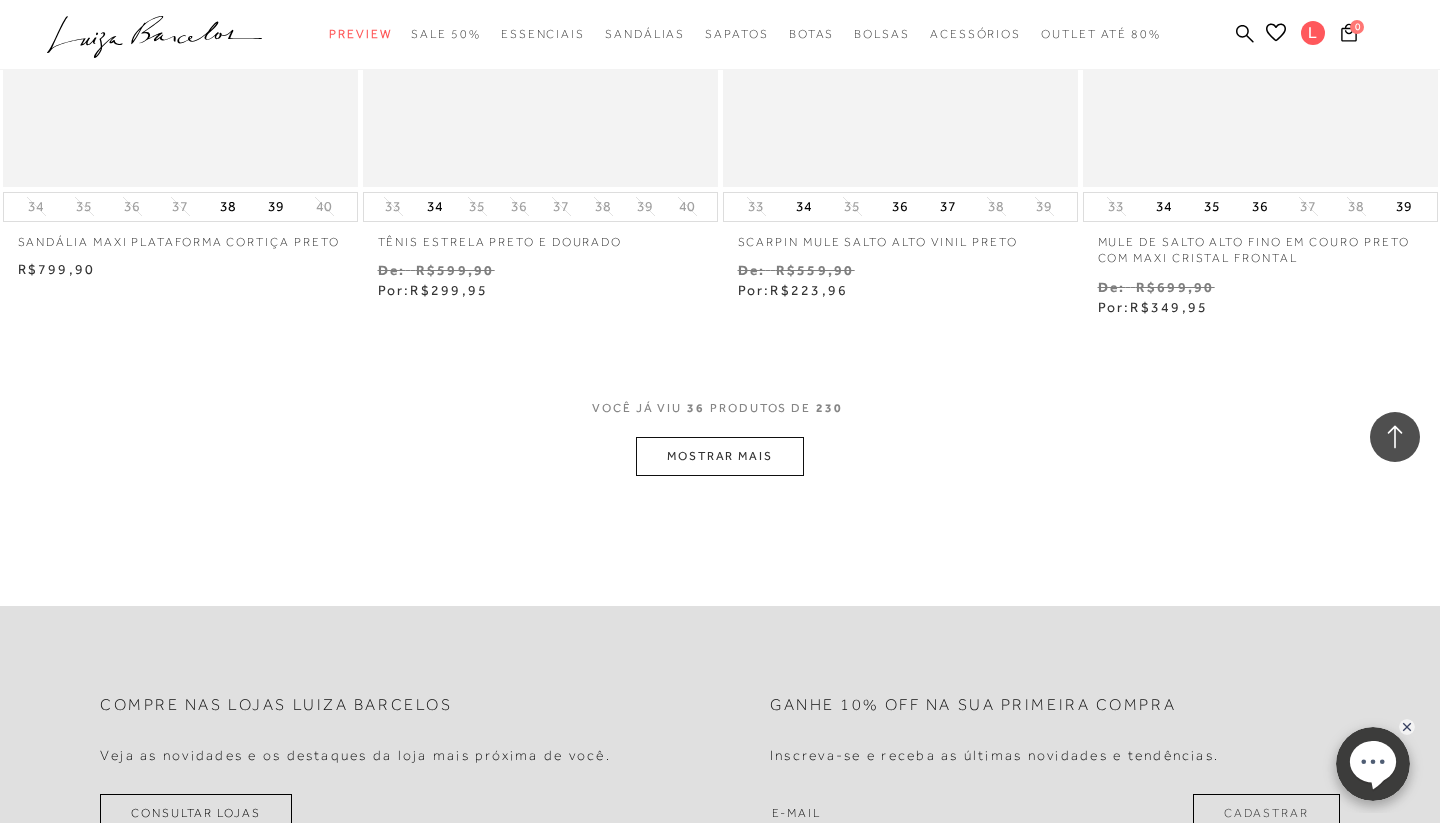 click on "MOSTRAR MAIS" at bounding box center [720, 456] 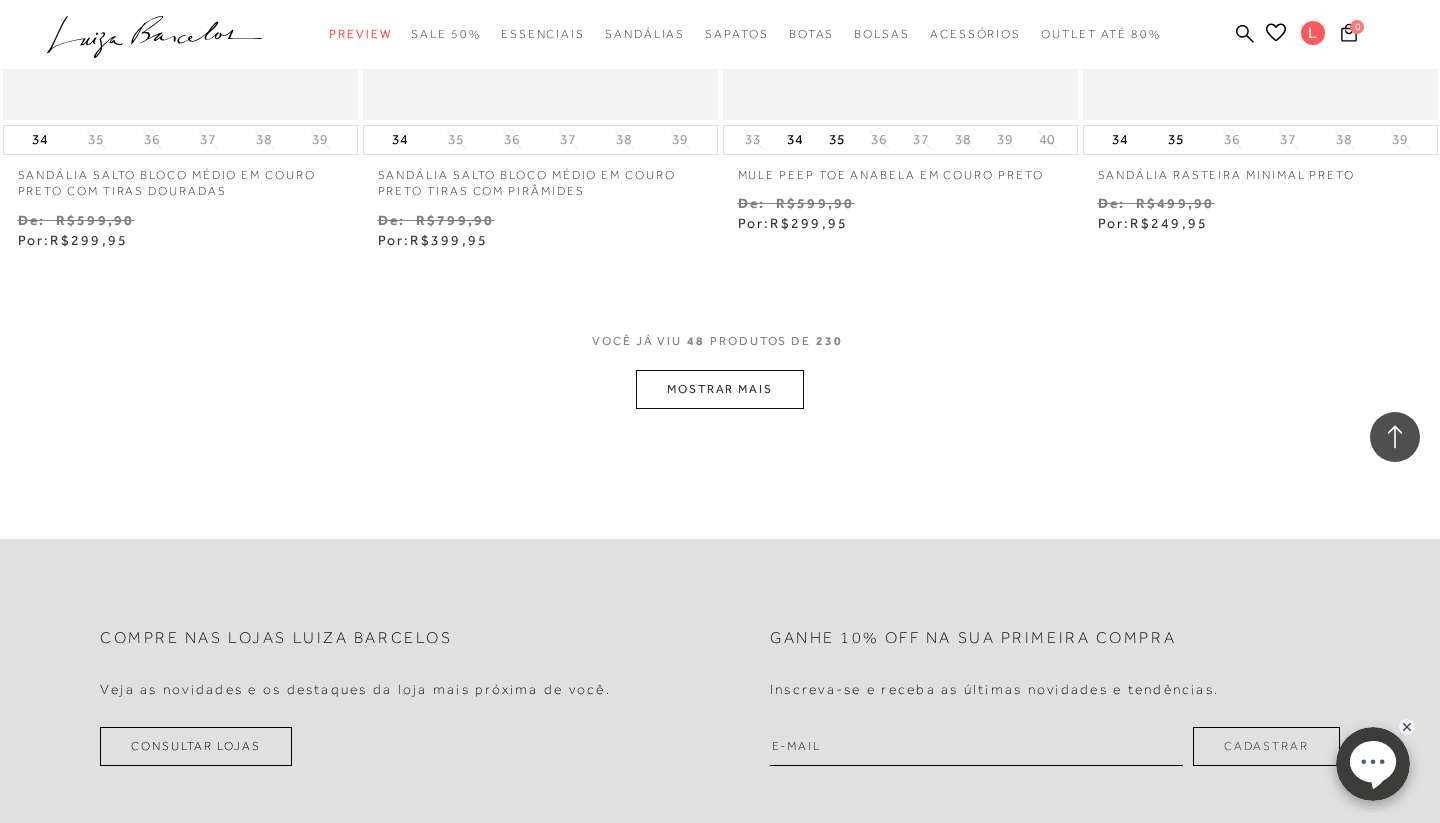 click on "MOSTRAR MAIS" at bounding box center (720, 389) 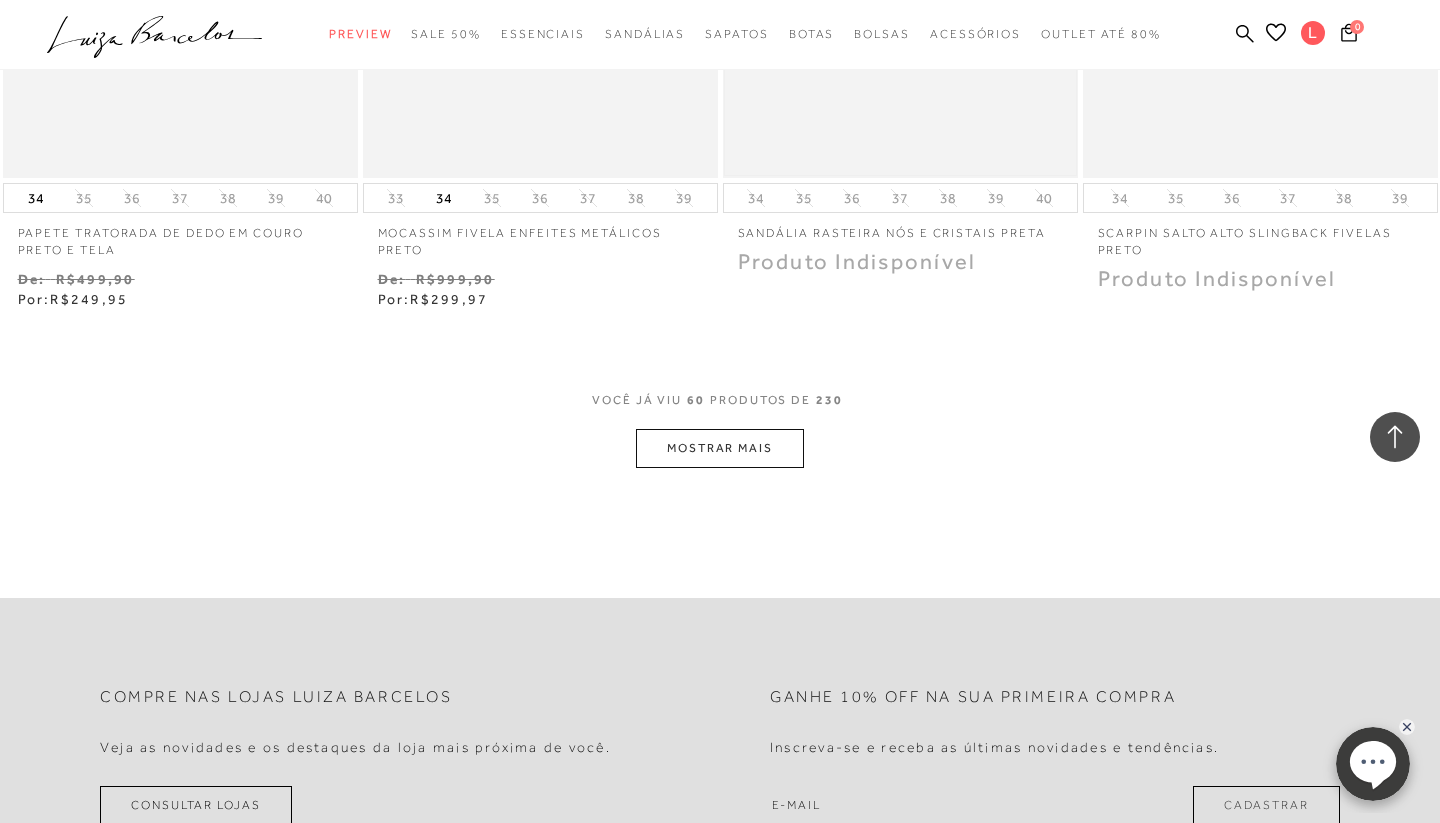 scroll, scrollTop: 10089, scrollLeft: 0, axis: vertical 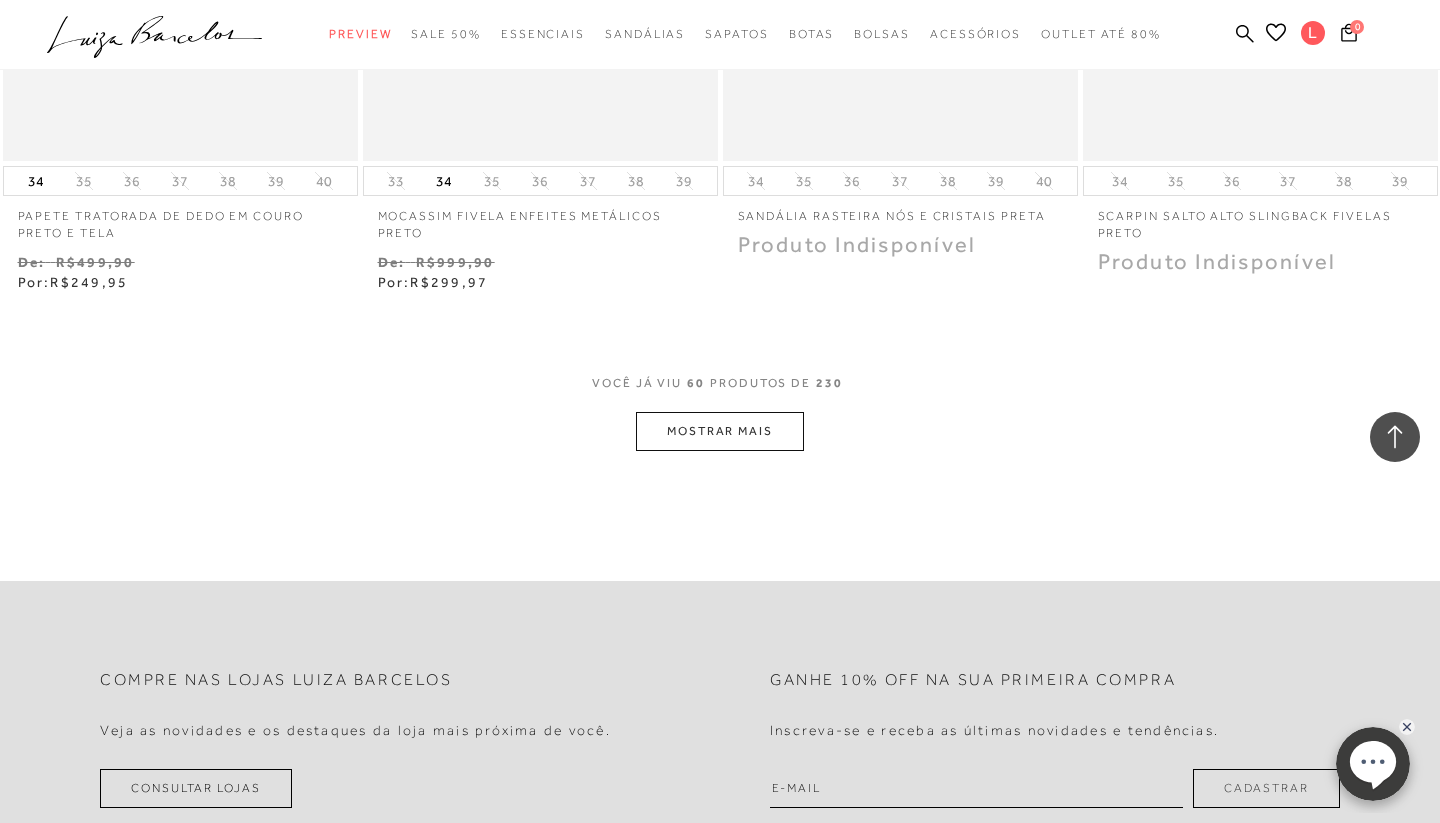 click on "MOSTRAR MAIS" at bounding box center [720, 431] 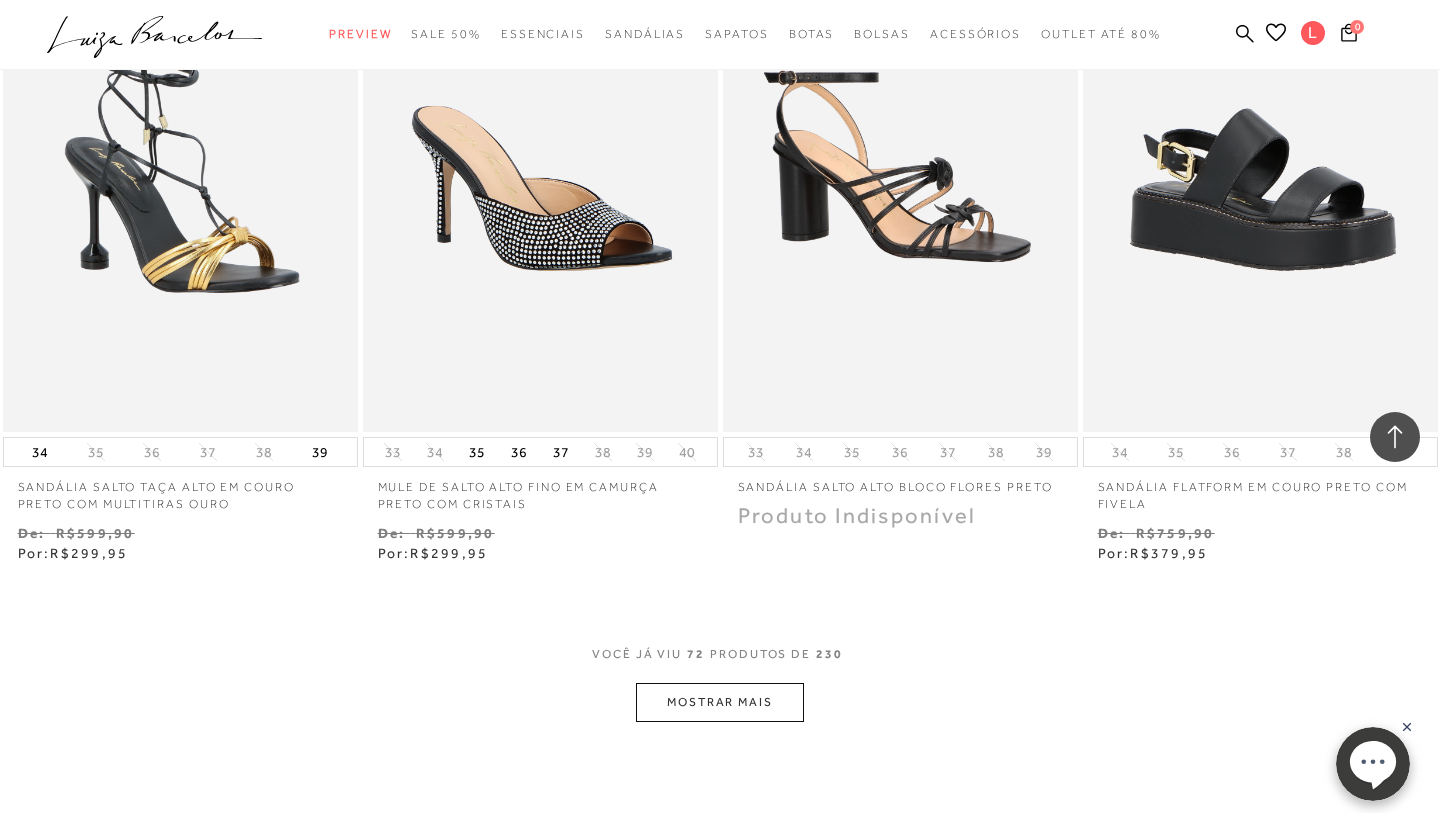 scroll, scrollTop: 11864, scrollLeft: 0, axis: vertical 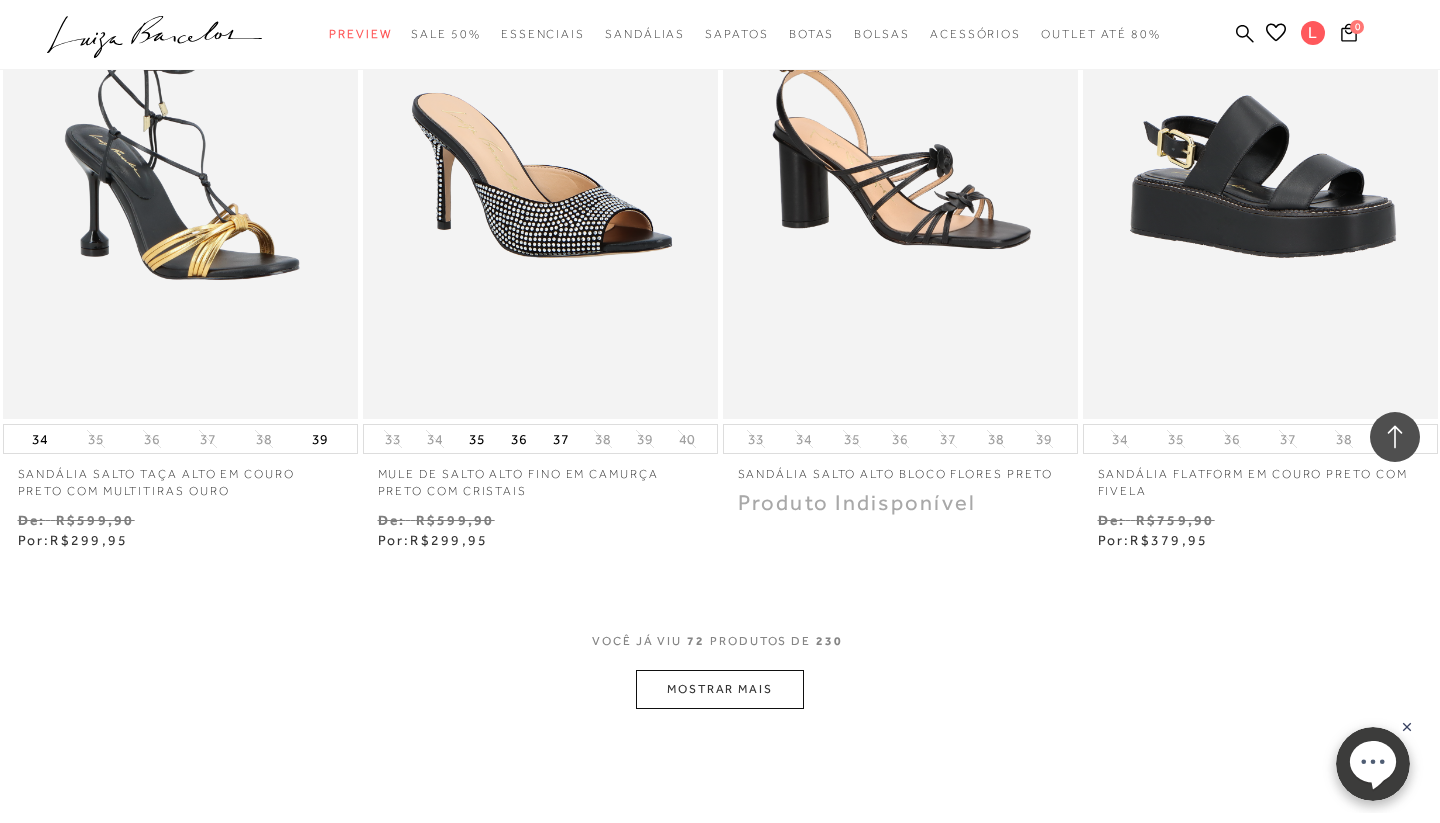 click on "MOSTRAR MAIS" at bounding box center (720, 689) 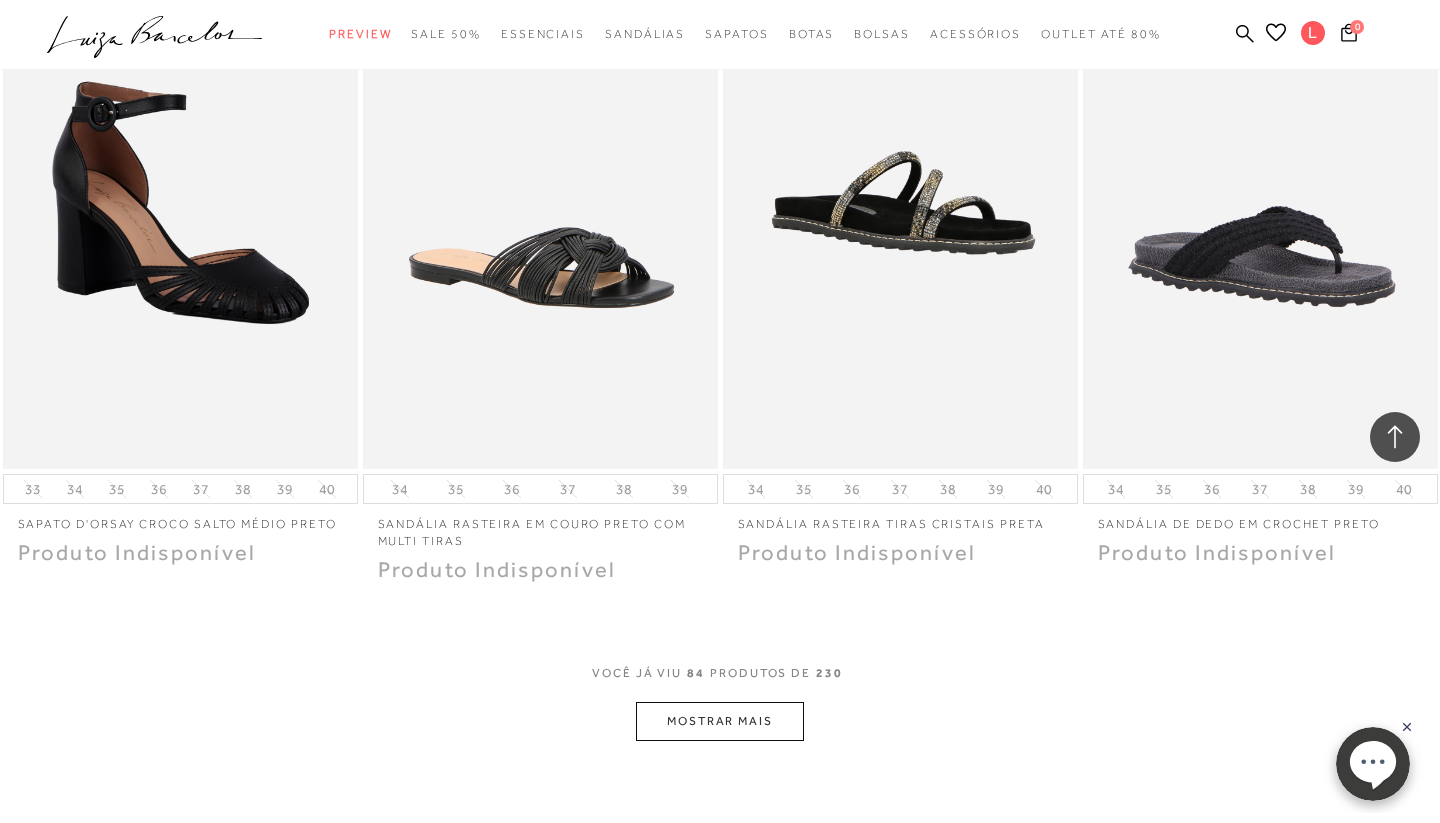 scroll, scrollTop: 13875, scrollLeft: 0, axis: vertical 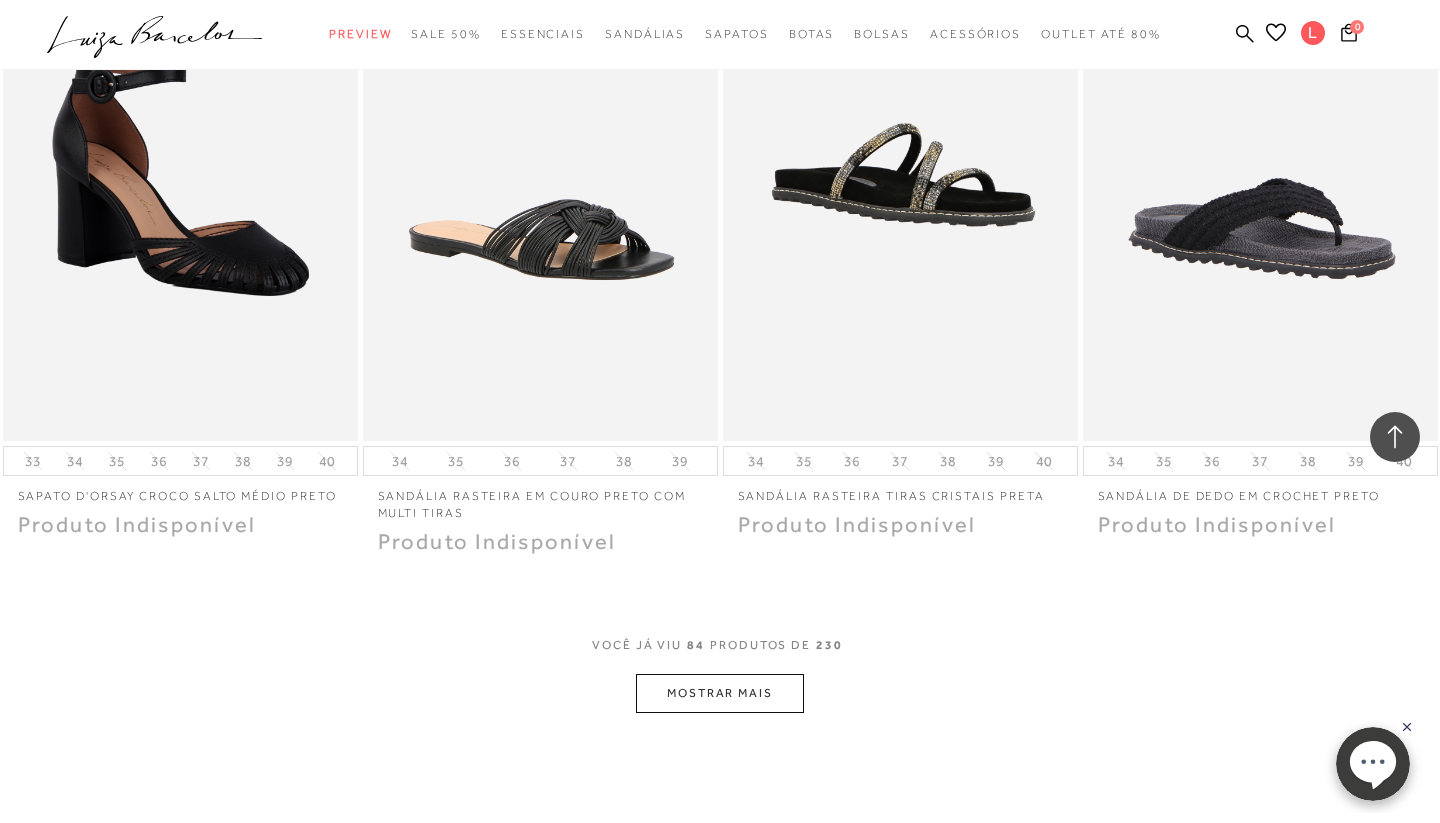 click on "MOSTRAR MAIS" at bounding box center [720, 693] 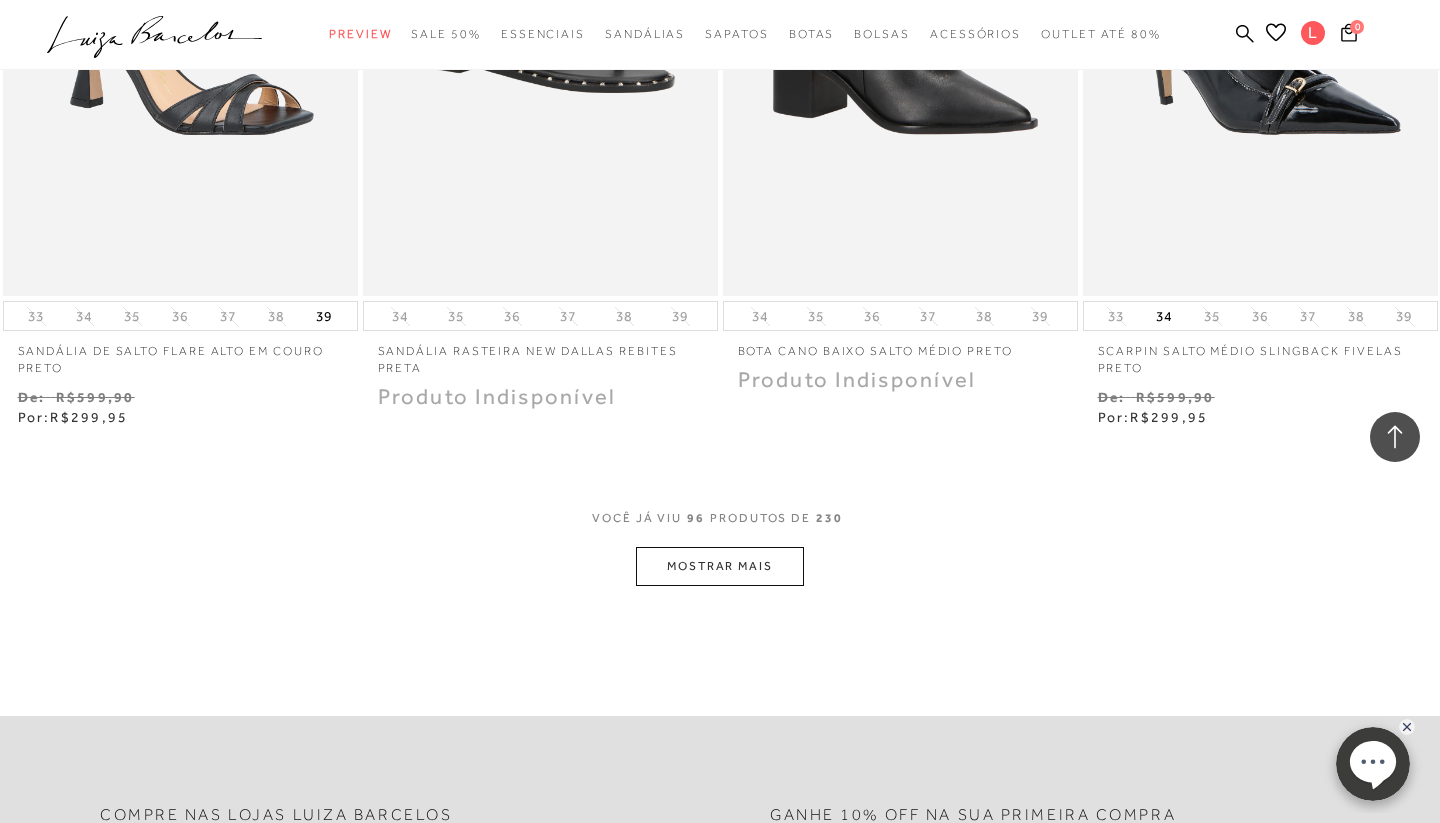 scroll, scrollTop: 16048, scrollLeft: 0, axis: vertical 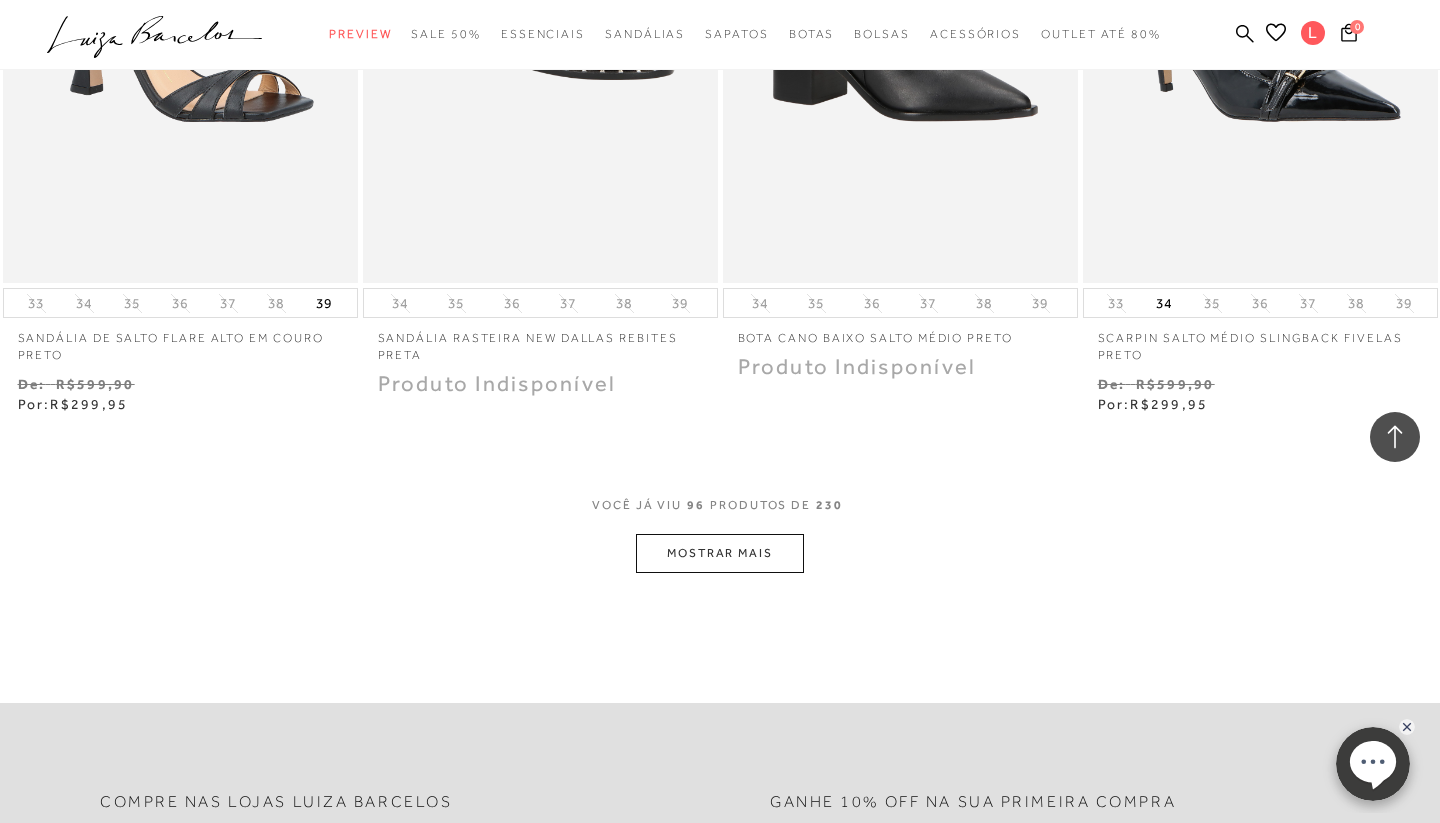click on "MOSTRAR MAIS" at bounding box center [720, 553] 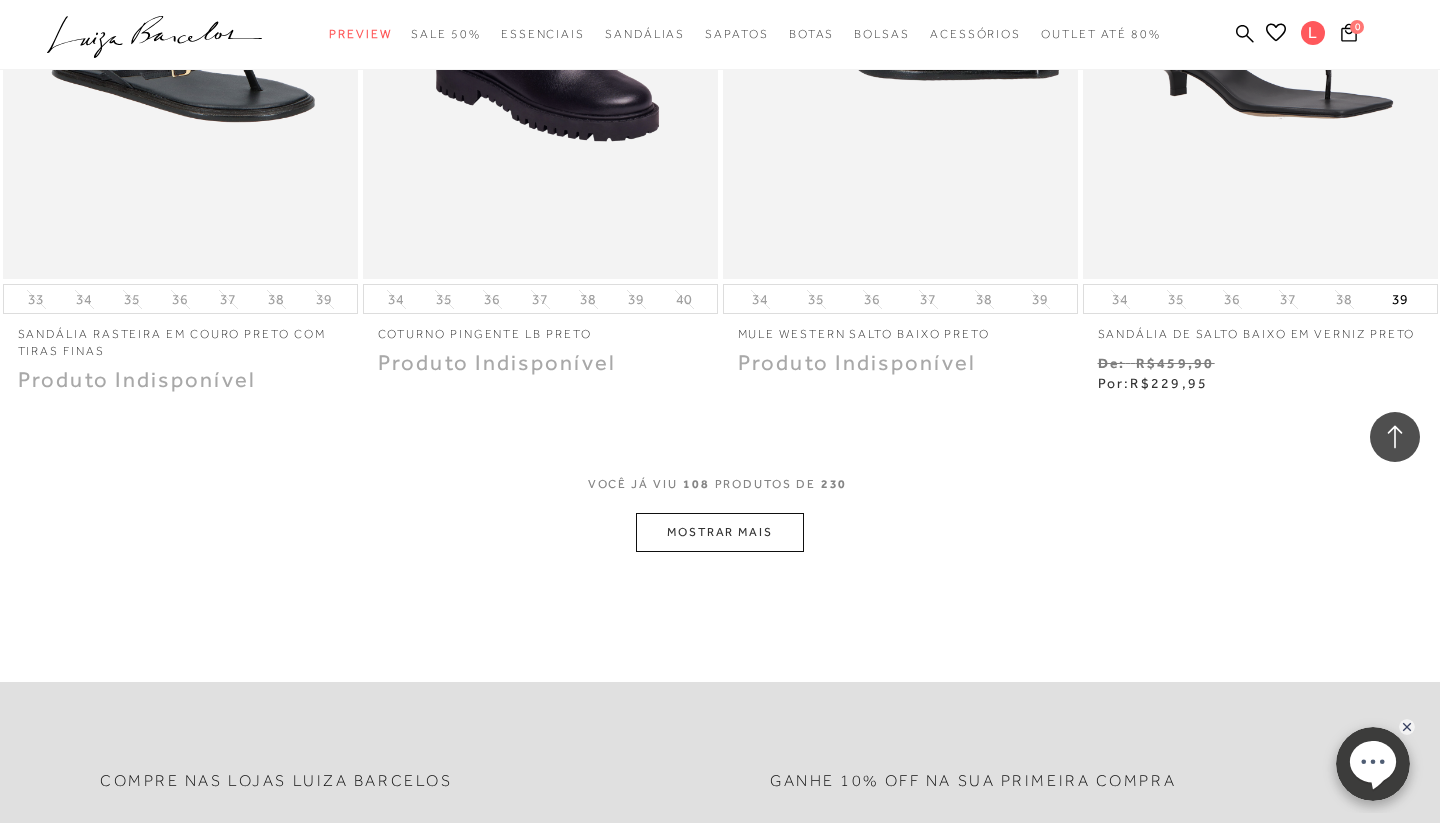 scroll, scrollTop: 18090, scrollLeft: 0, axis: vertical 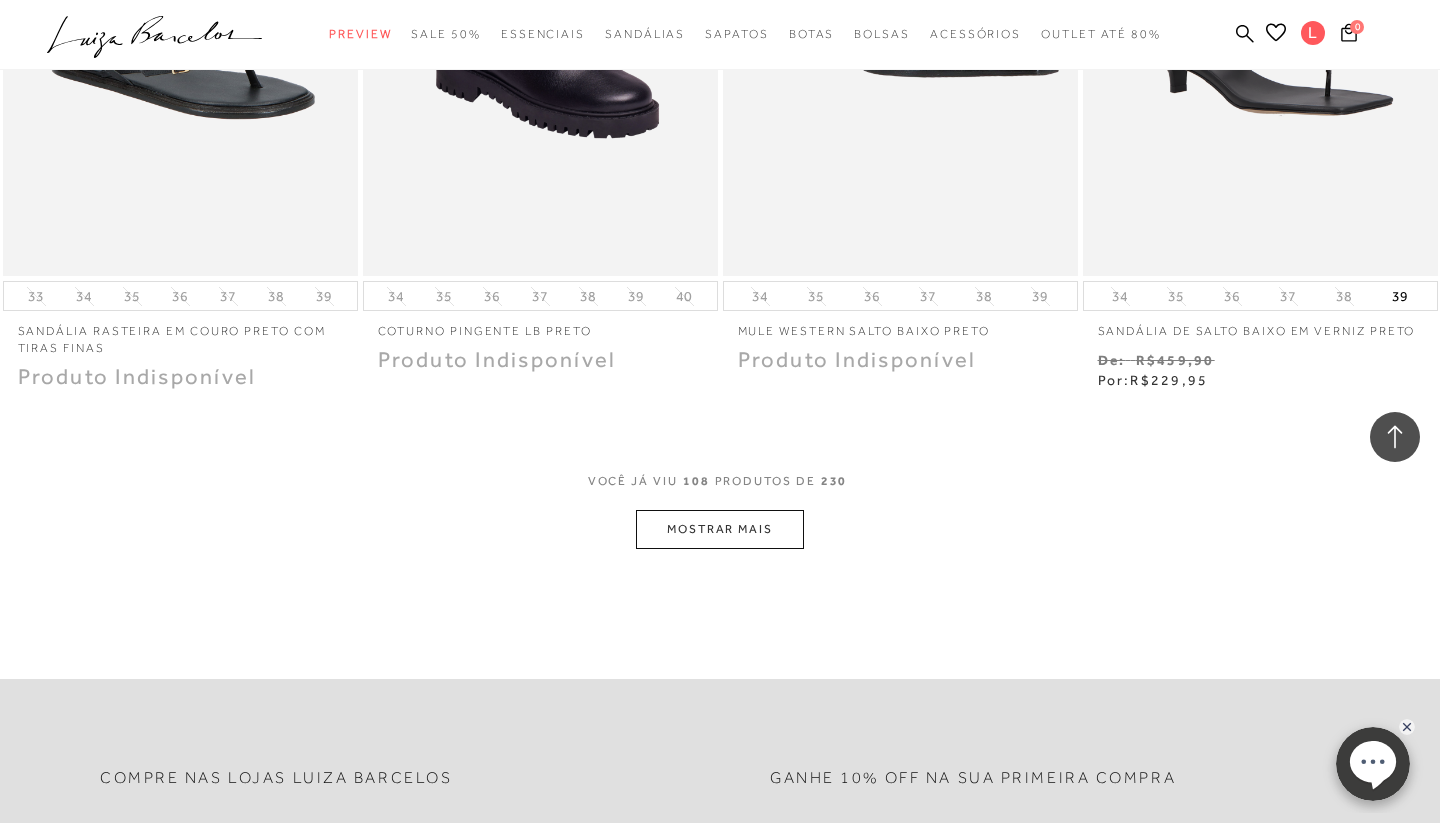 click on "Resultados da pesquisa
Outlet até 80%
Resultados: 97 - 108 (de 230)
Opções de exibição
230
resultados encontrados
Ordenar Padrão Estoque 3" at bounding box center [720, -8730] 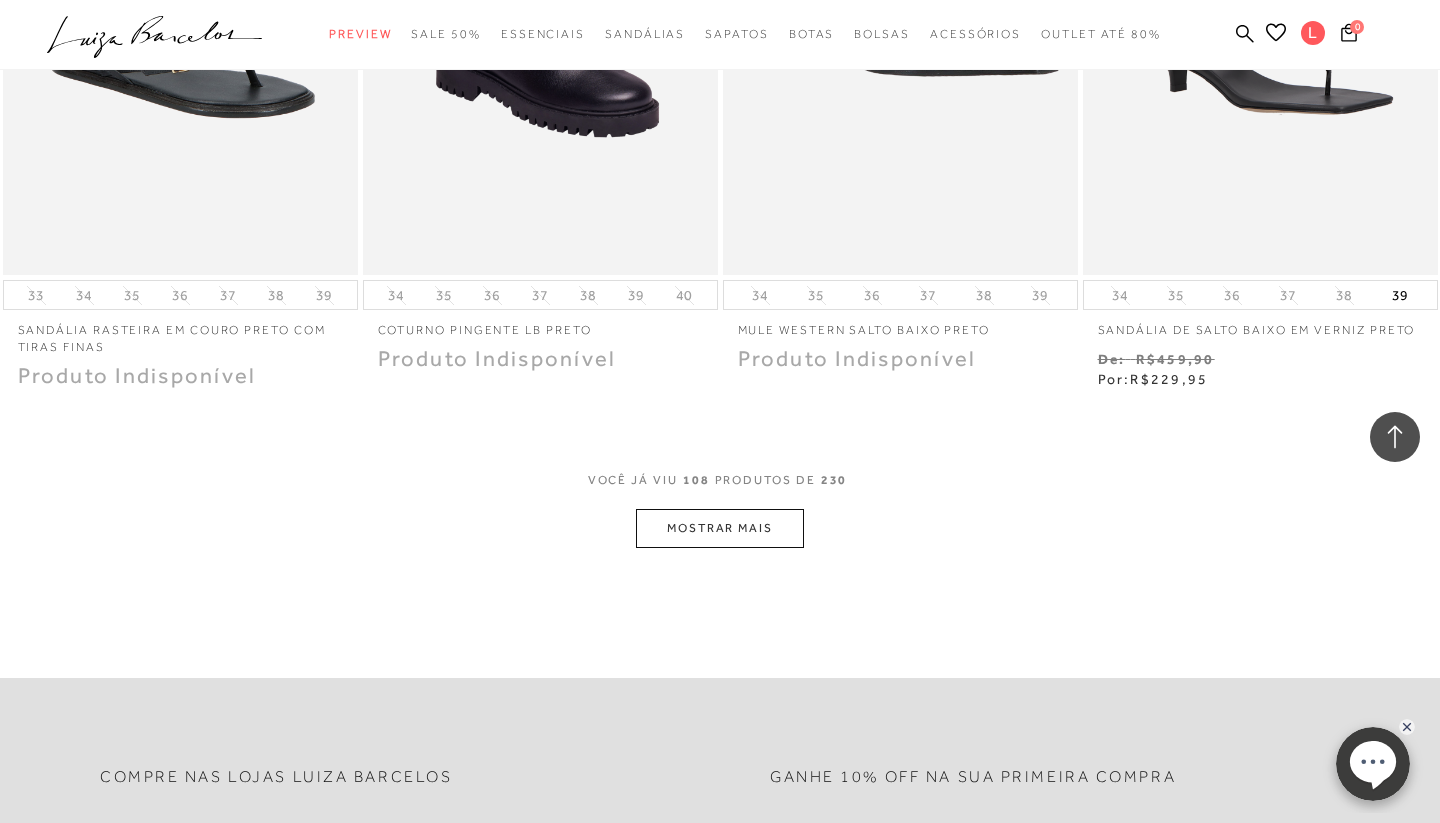 click on "MOSTRAR MAIS" at bounding box center [720, 528] 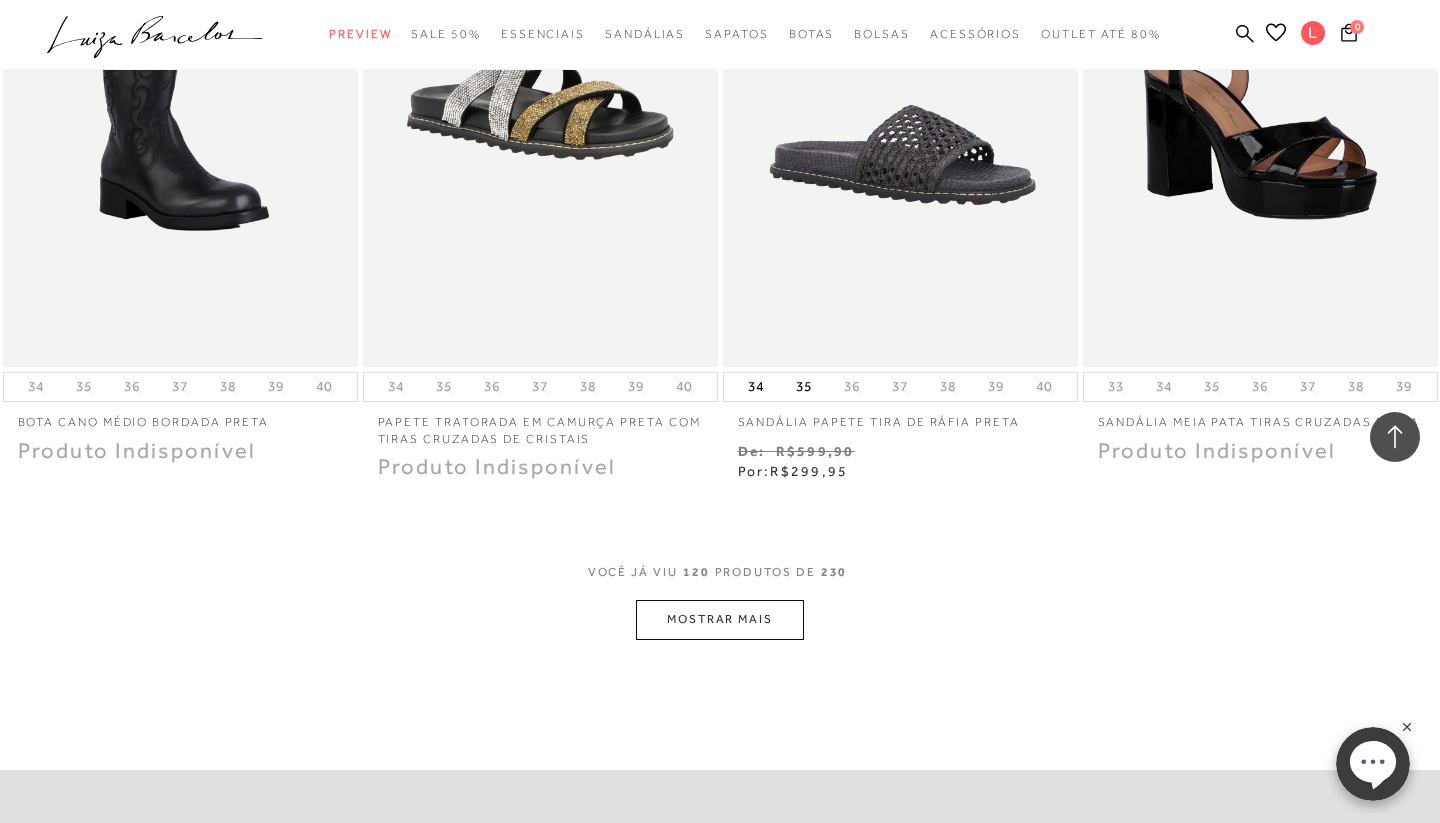 scroll, scrollTop: 20043, scrollLeft: 0, axis: vertical 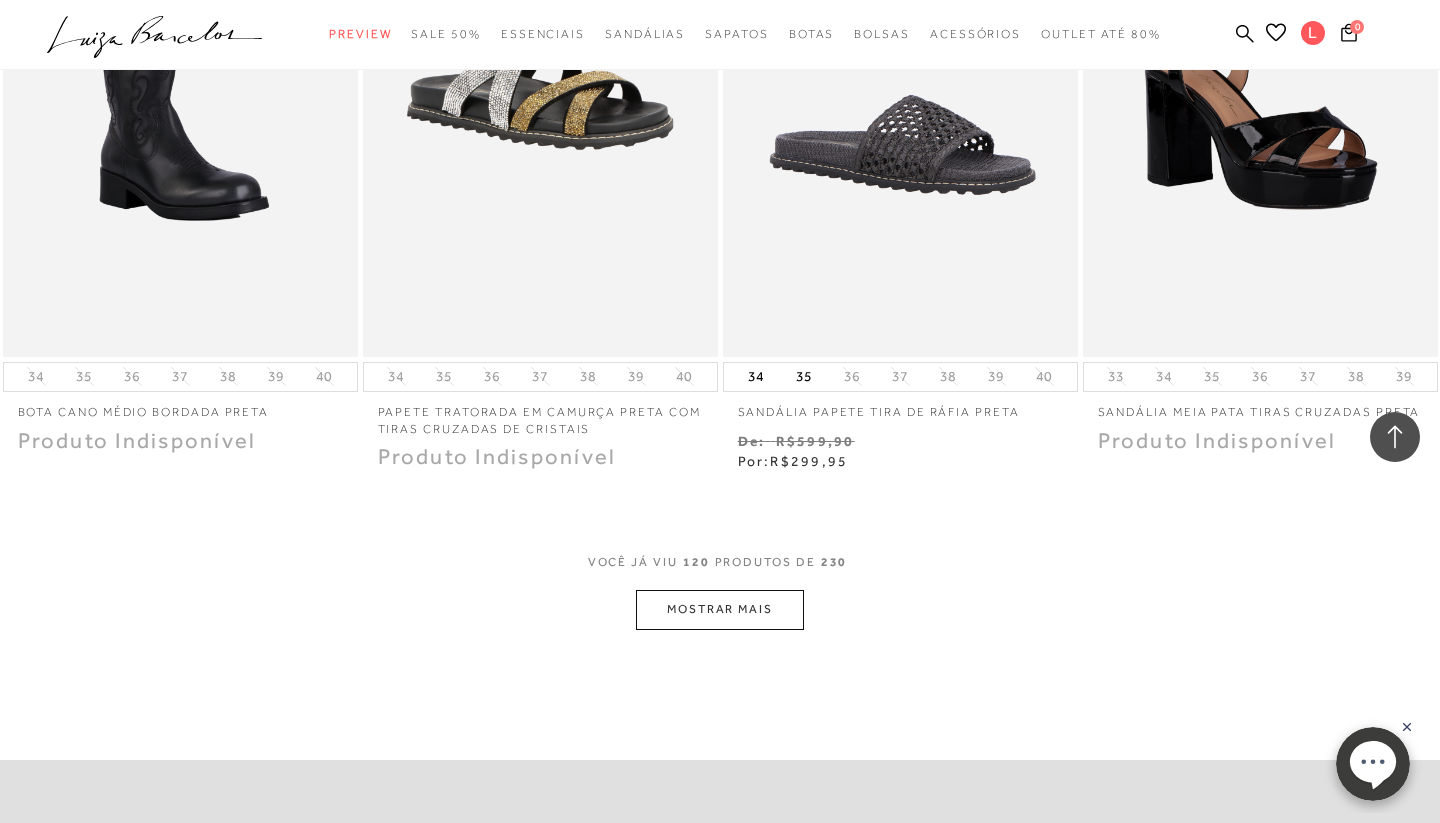 click on "MOSTRAR MAIS" at bounding box center (720, 609) 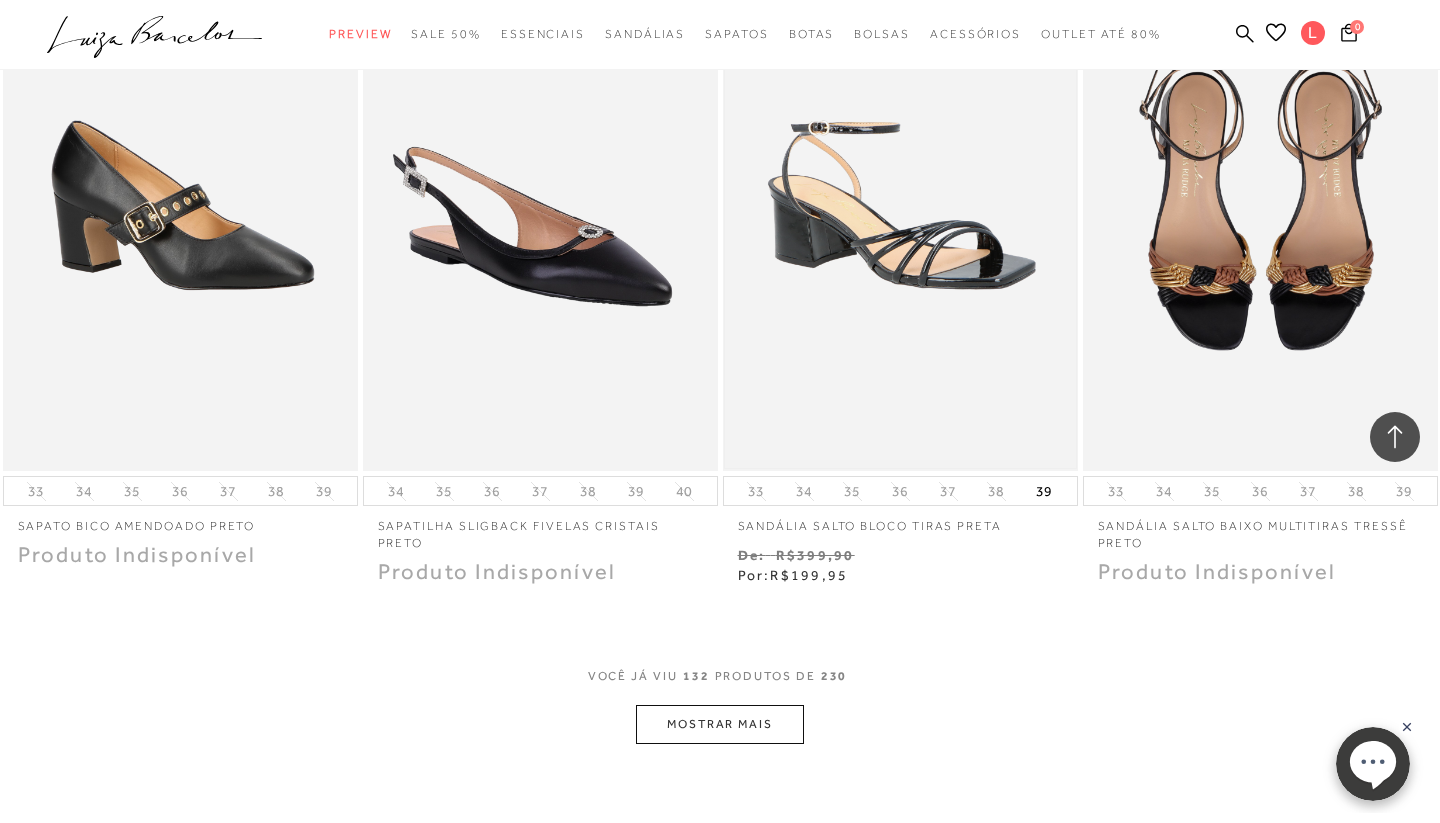 scroll, scrollTop: 21994, scrollLeft: 0, axis: vertical 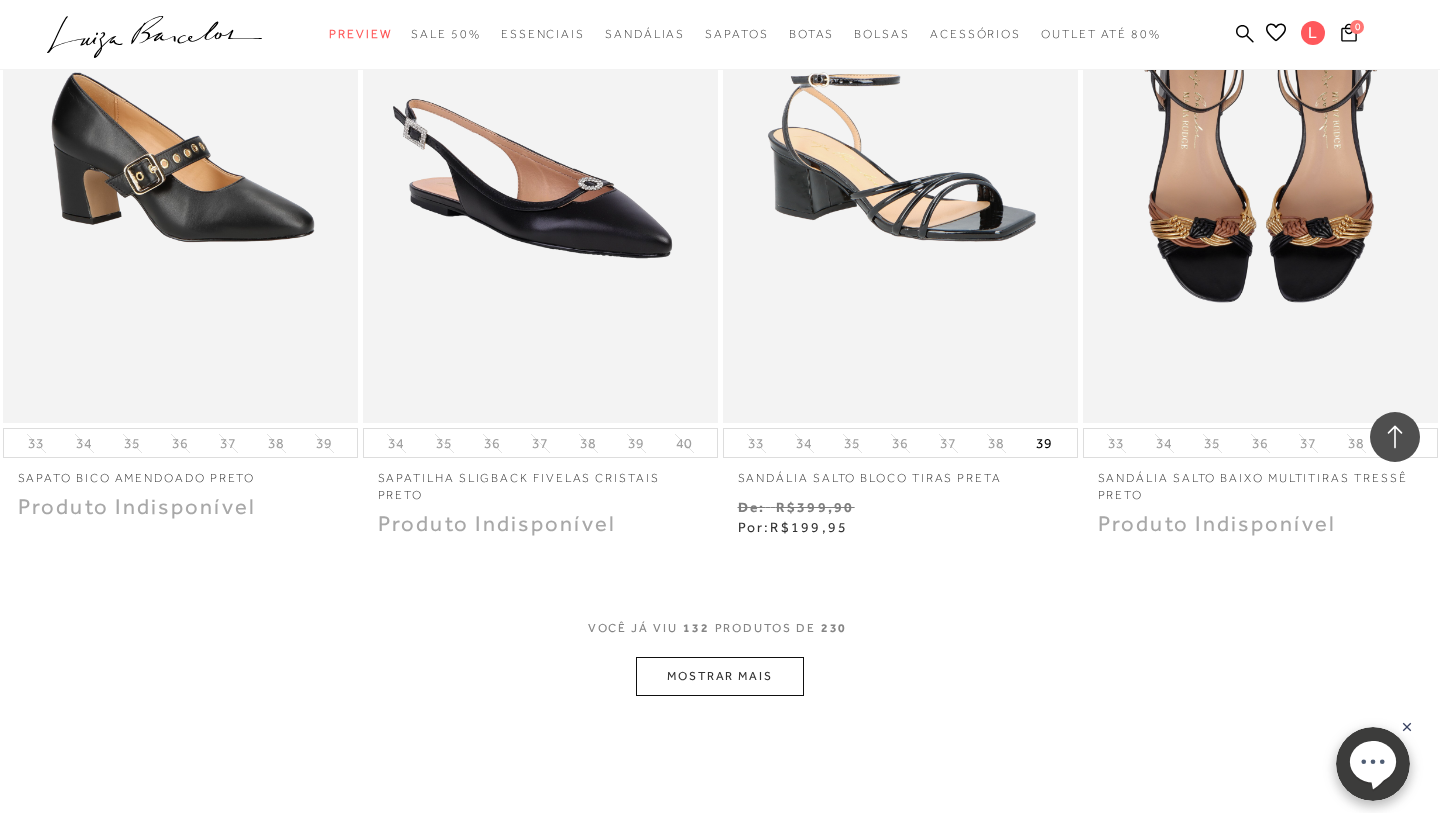 click on "MOSTRAR MAIS" at bounding box center (720, 676) 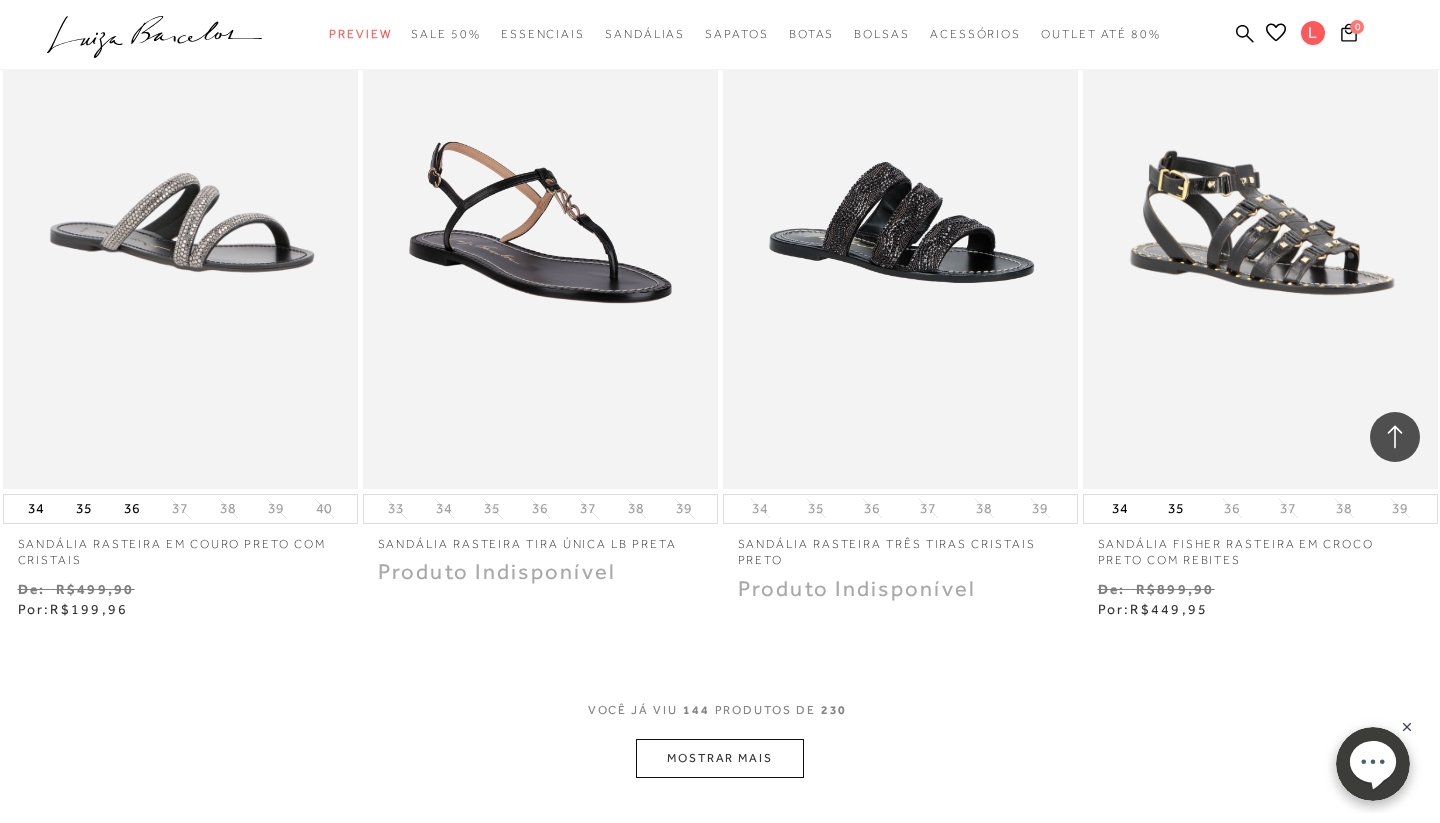 scroll, scrollTop: 23973, scrollLeft: 0, axis: vertical 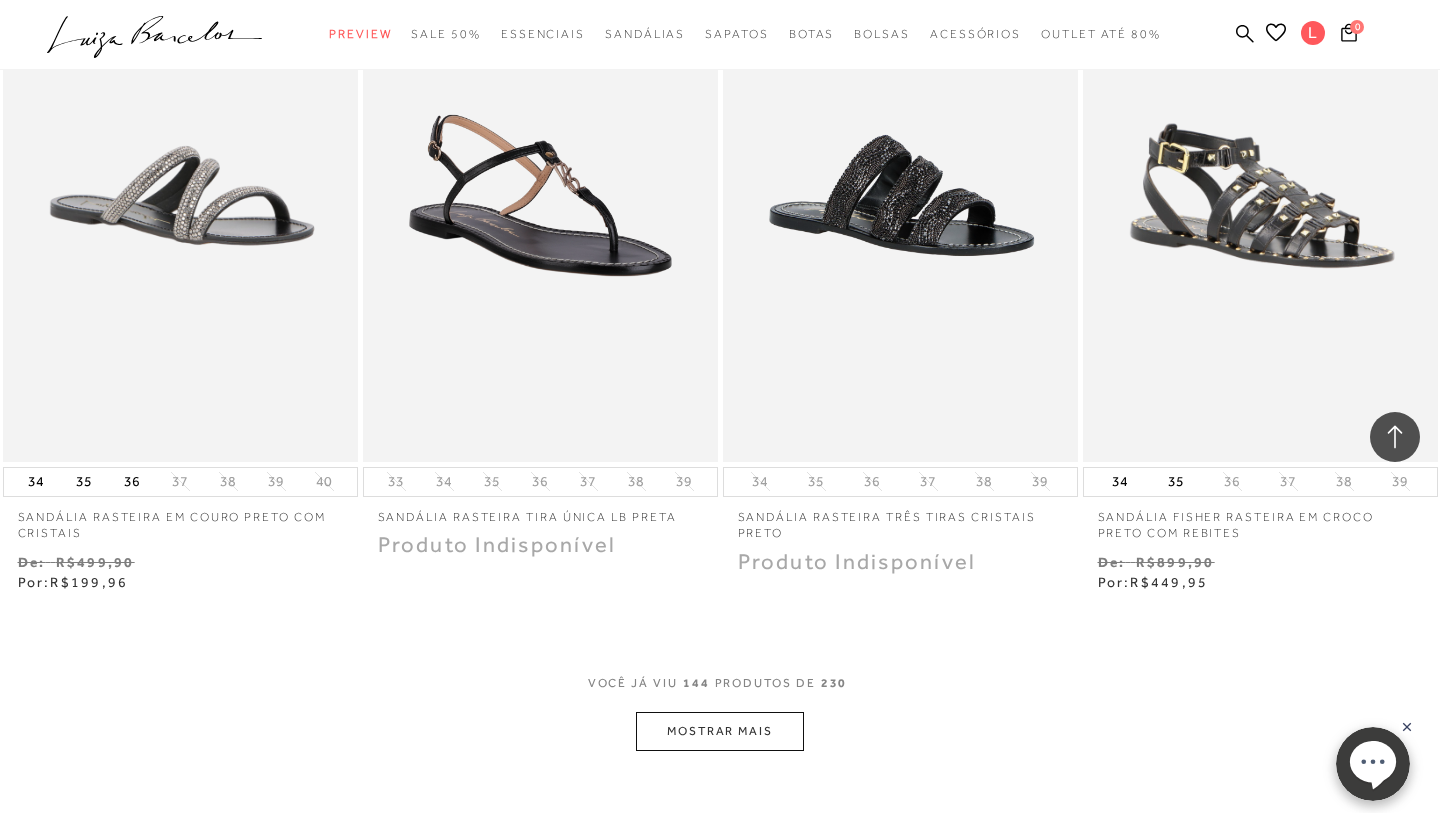click on "MOSTRAR MAIS" at bounding box center [720, 731] 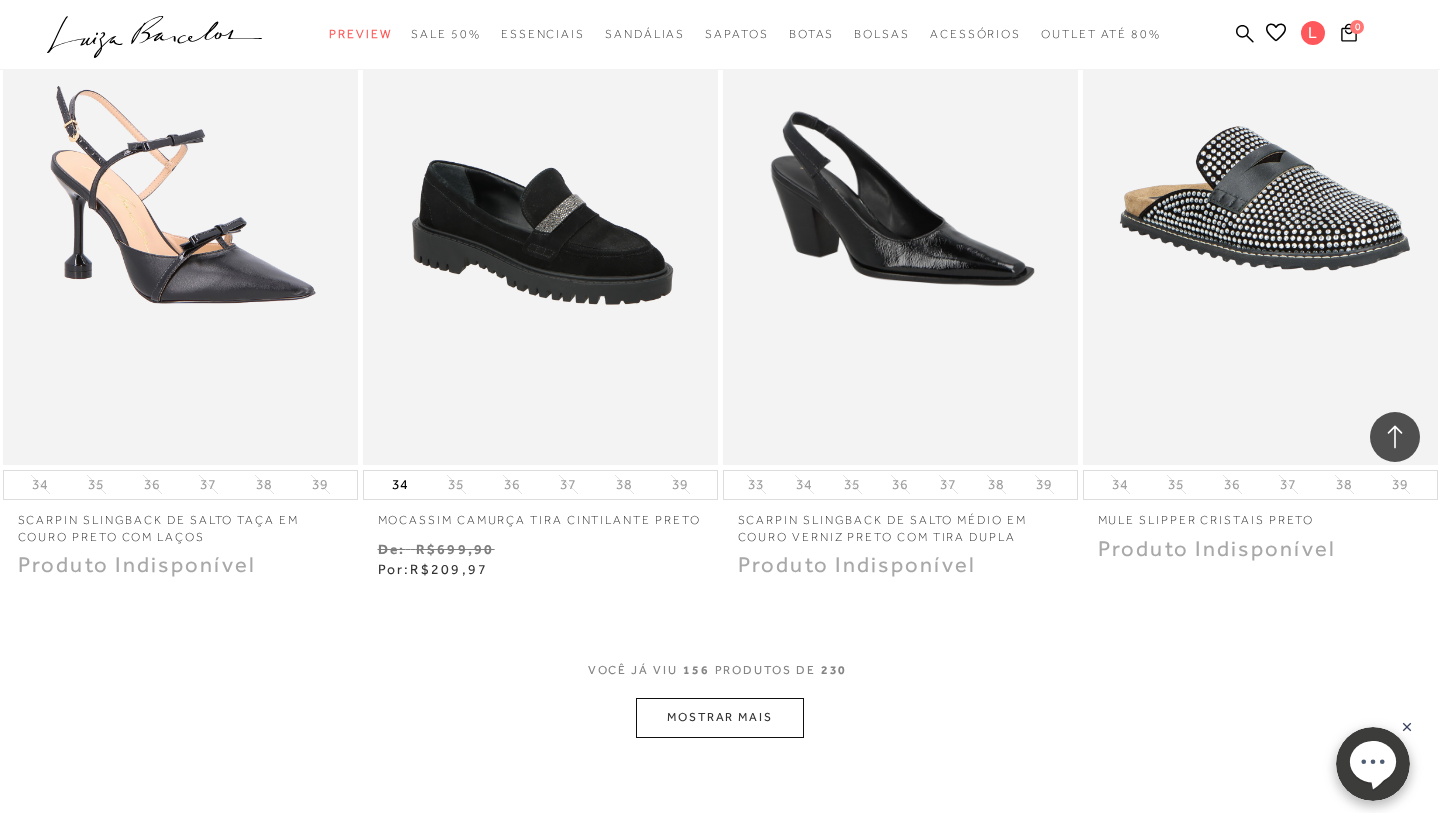 scroll, scrollTop: 26106, scrollLeft: 0, axis: vertical 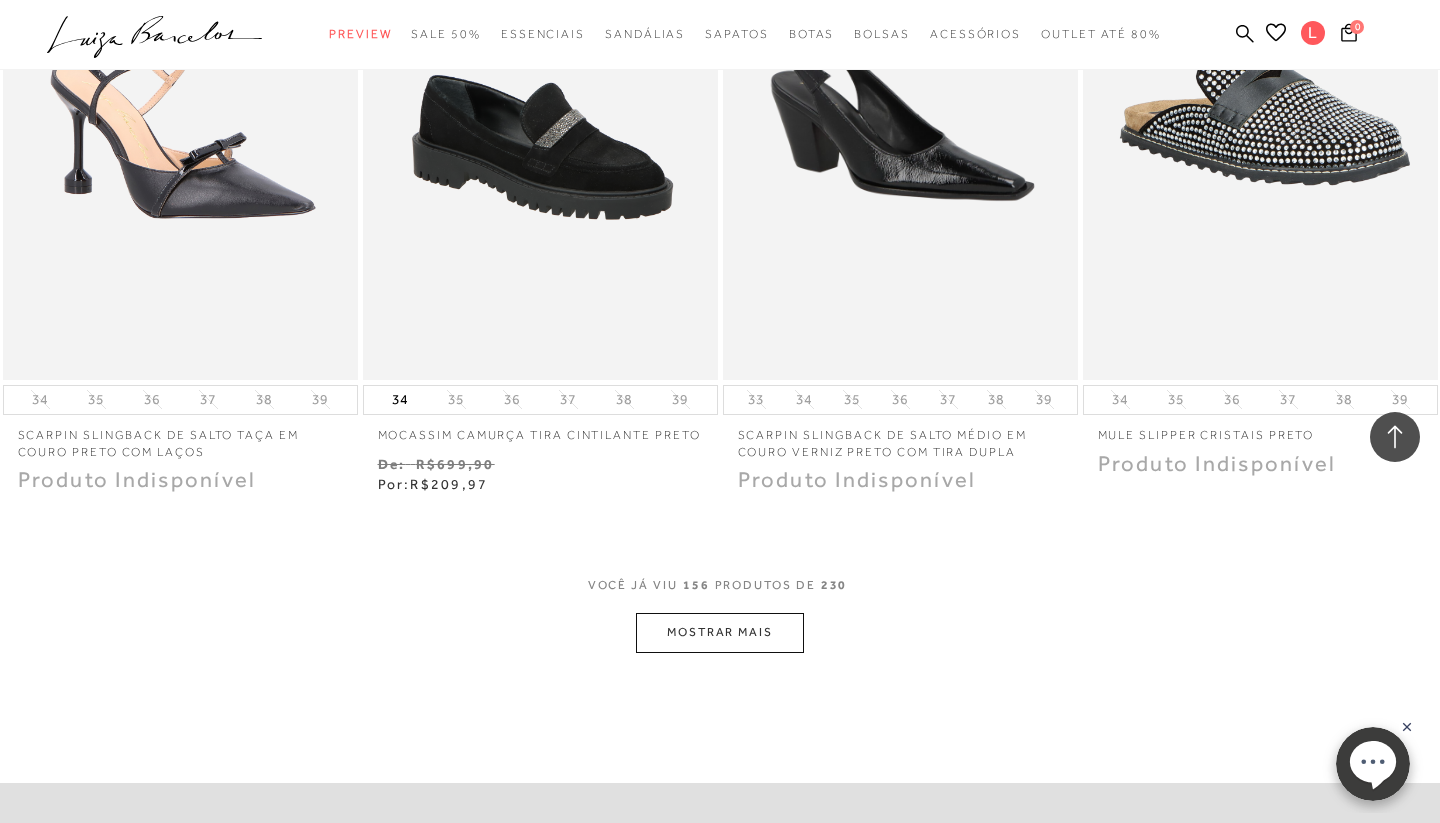 click on "MOSTRAR MAIS" at bounding box center (720, 632) 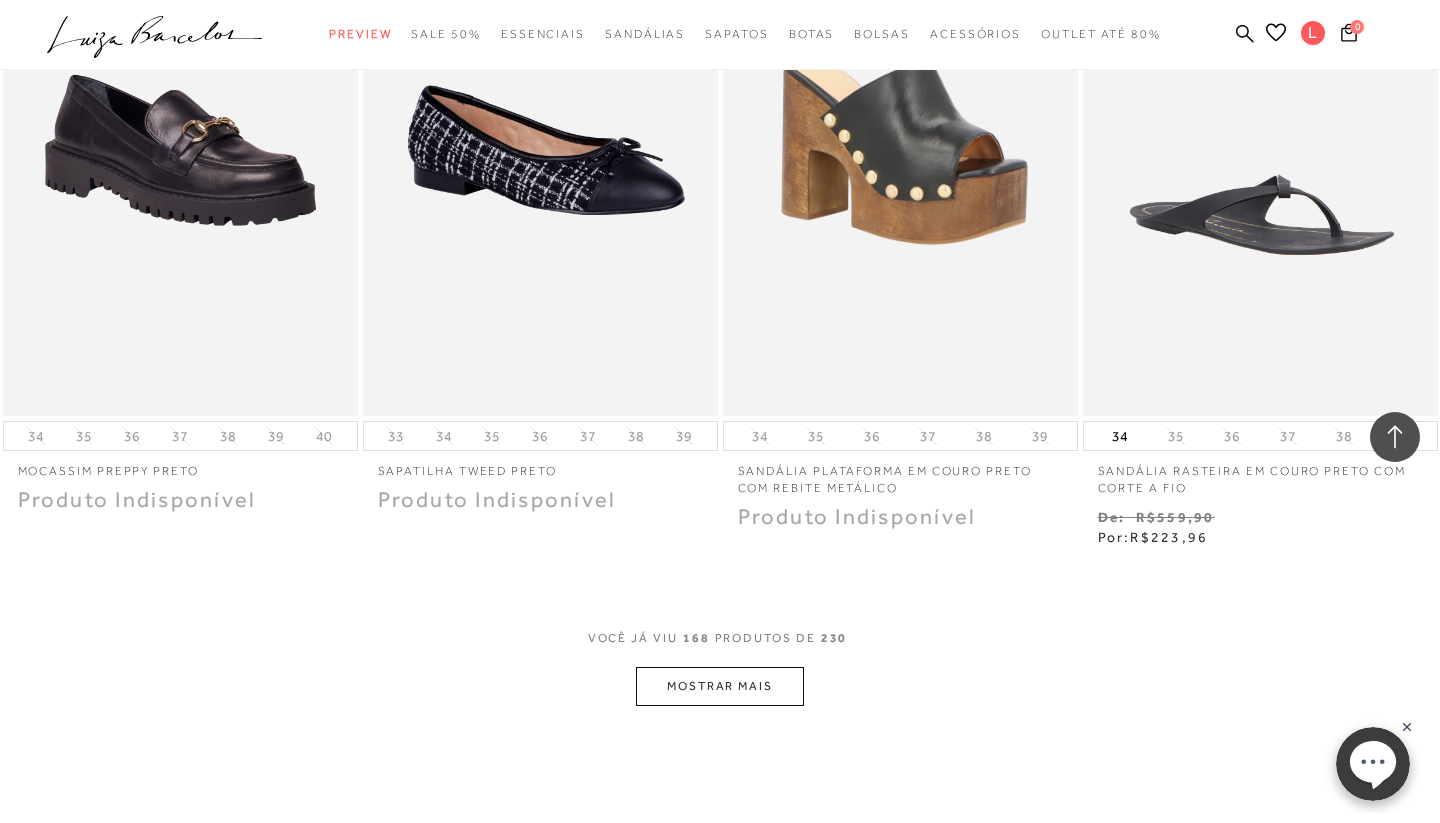 scroll, scrollTop: 28112, scrollLeft: 0, axis: vertical 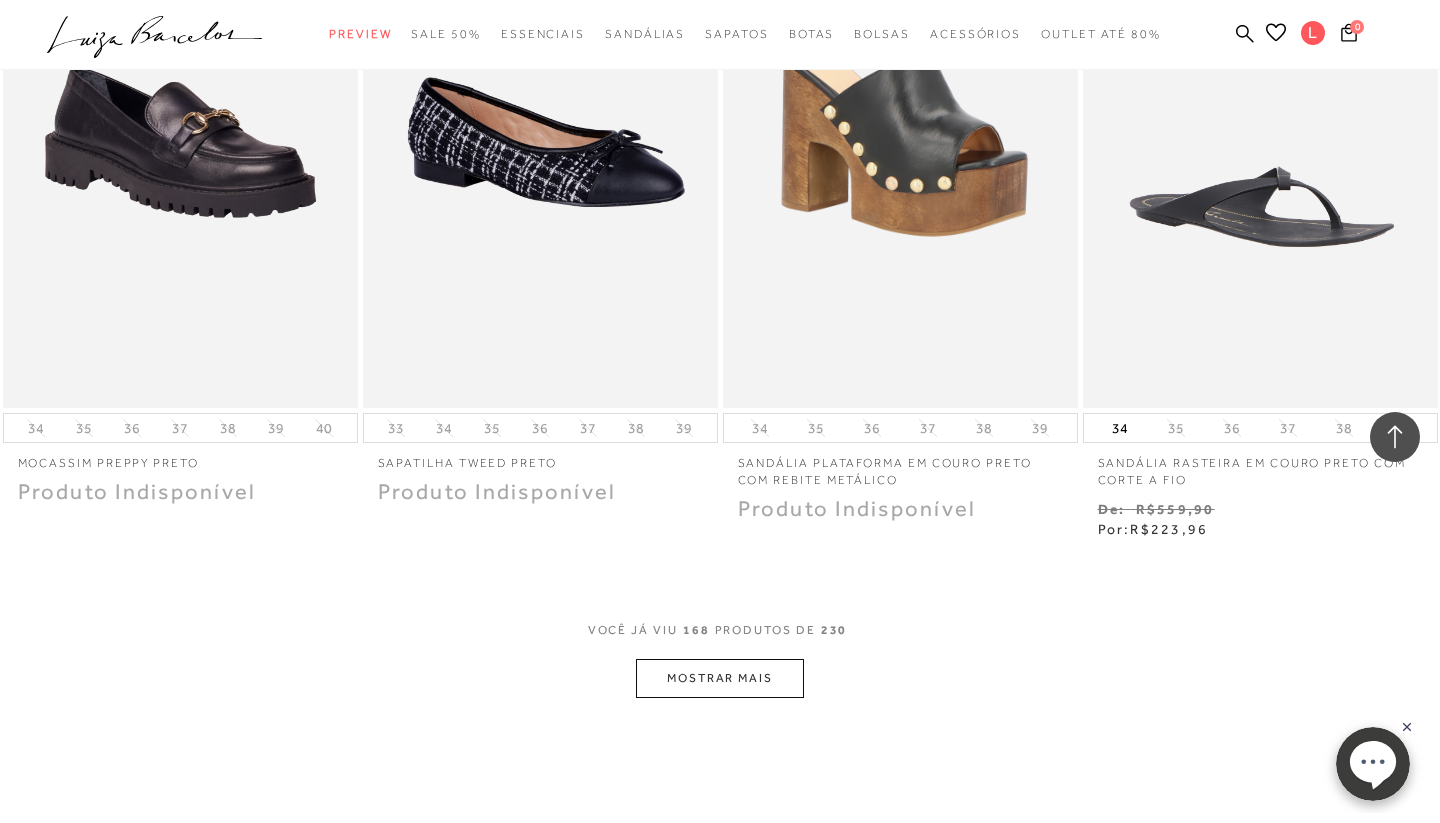click on "MOSTRAR MAIS" at bounding box center (720, 678) 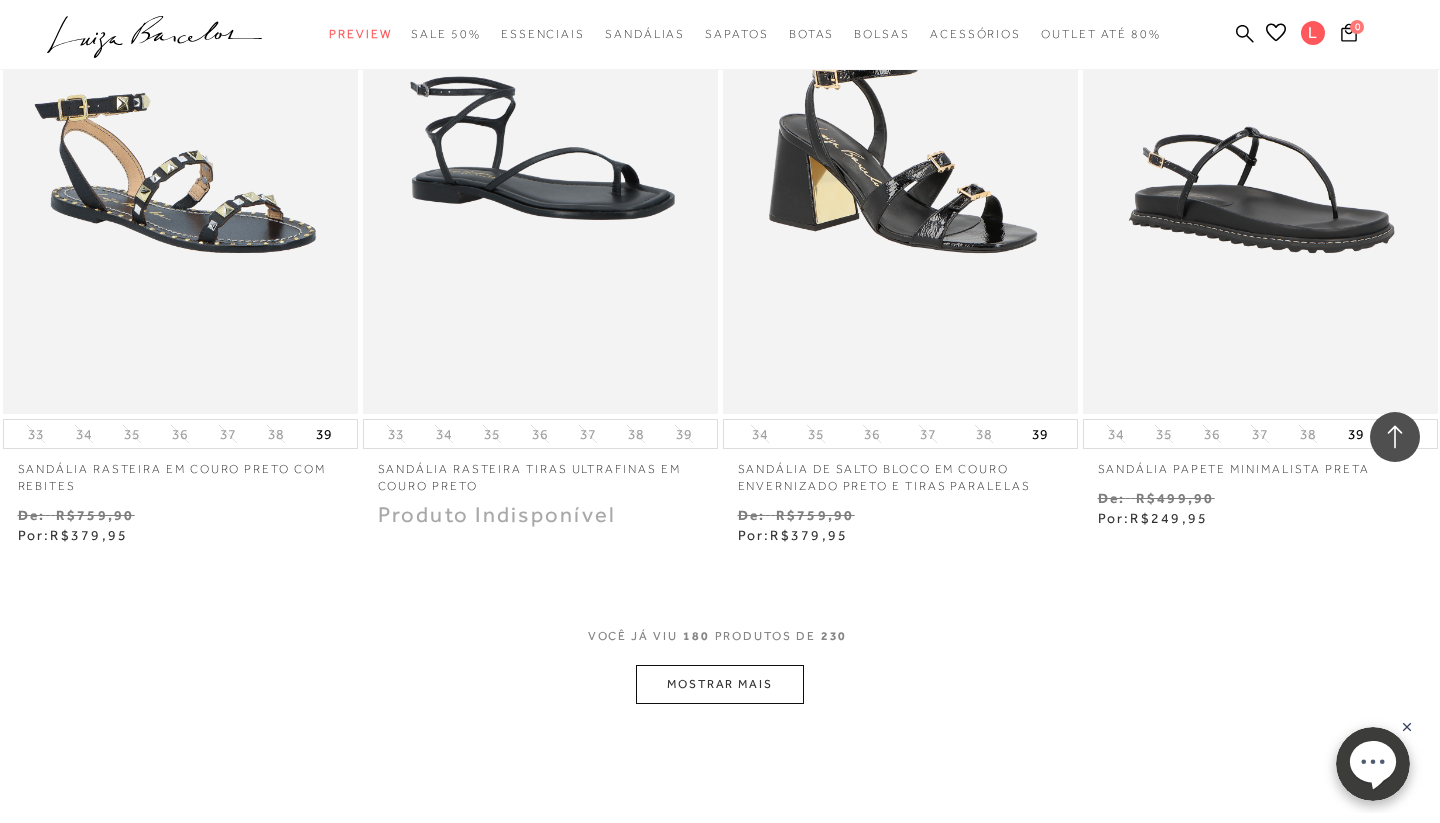 scroll, scrollTop: 30159, scrollLeft: 0, axis: vertical 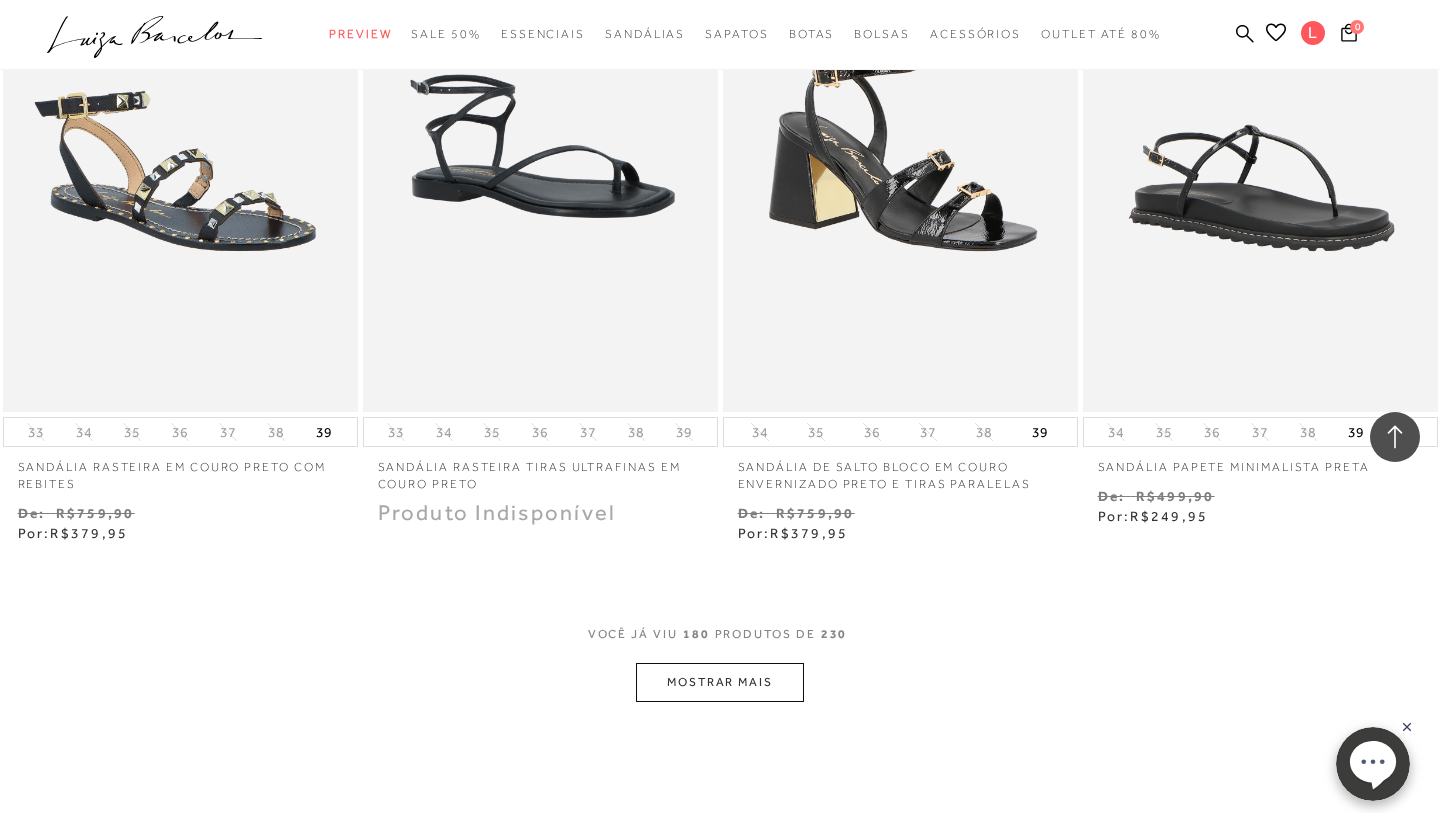 click on "MOSTRAR MAIS" at bounding box center (720, 682) 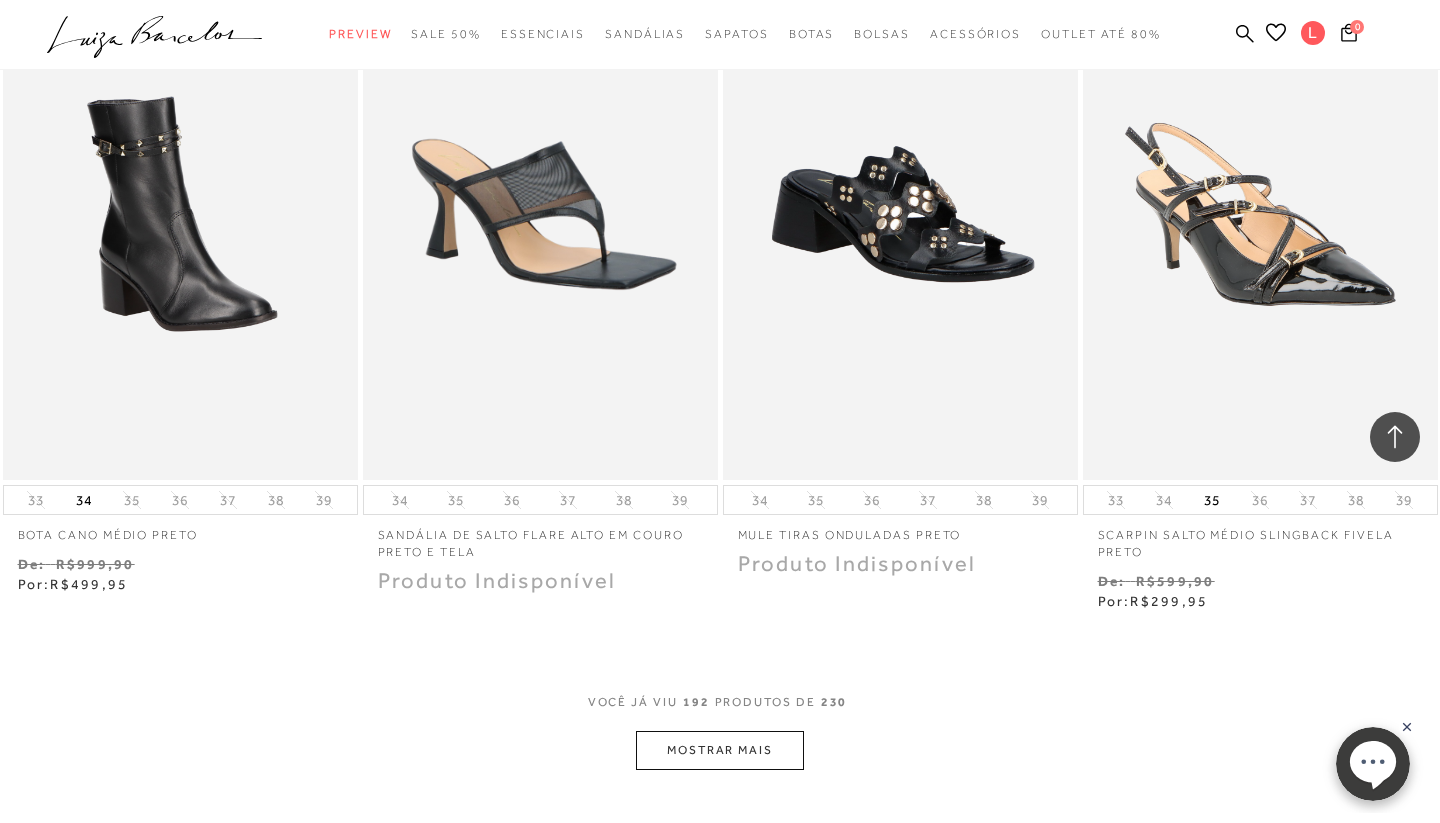 scroll, scrollTop: 32143, scrollLeft: 0, axis: vertical 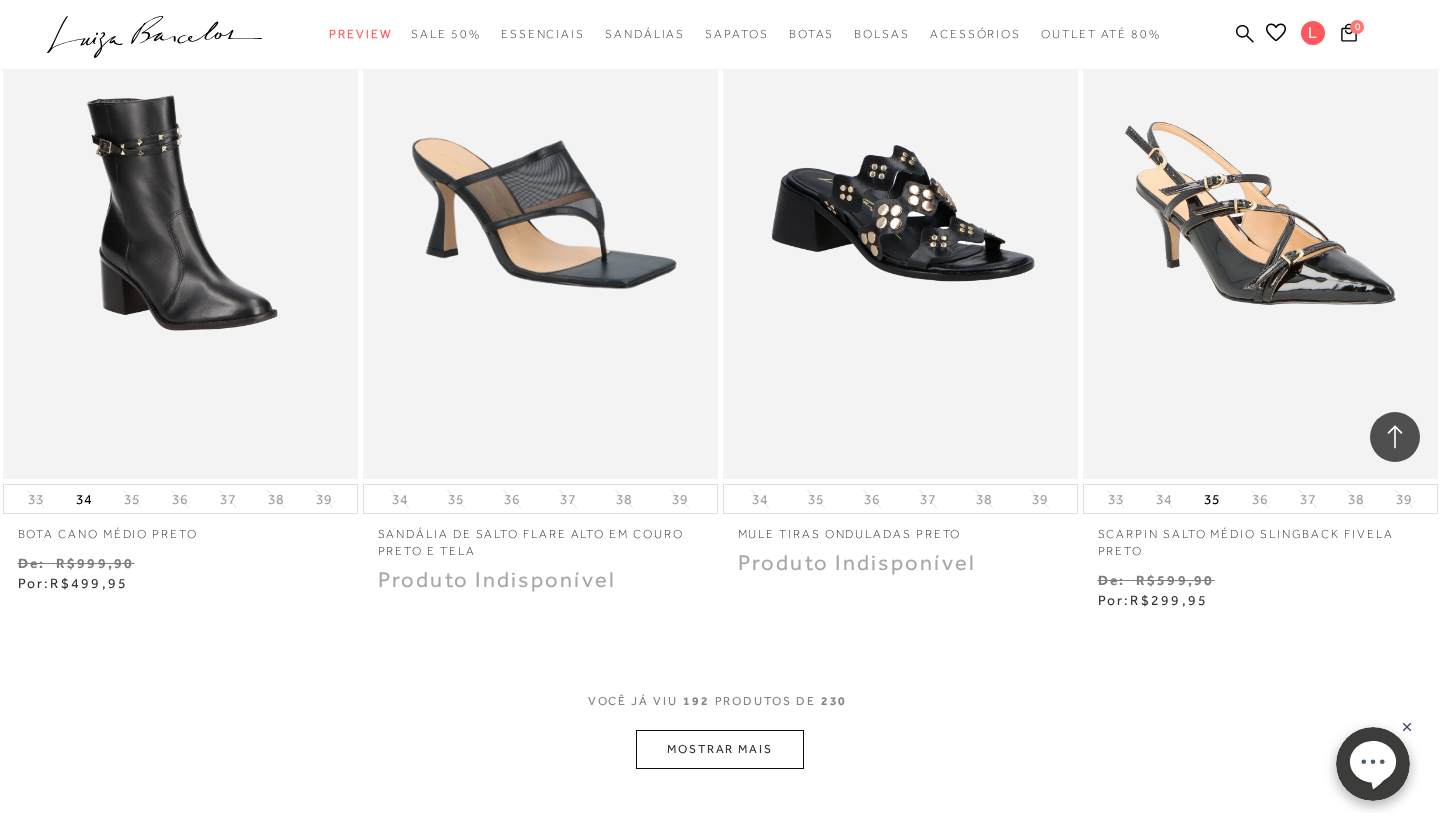 click on "MOSTRAR MAIS" at bounding box center [720, 749] 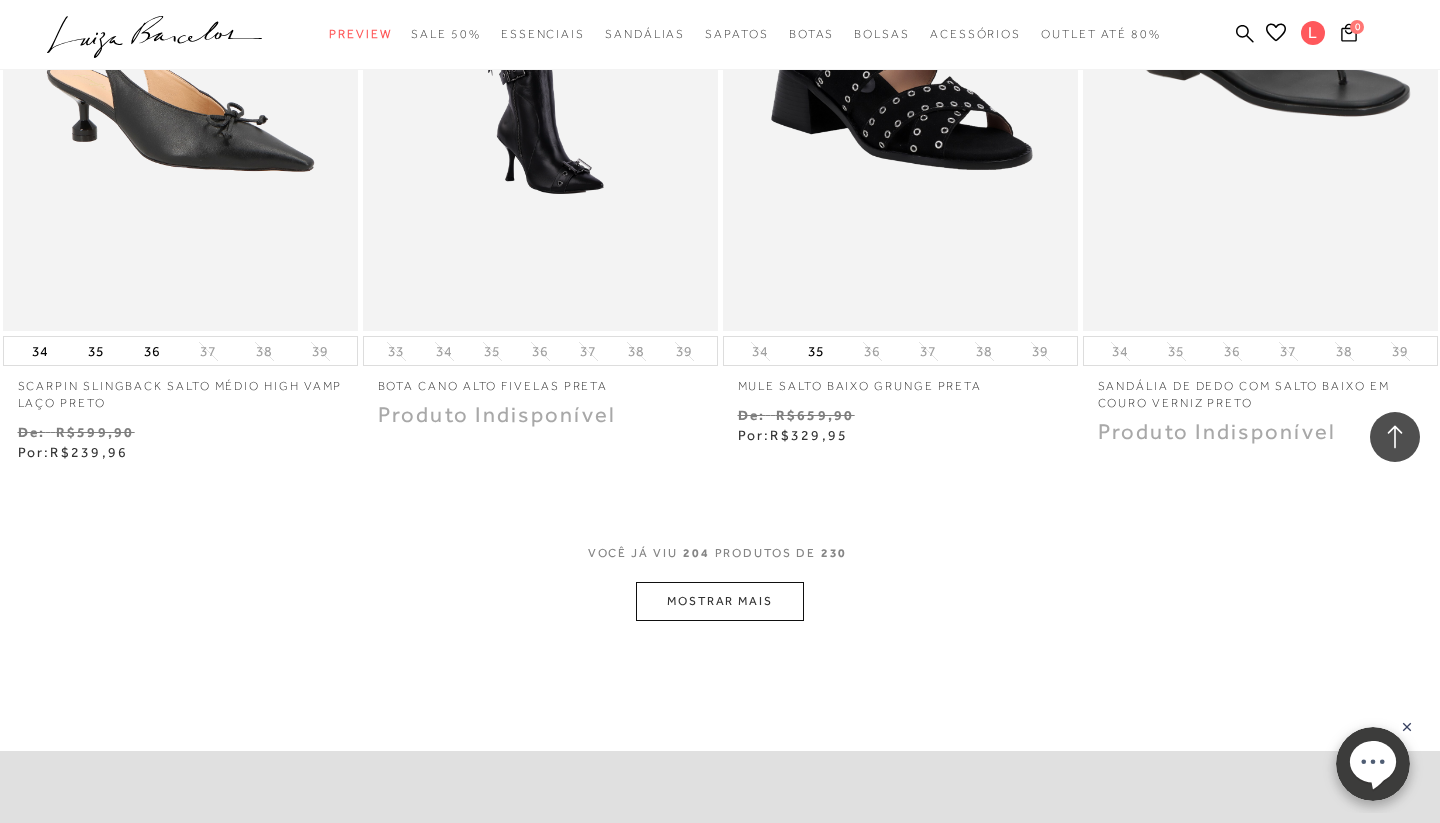 scroll, scrollTop: 34377, scrollLeft: 0, axis: vertical 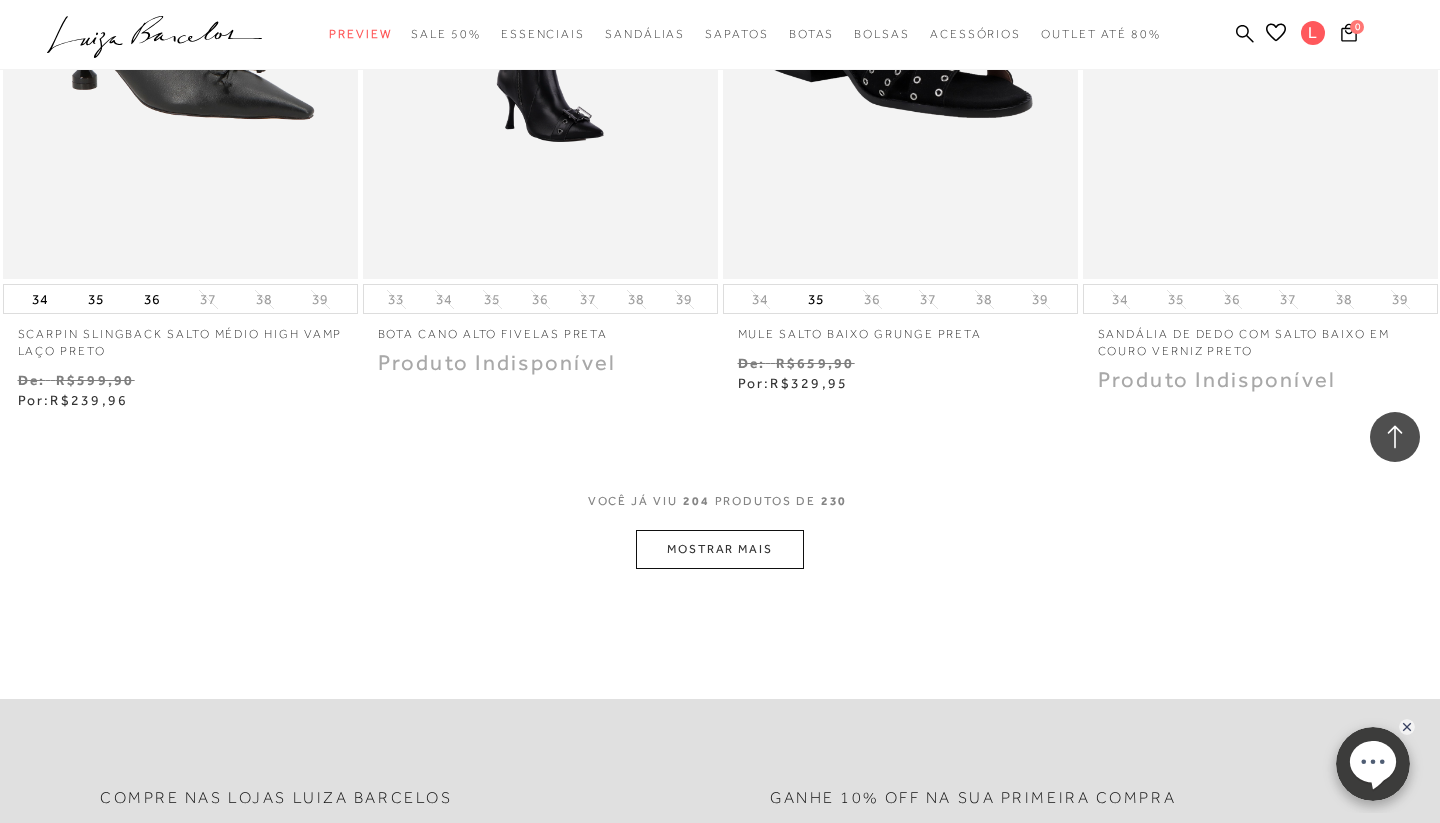 click on "MOSTRAR MAIS" at bounding box center [720, 549] 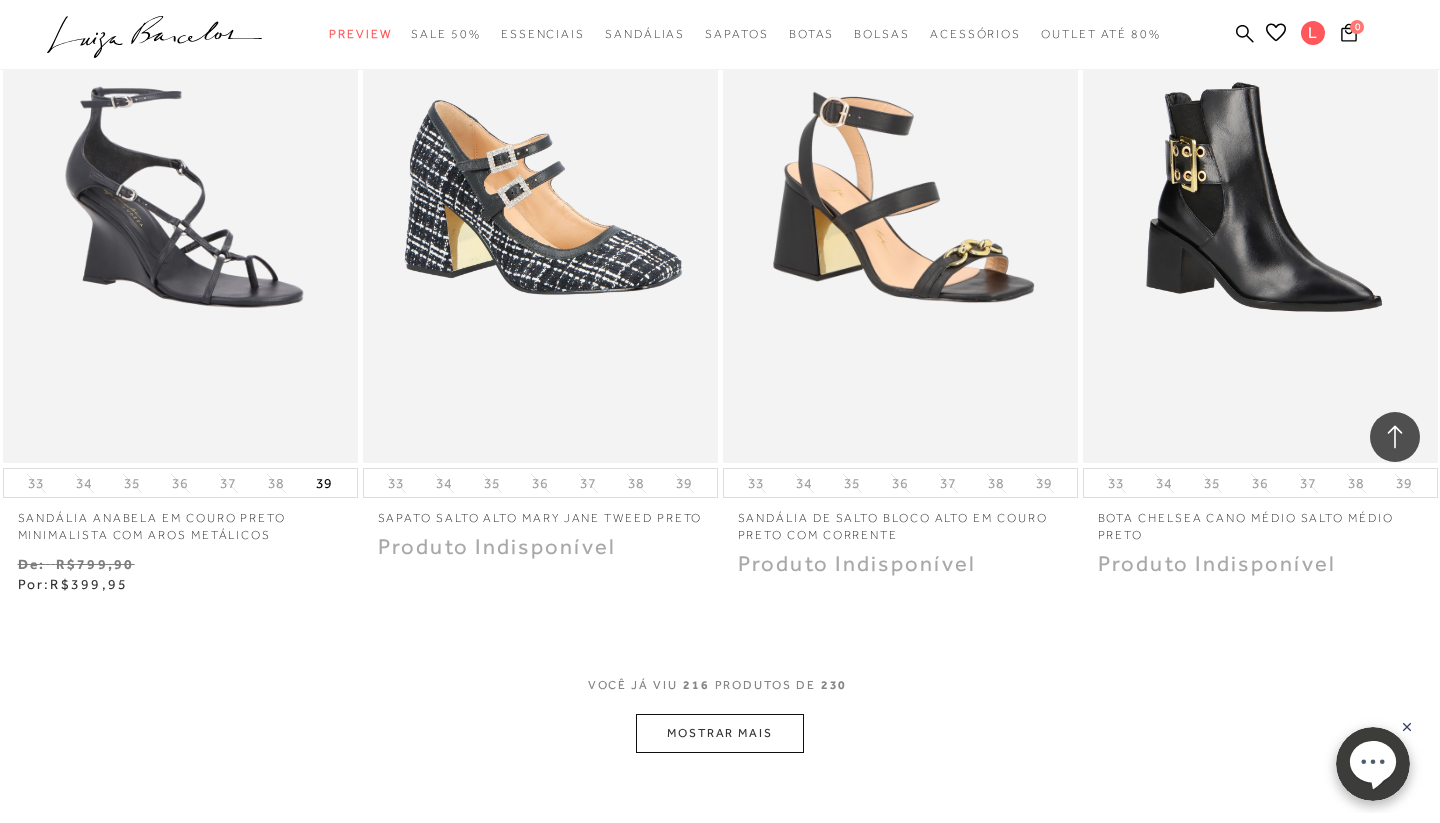 scroll, scrollTop: 36230, scrollLeft: 0, axis: vertical 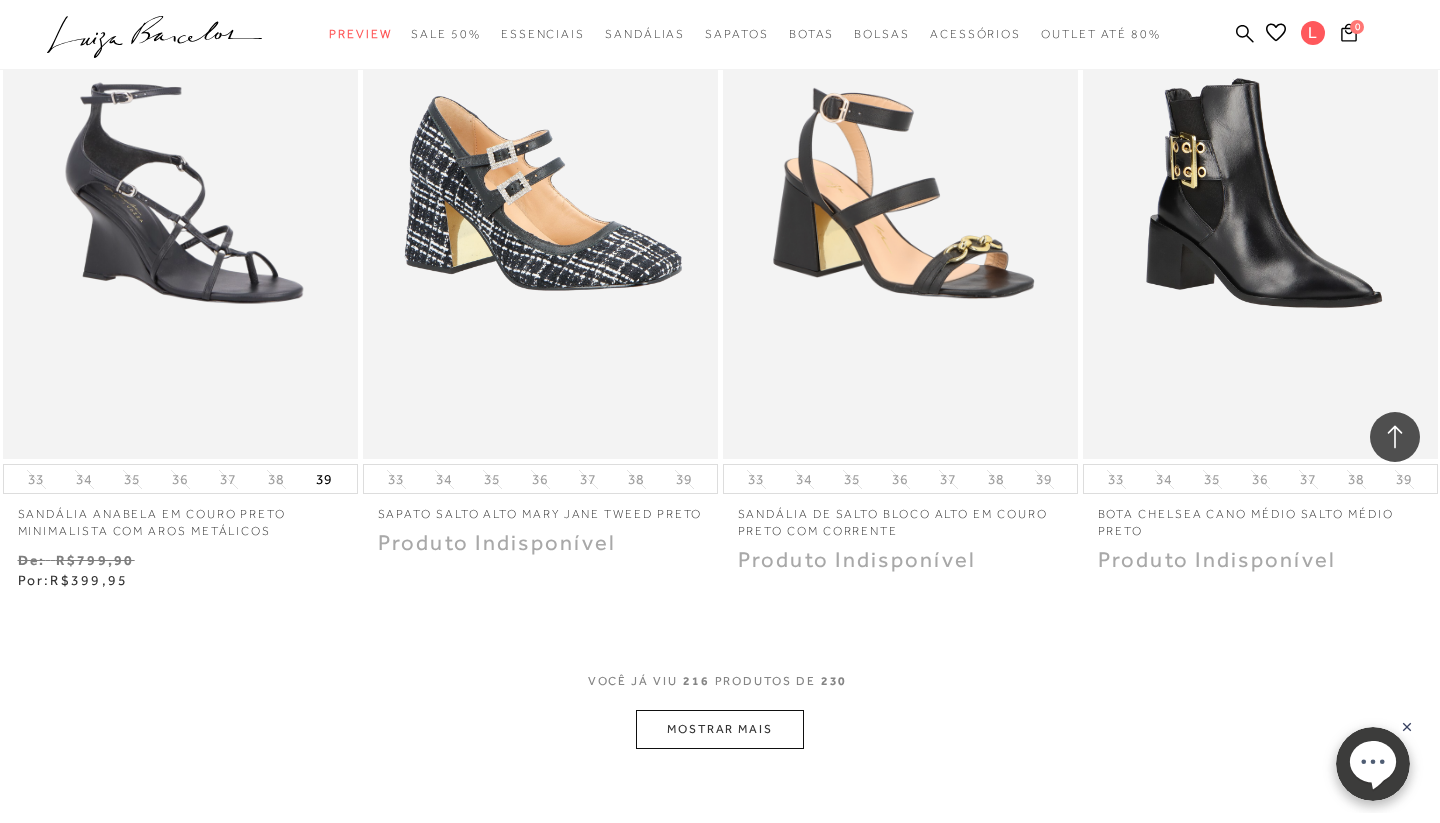 click on "MOSTRAR MAIS" at bounding box center [720, 729] 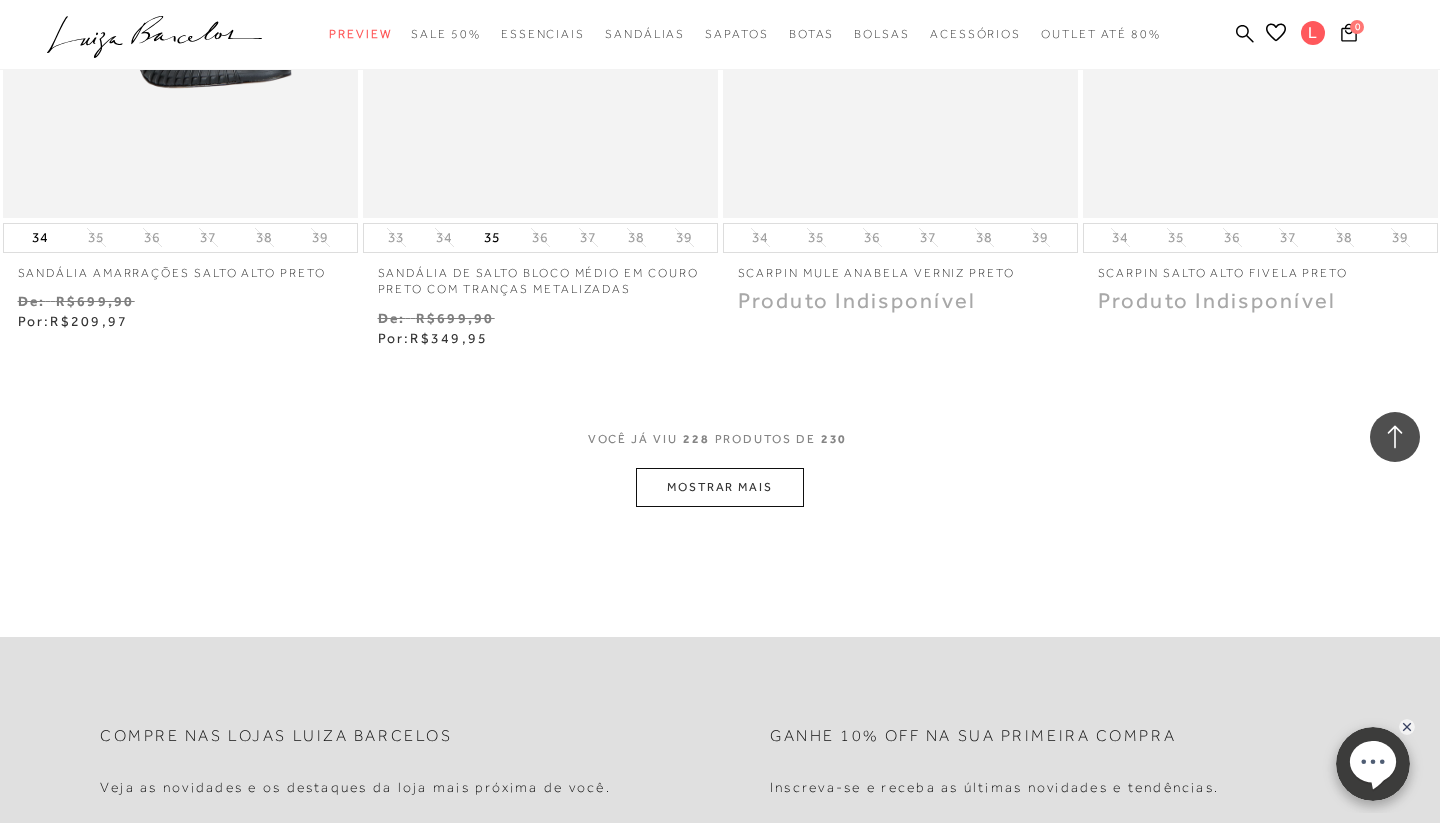 scroll, scrollTop: 38509, scrollLeft: 0, axis: vertical 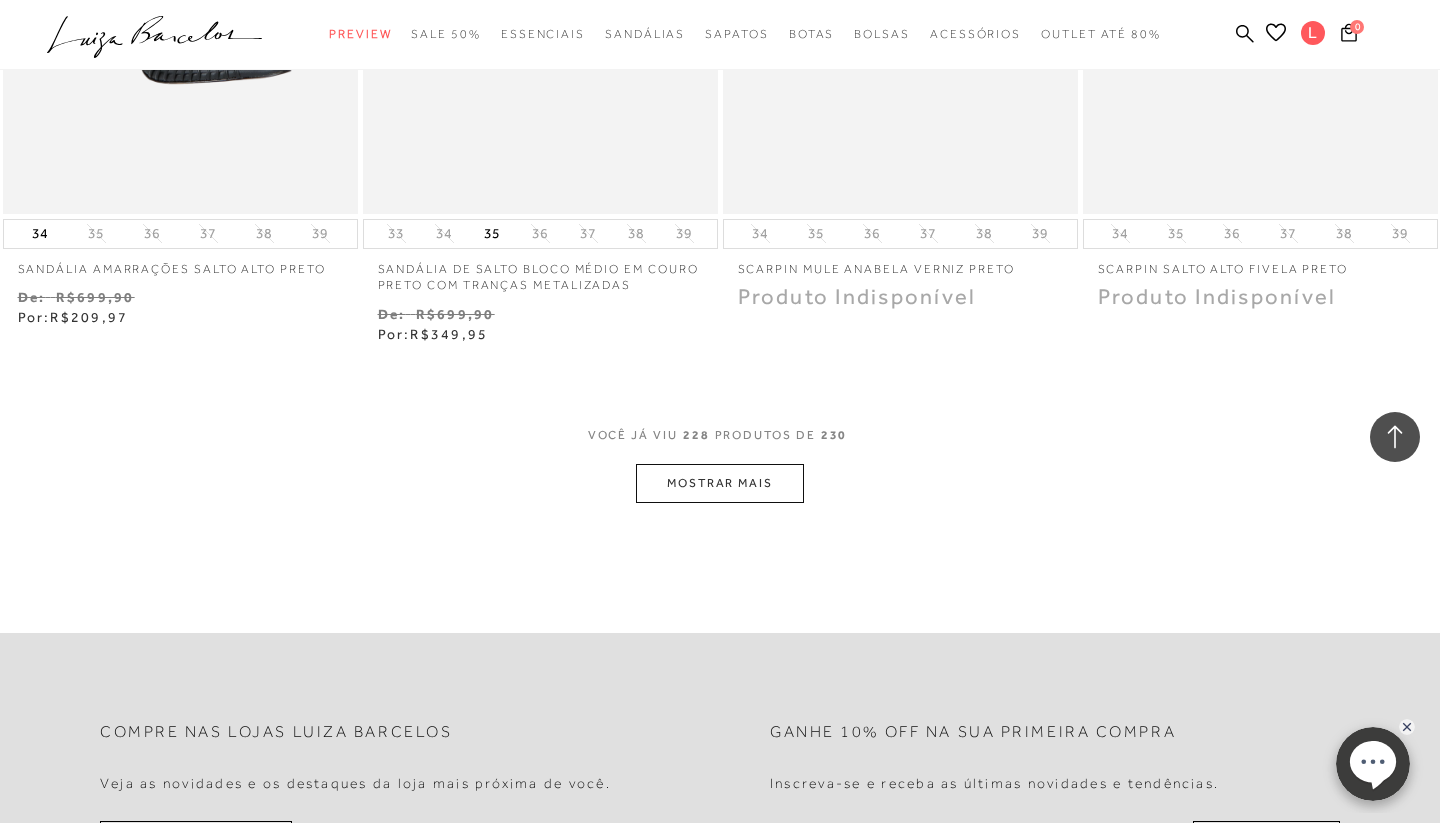 click on "MOSTRAR MAIS" at bounding box center (720, 483) 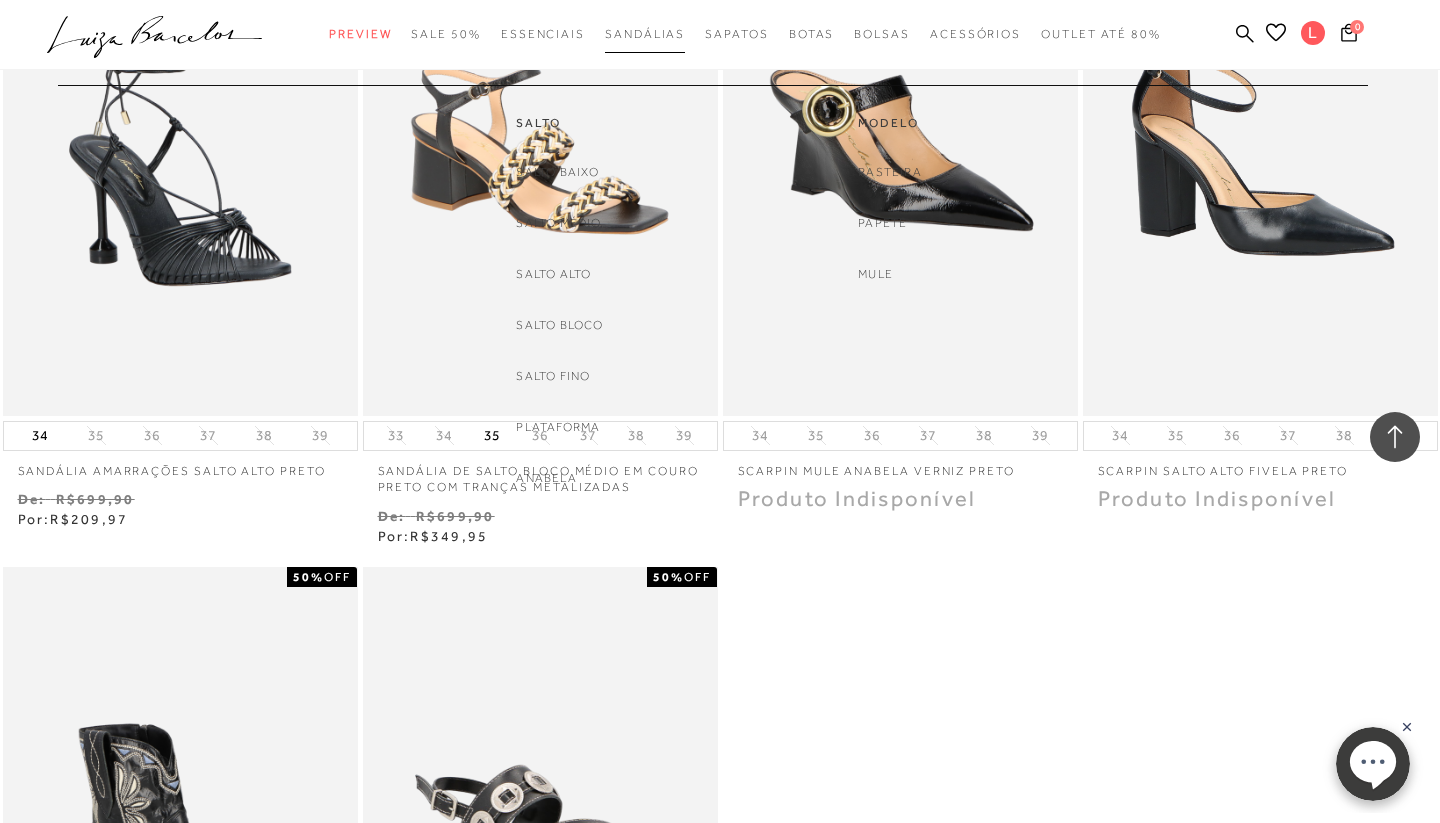 scroll, scrollTop: 37179, scrollLeft: 0, axis: vertical 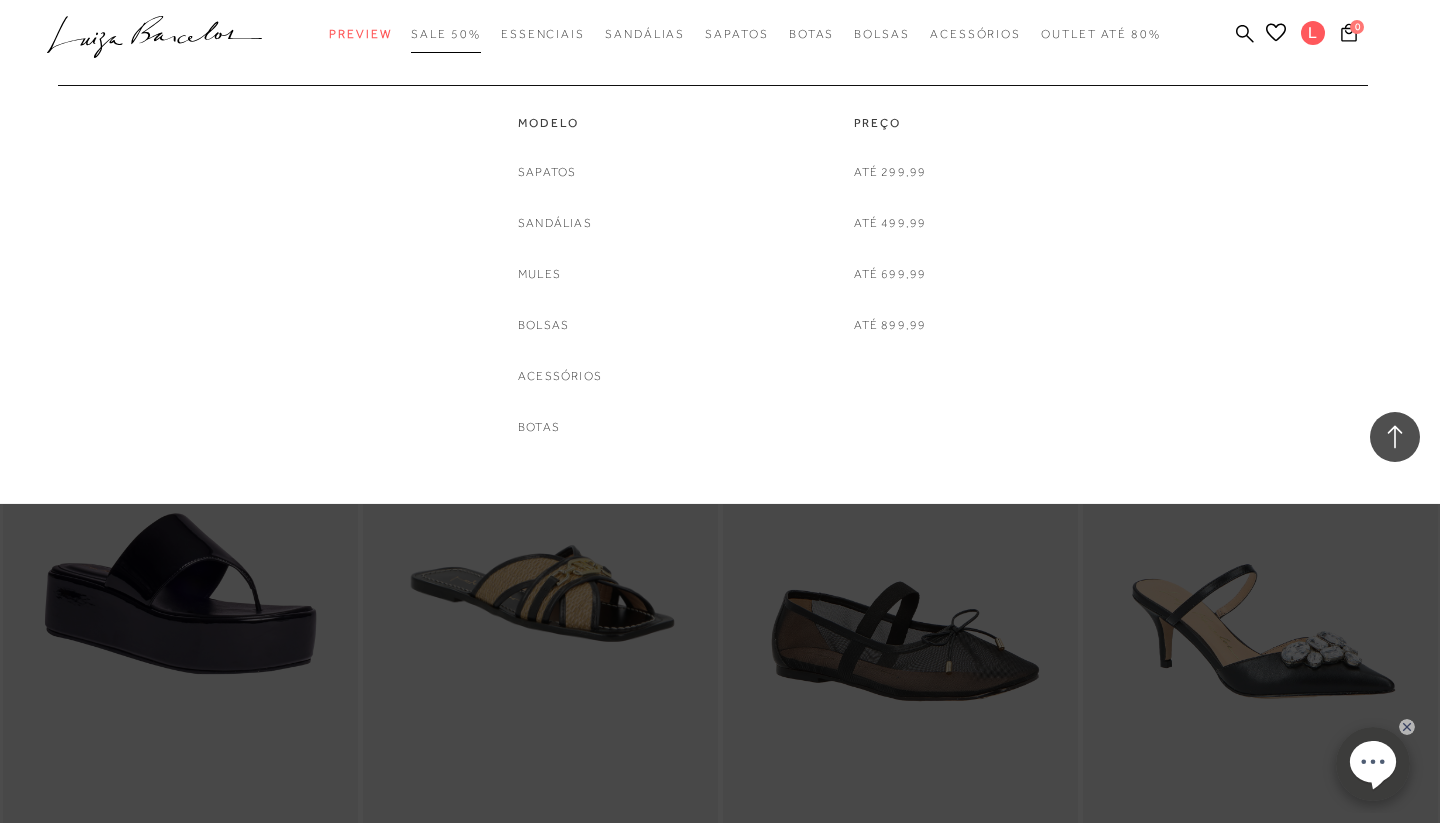 click on "SALE 50%" at bounding box center [445, 34] 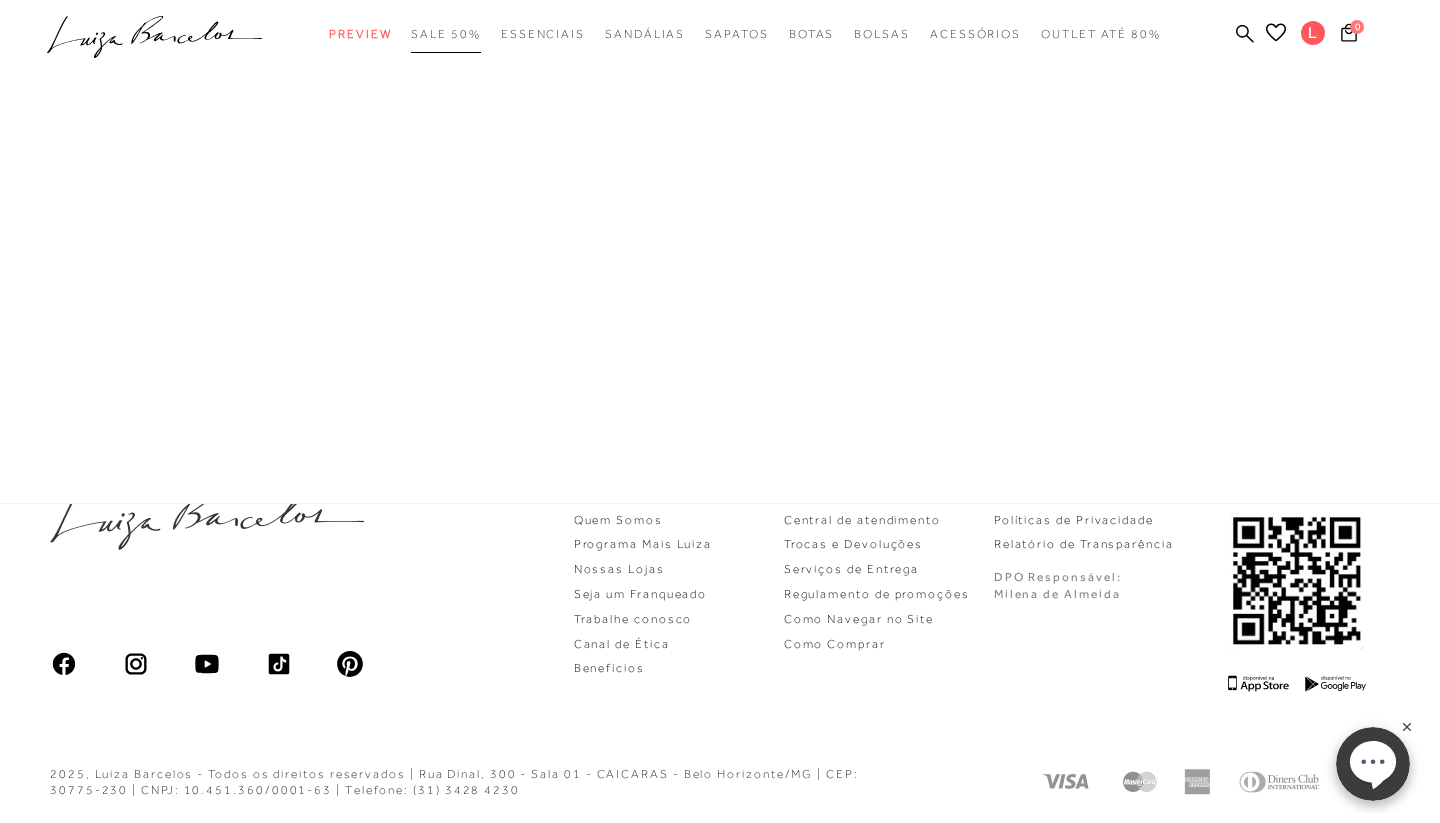 scroll, scrollTop: 792, scrollLeft: 0, axis: vertical 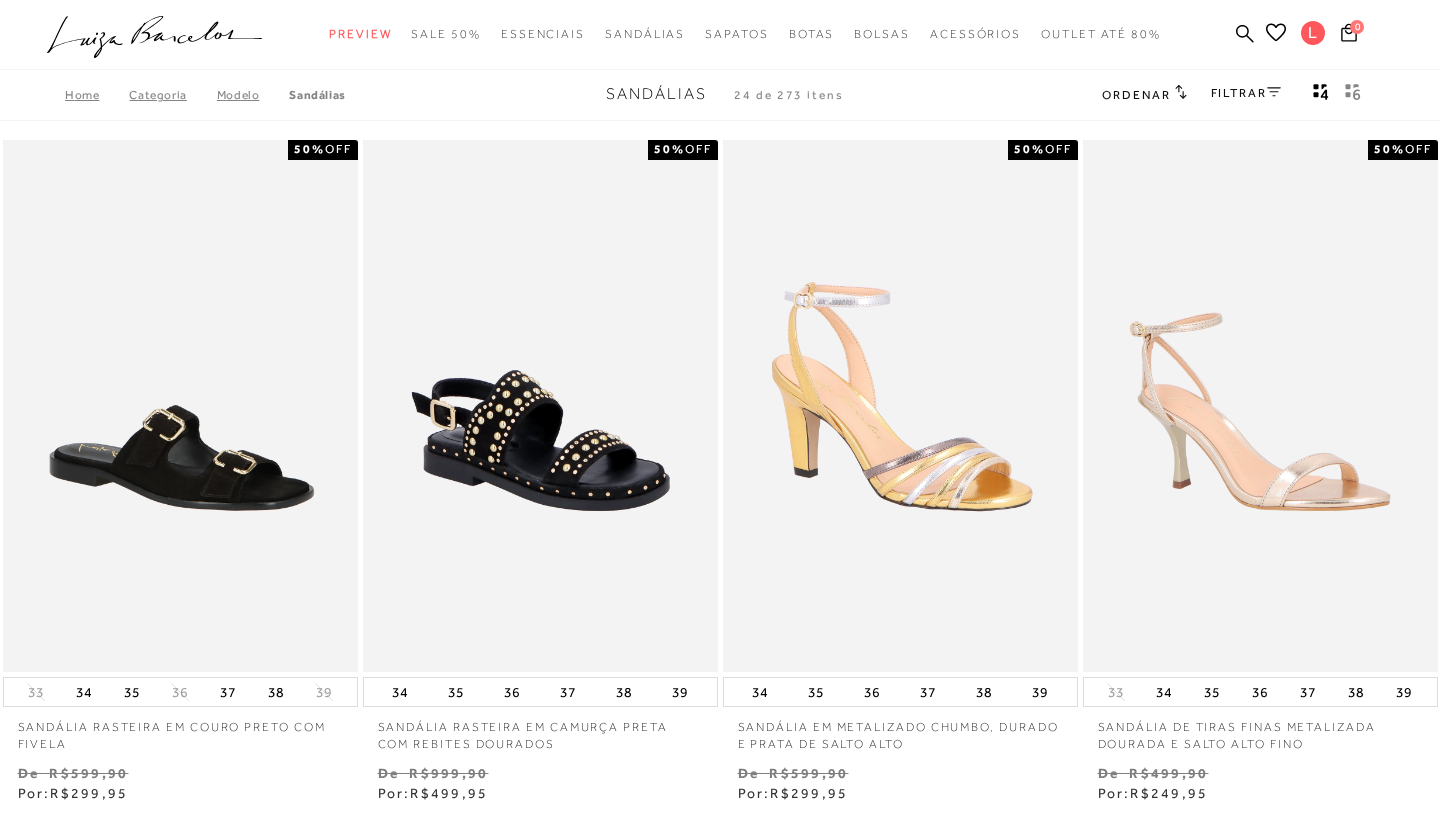 click on "FILTRAR" at bounding box center [1246, 93] 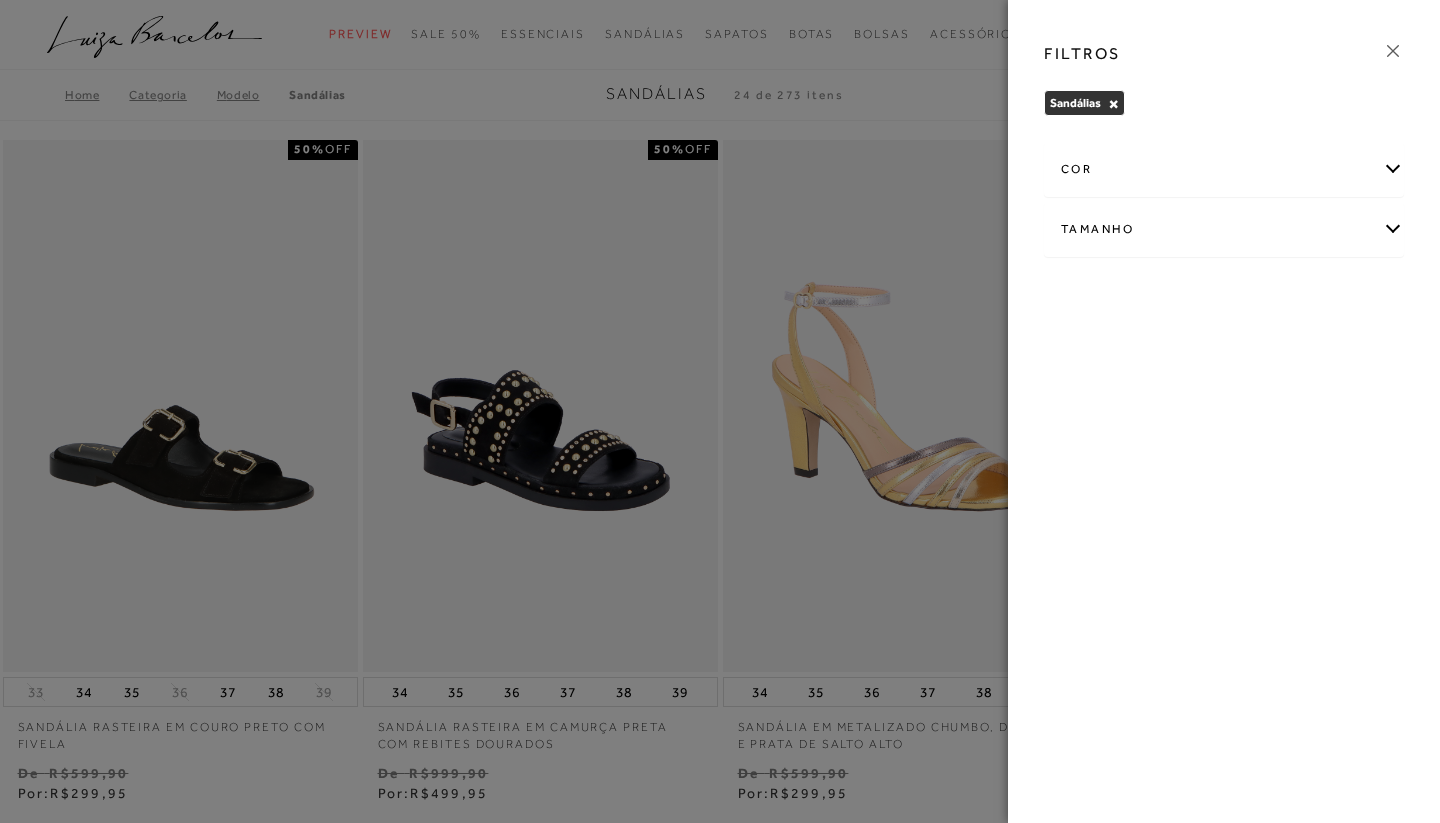 click on "Tamanho" at bounding box center [1224, 229] 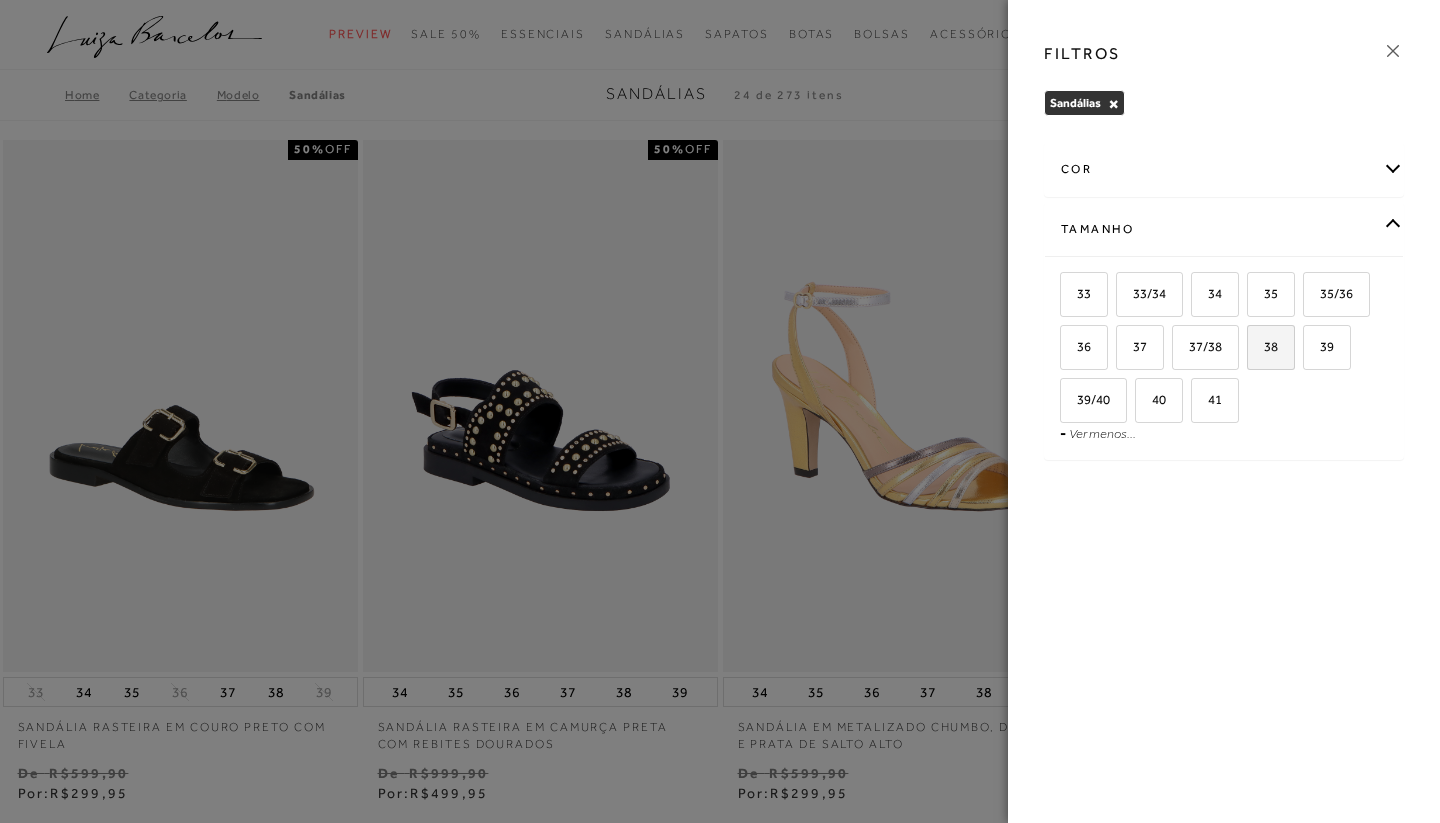 click on "38" at bounding box center (1263, 346) 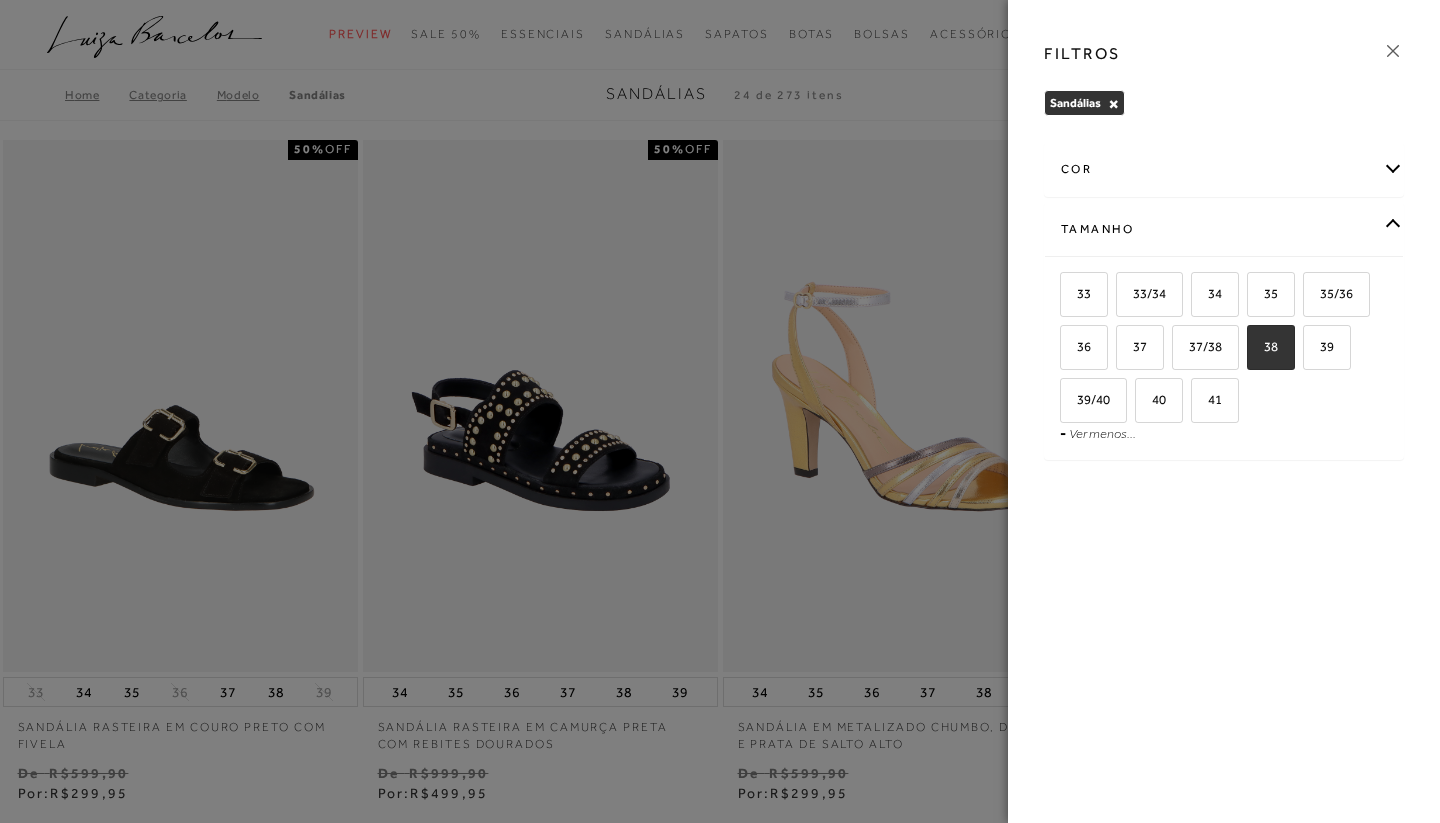 checkbox on "true" 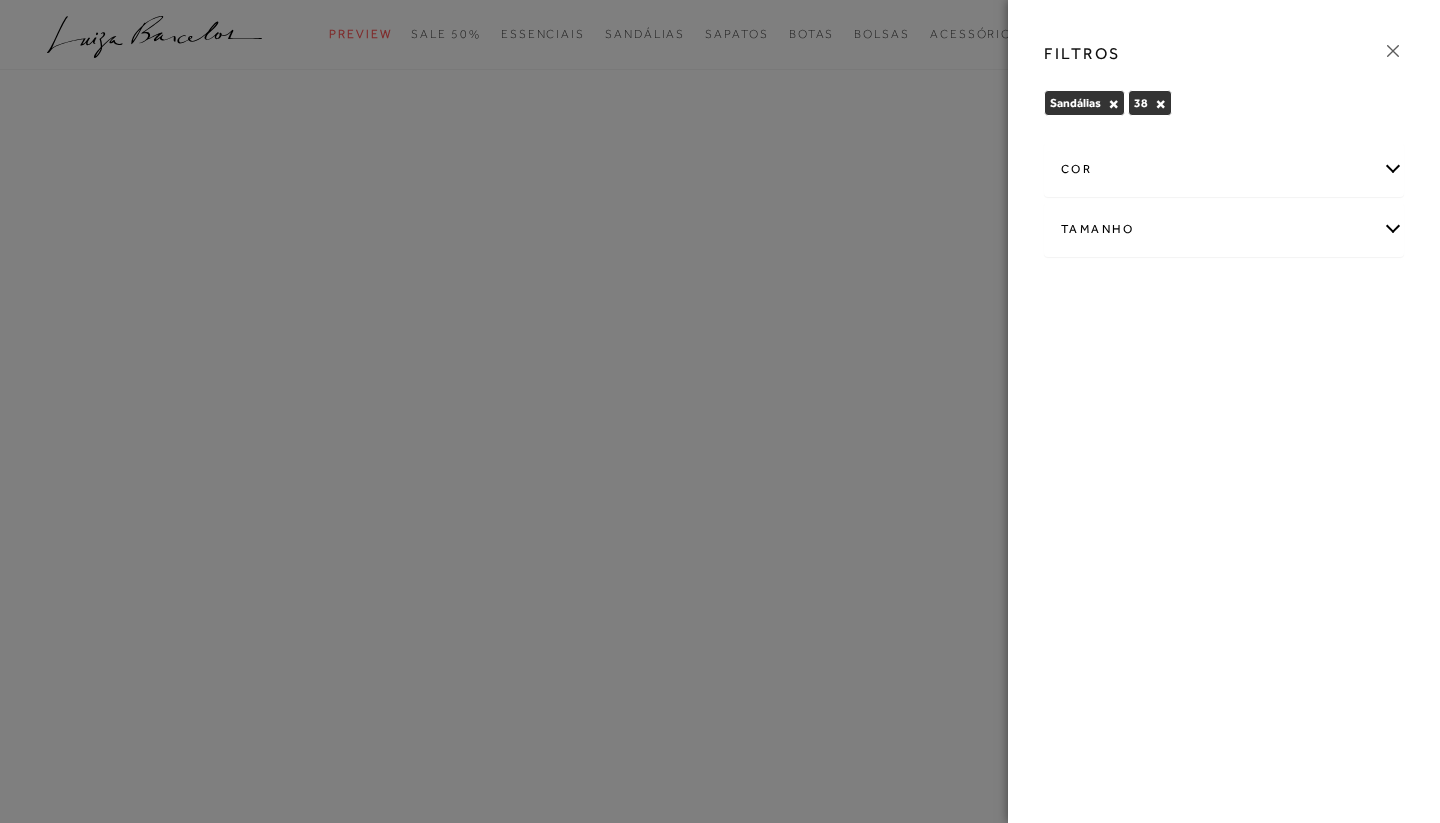 click 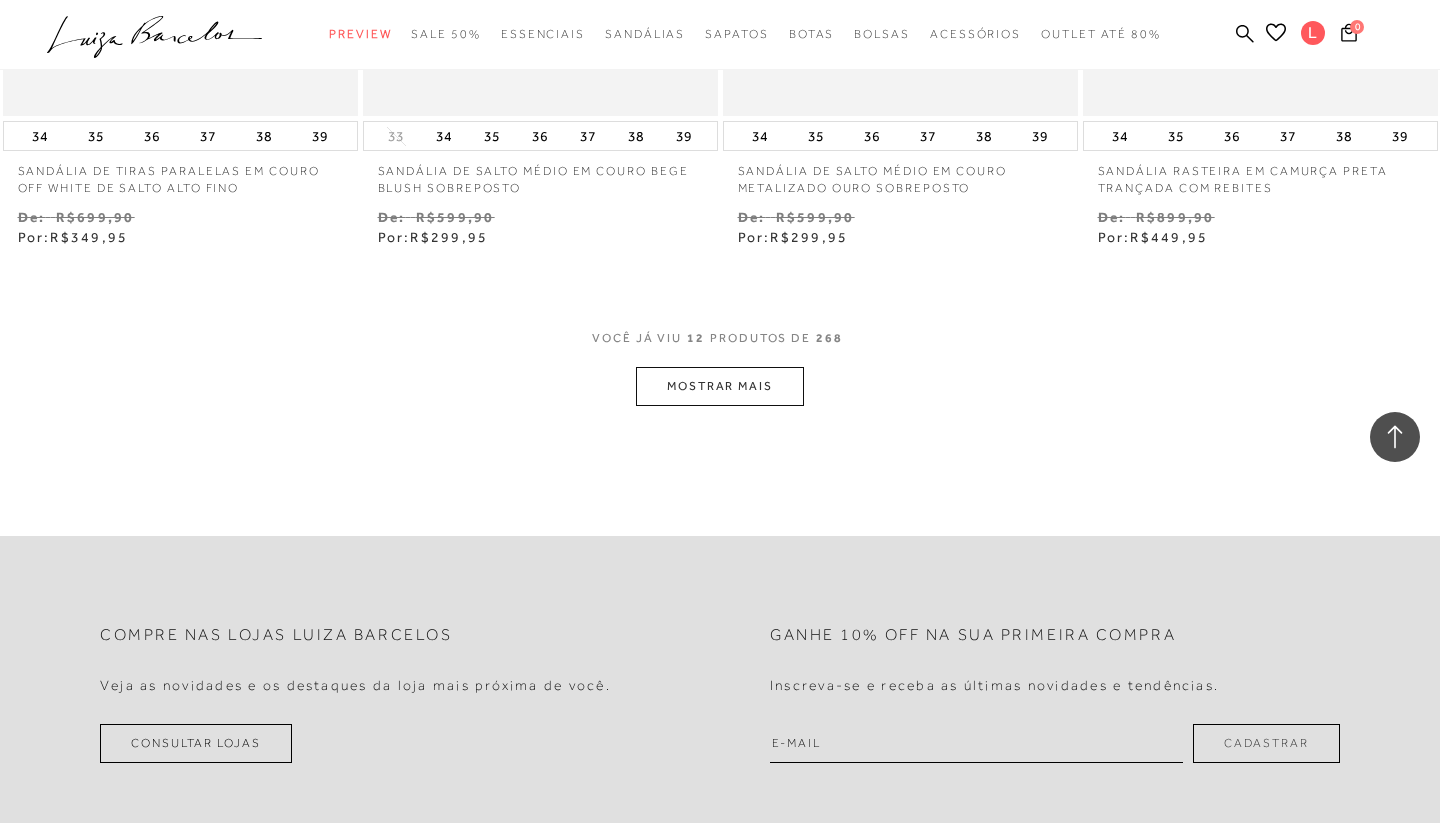 scroll, scrollTop: 1982, scrollLeft: 0, axis: vertical 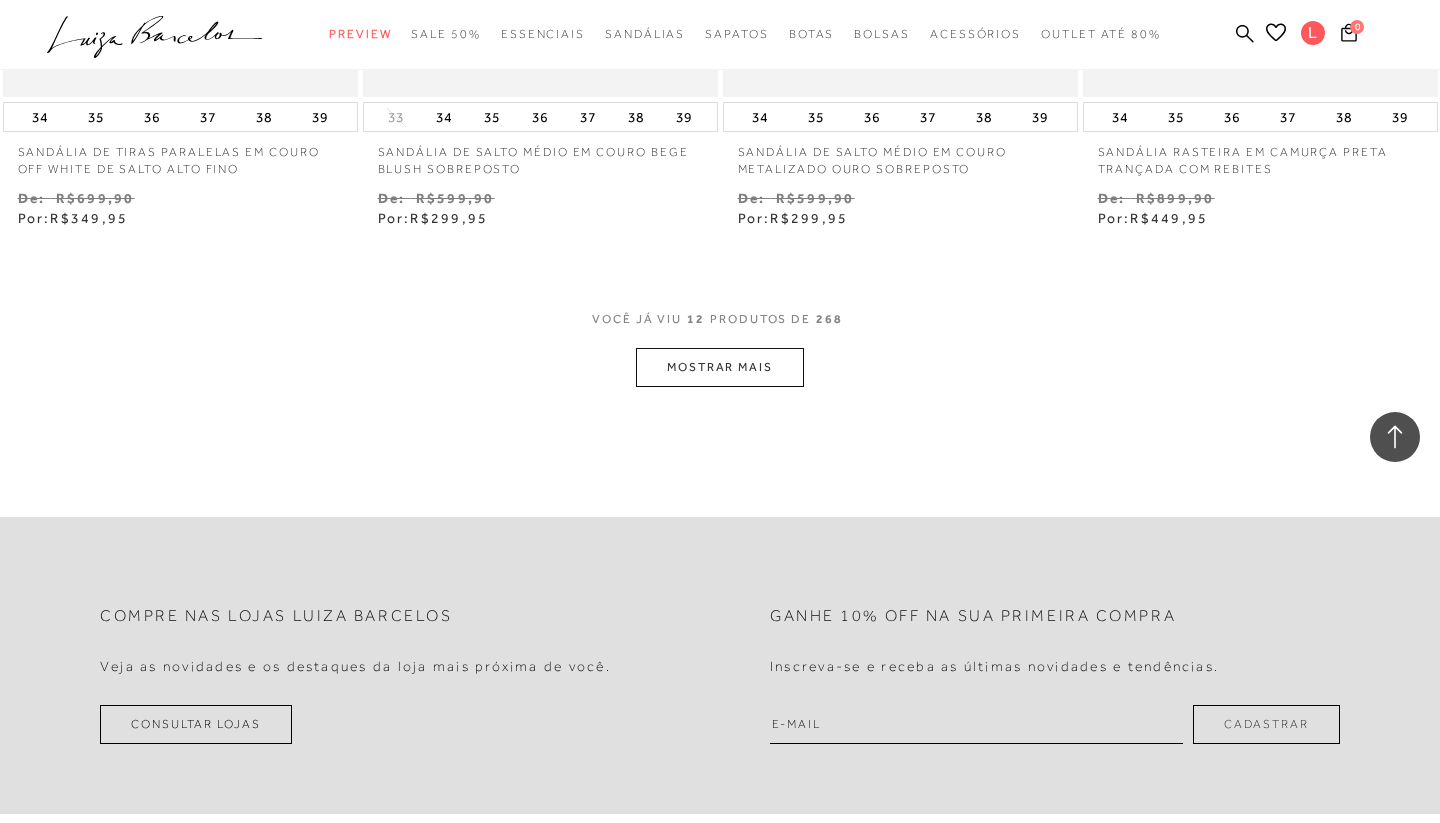 click on "MOSTRAR MAIS" at bounding box center [720, 367] 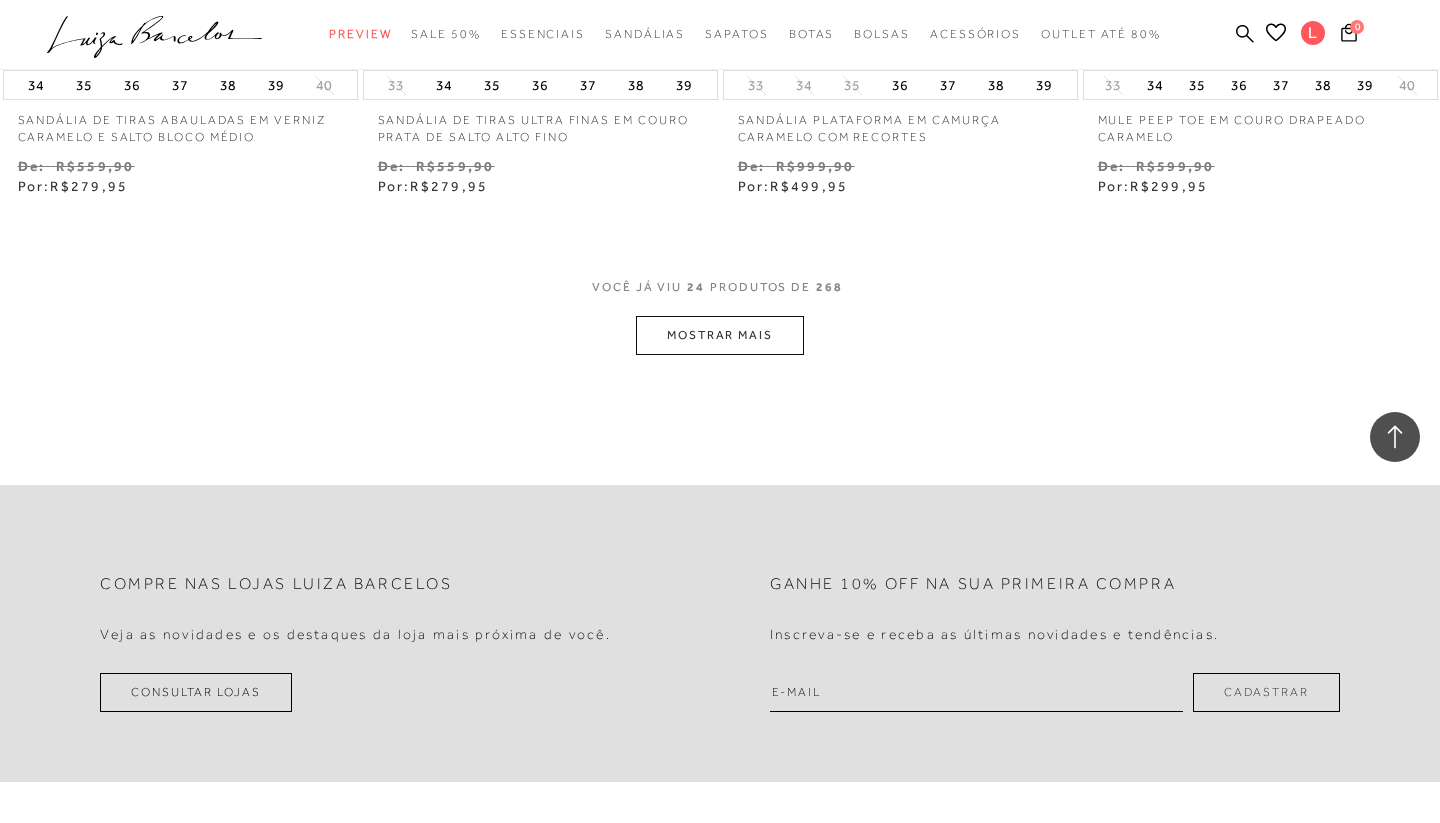 click on "Resultados da pesquisa
Sandálias
Resultados: 13 - 24 (de 268)
Opções de exibição
268
resultados encontrados
Ordenar Padrão Lançamentos 2" at bounding box center [720, -1815] 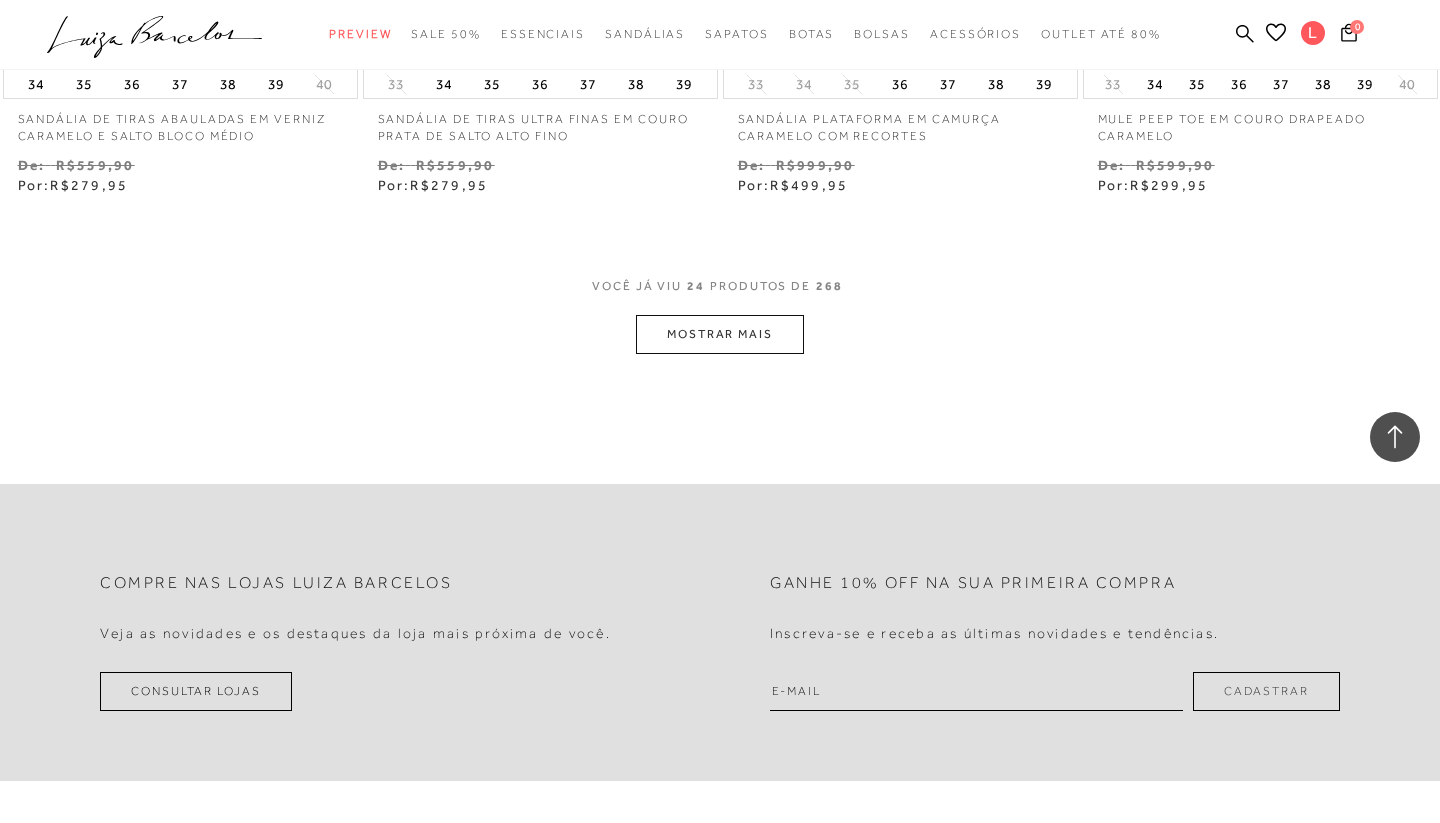 click on "MOSTRAR MAIS" at bounding box center [720, 334] 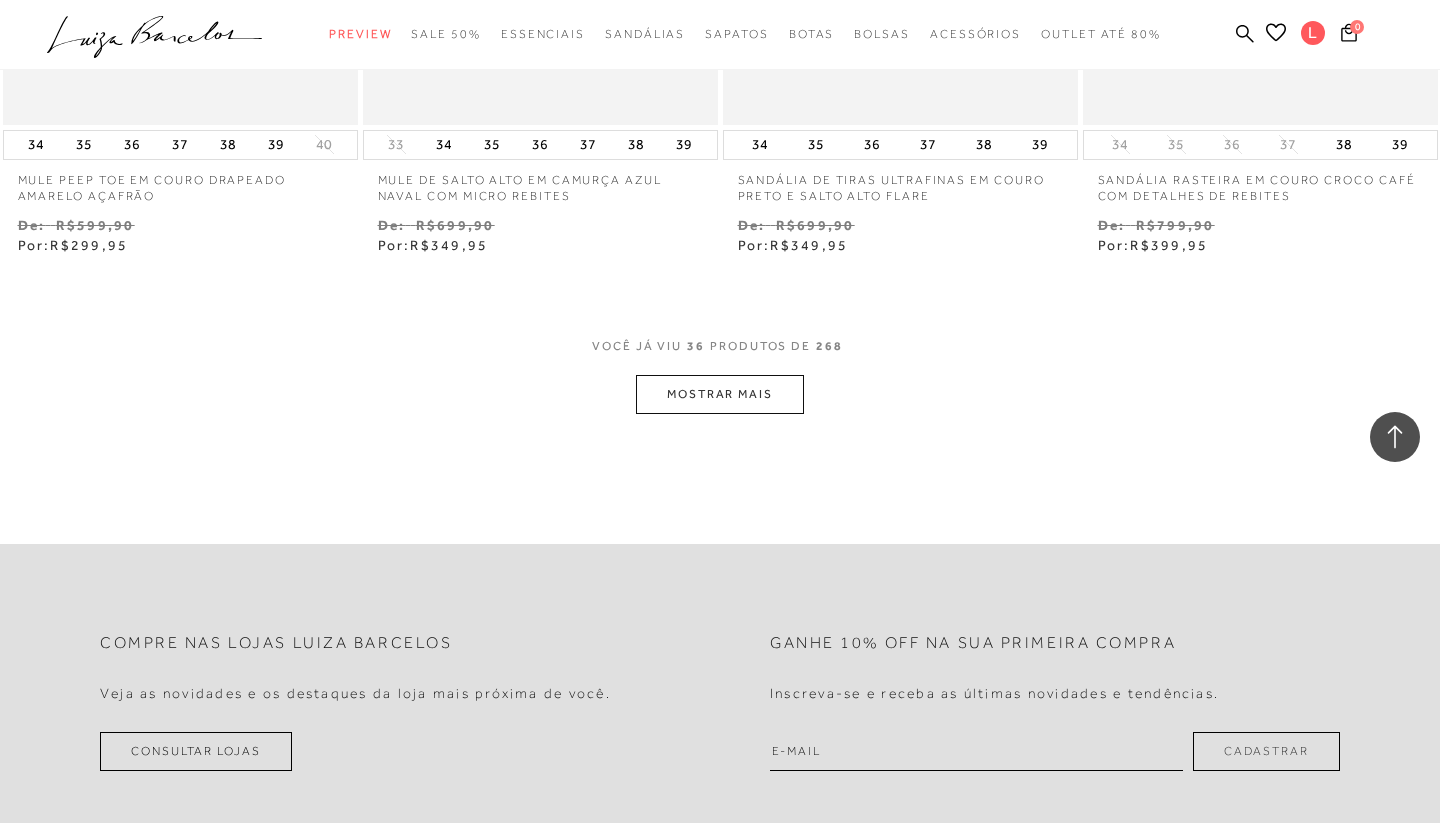 scroll, scrollTop: 6059, scrollLeft: 0, axis: vertical 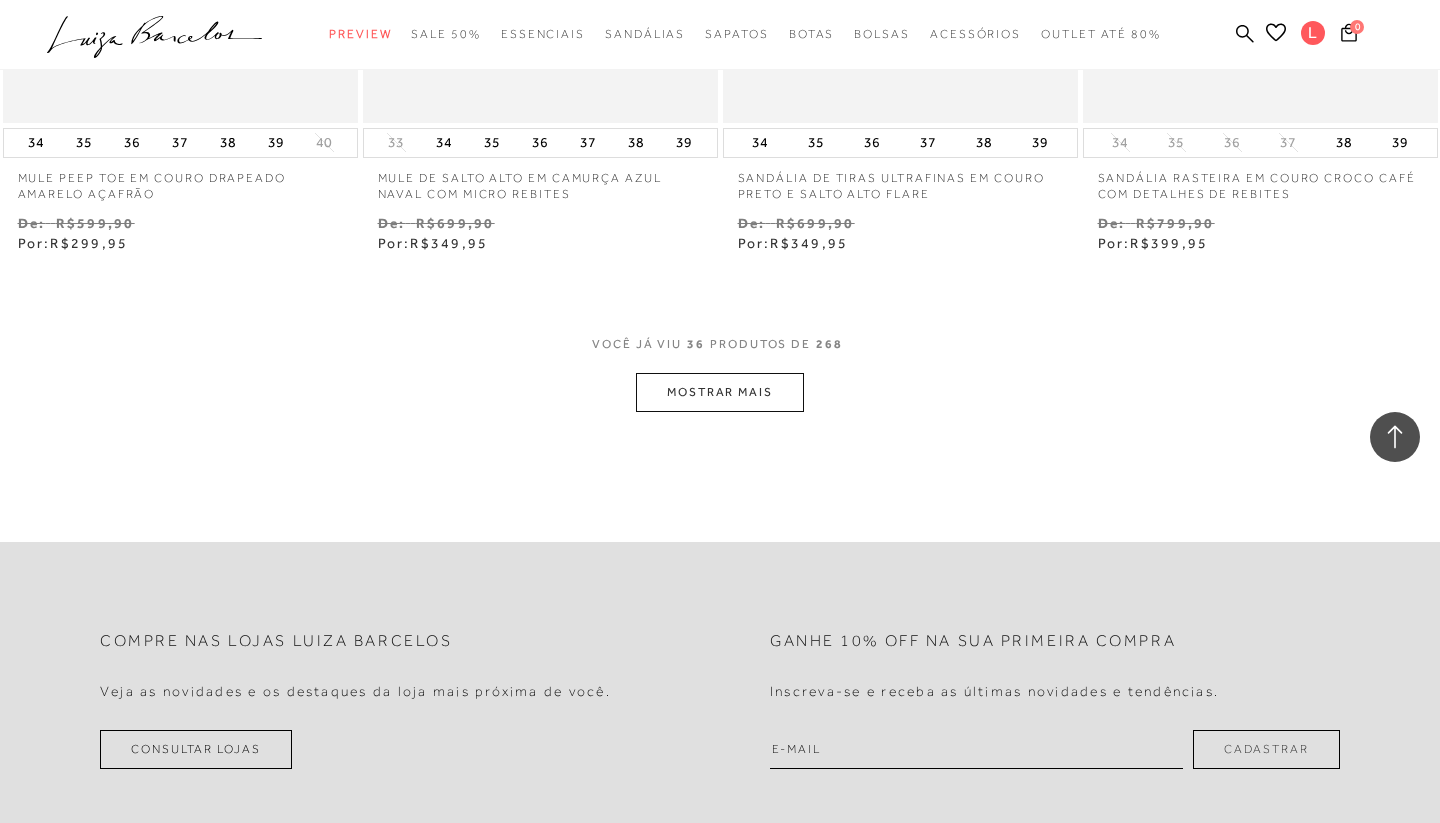 click on "MOSTRAR MAIS" at bounding box center [720, 392] 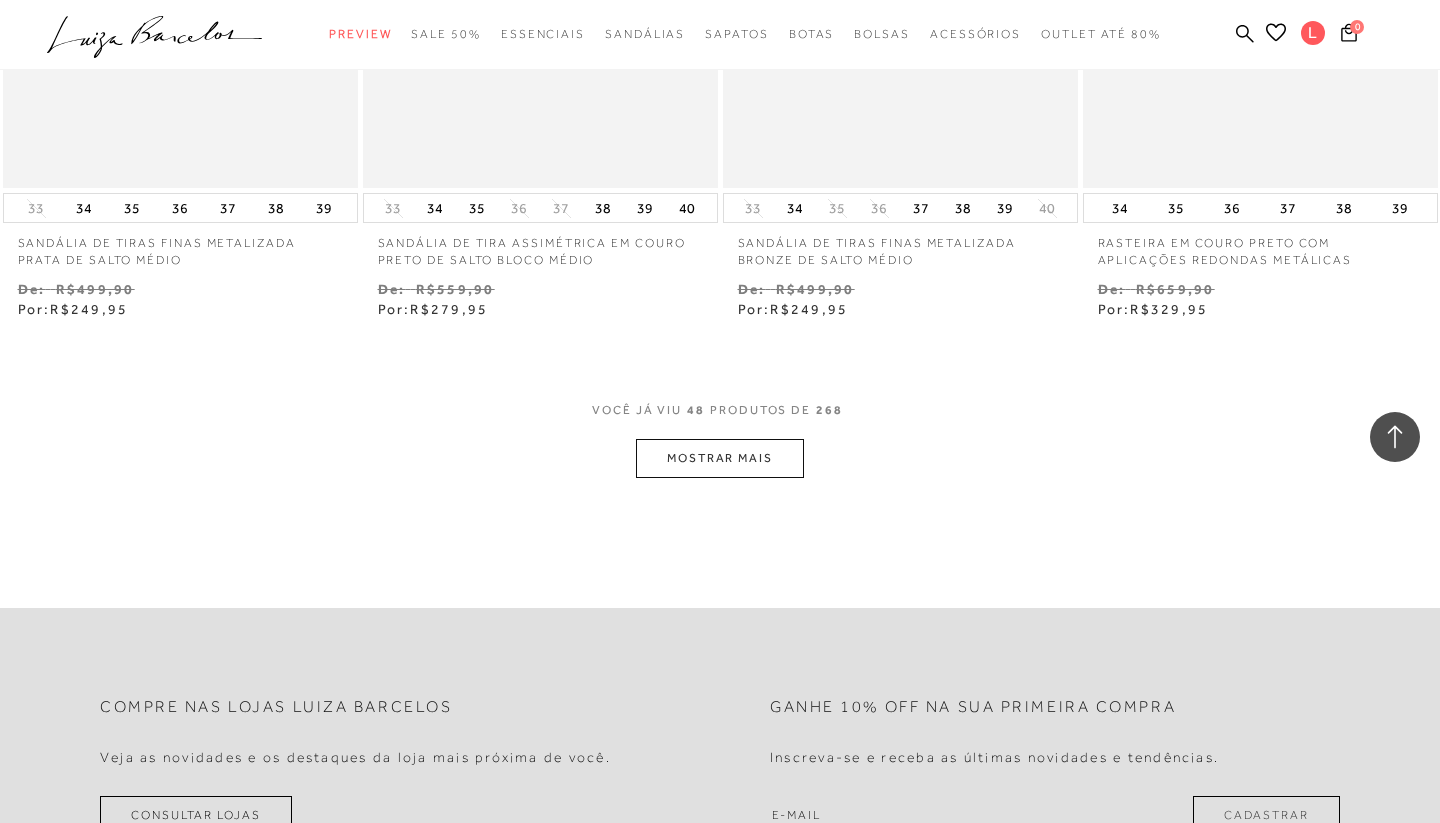 scroll, scrollTop: 8088, scrollLeft: 0, axis: vertical 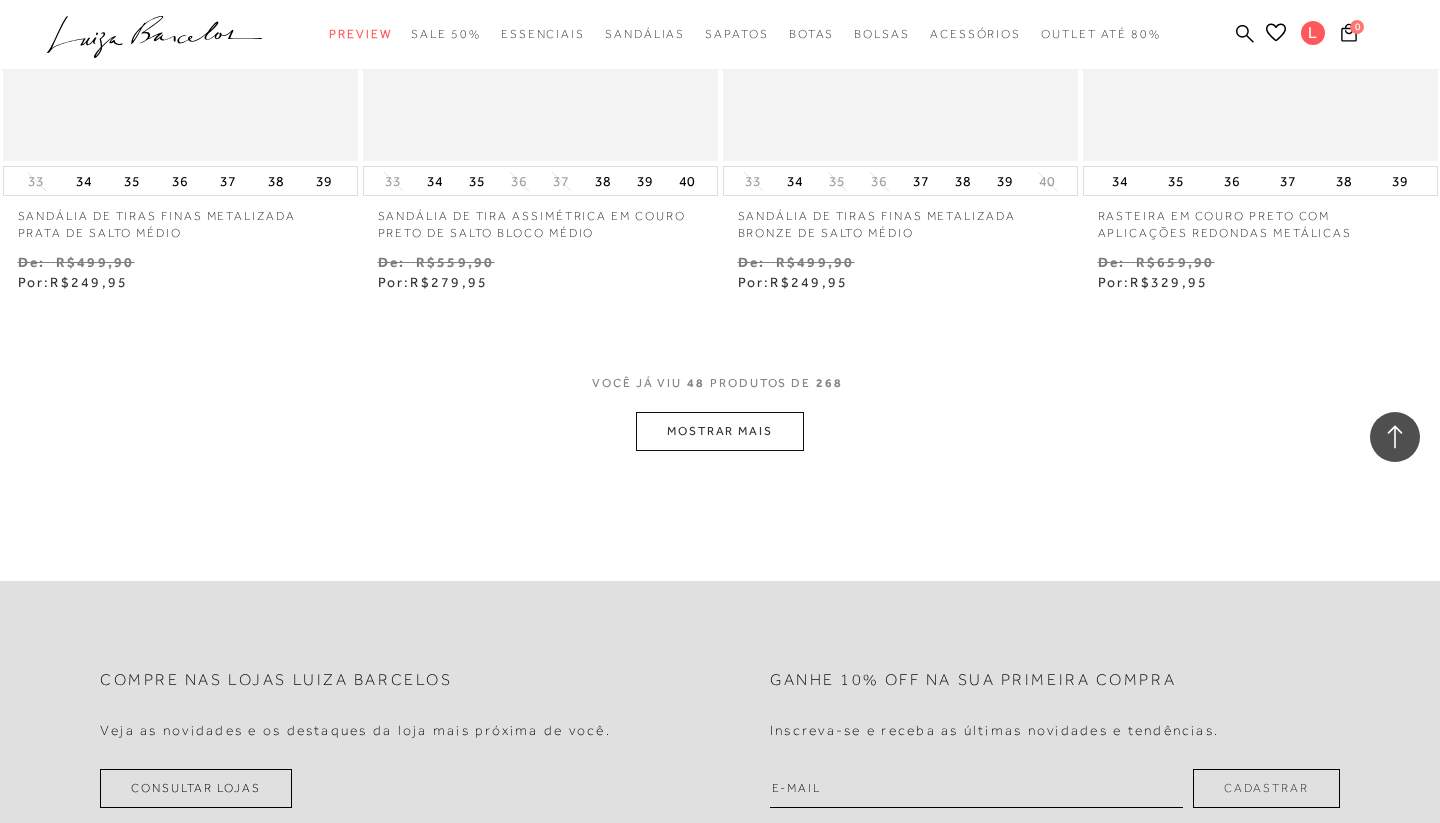 click on "MOSTRAR MAIS" at bounding box center (720, 431) 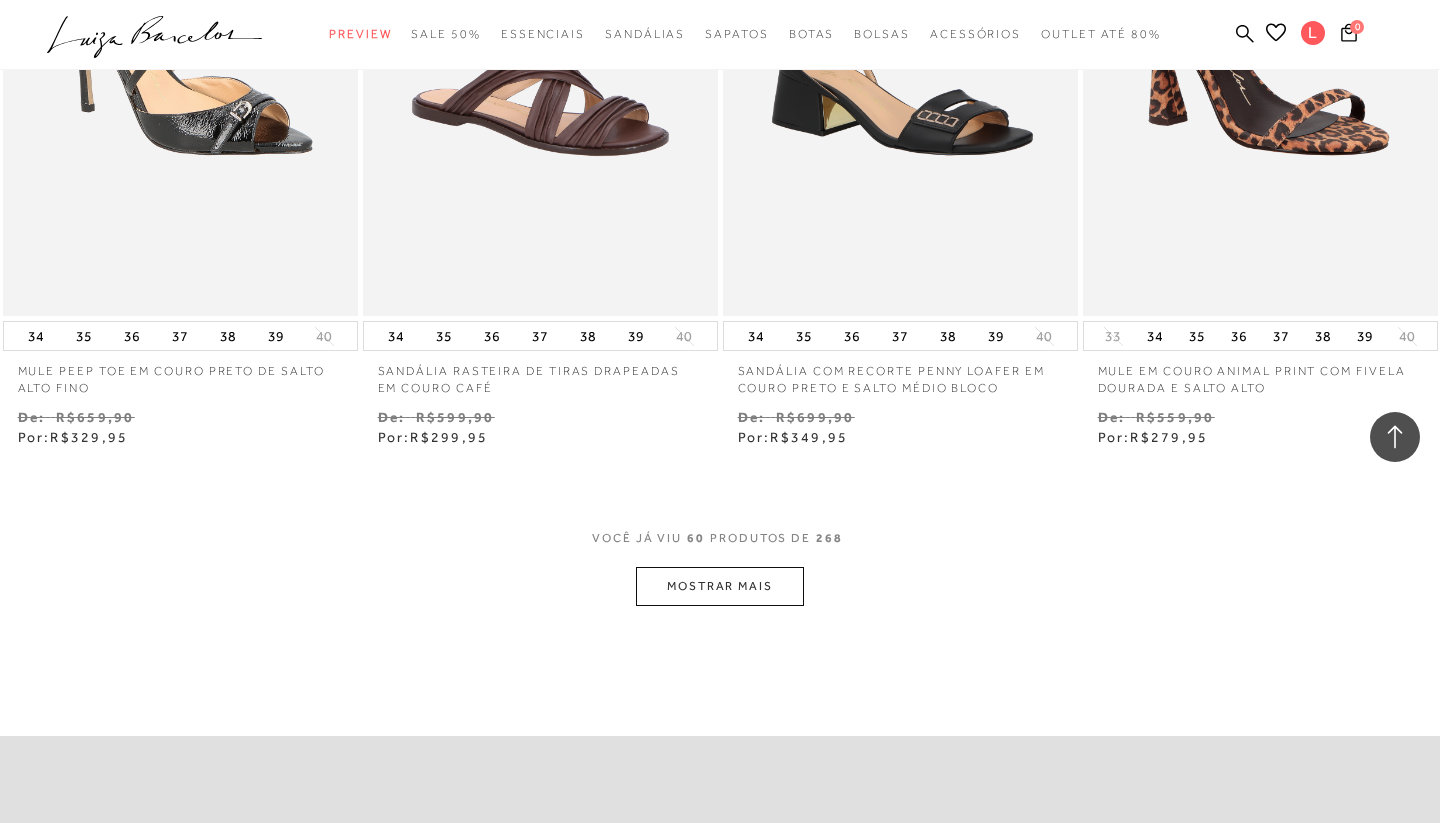 scroll, scrollTop: 10014, scrollLeft: 0, axis: vertical 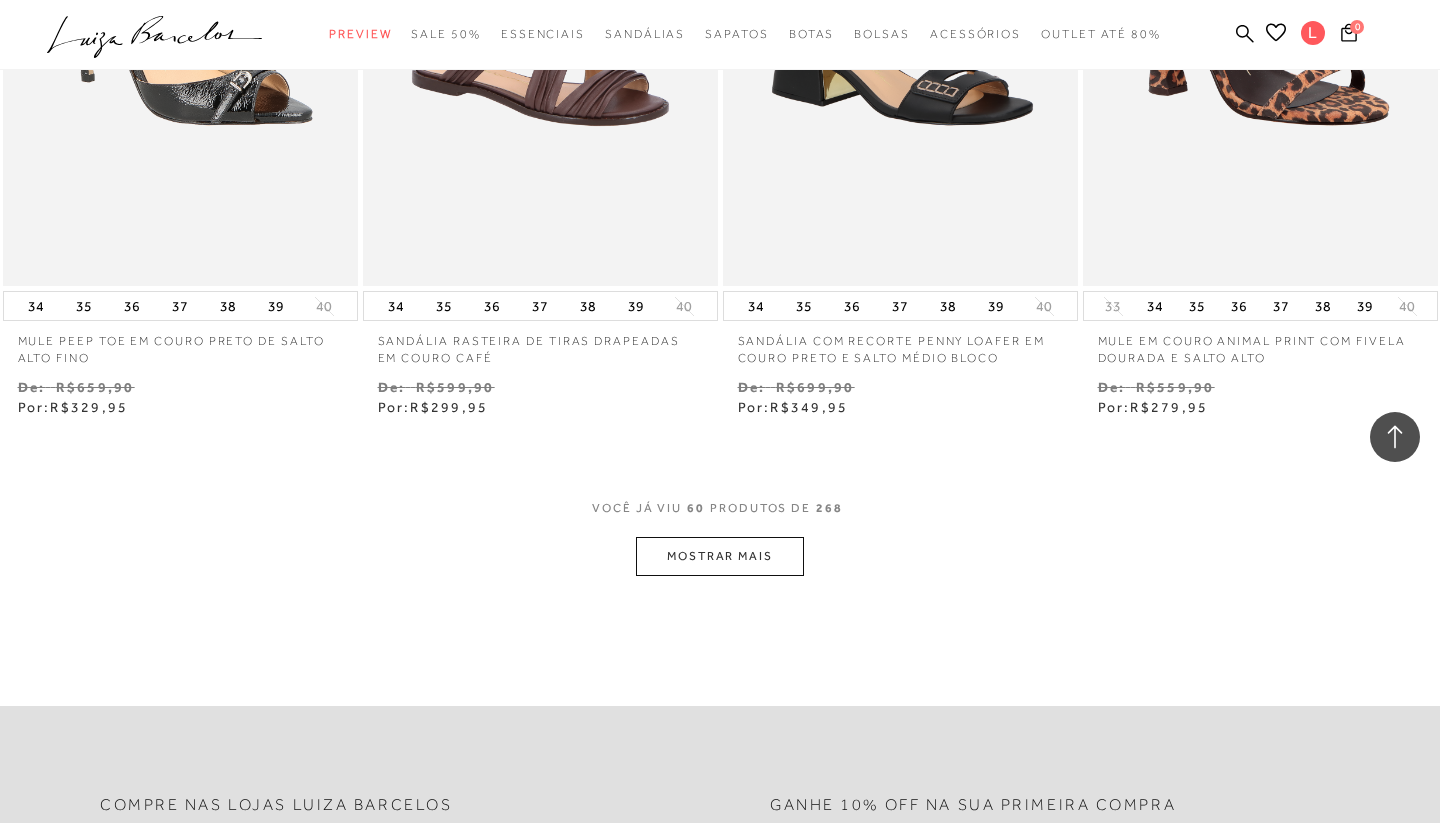 click on "MOSTRAR MAIS" at bounding box center (720, 556) 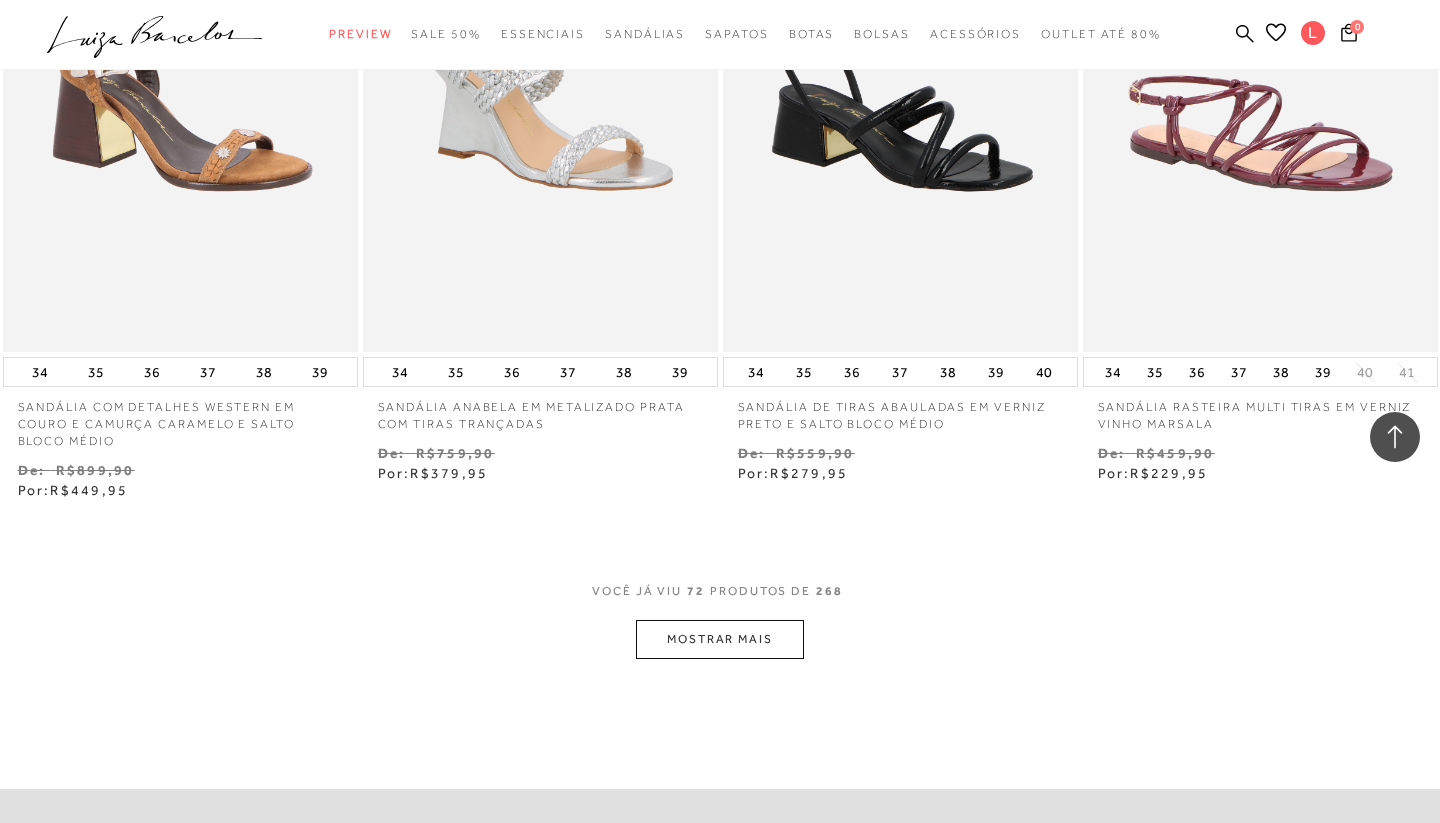 scroll, scrollTop: 12078, scrollLeft: 0, axis: vertical 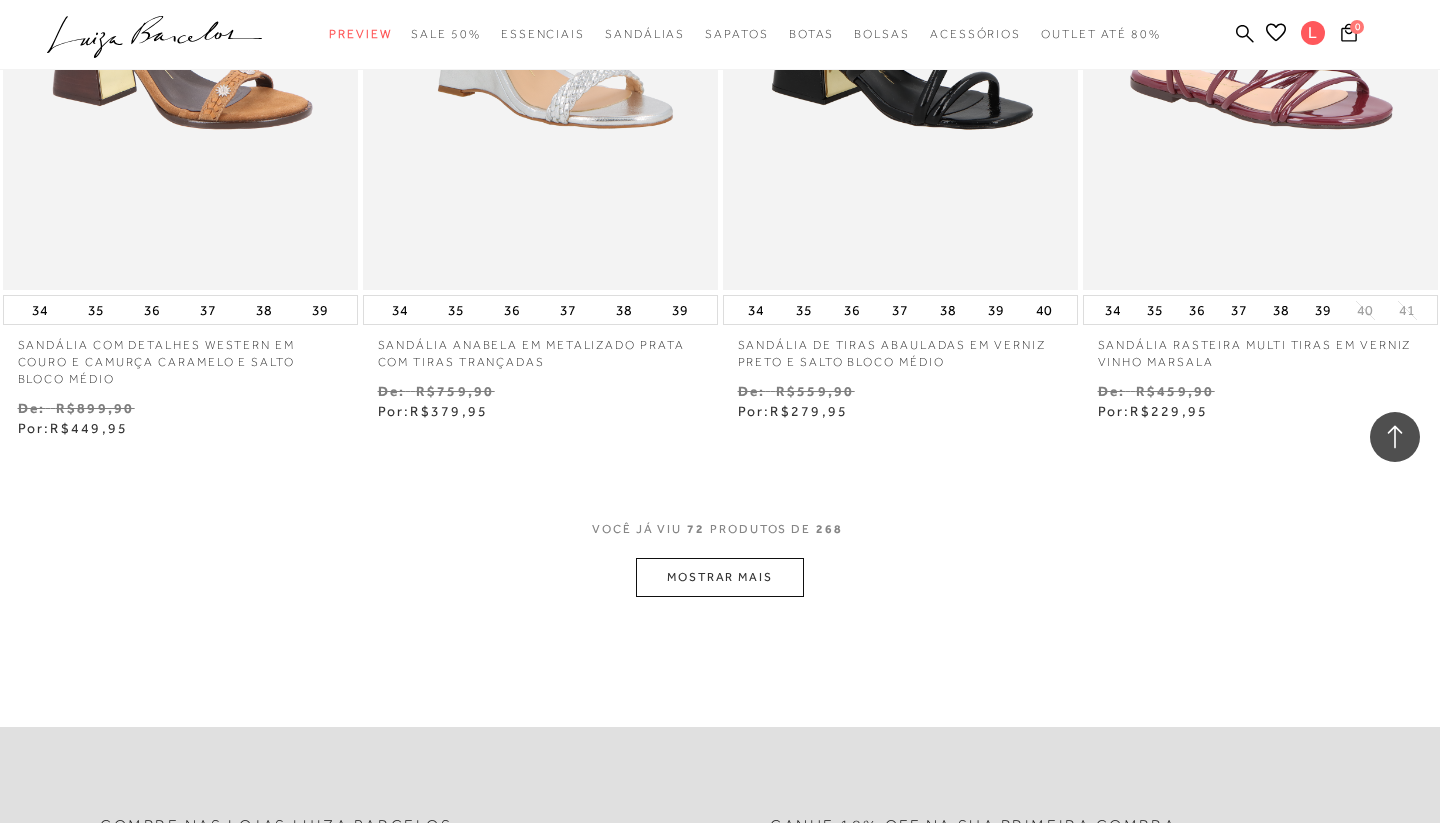 click on "MOSTRAR MAIS" at bounding box center (720, 577) 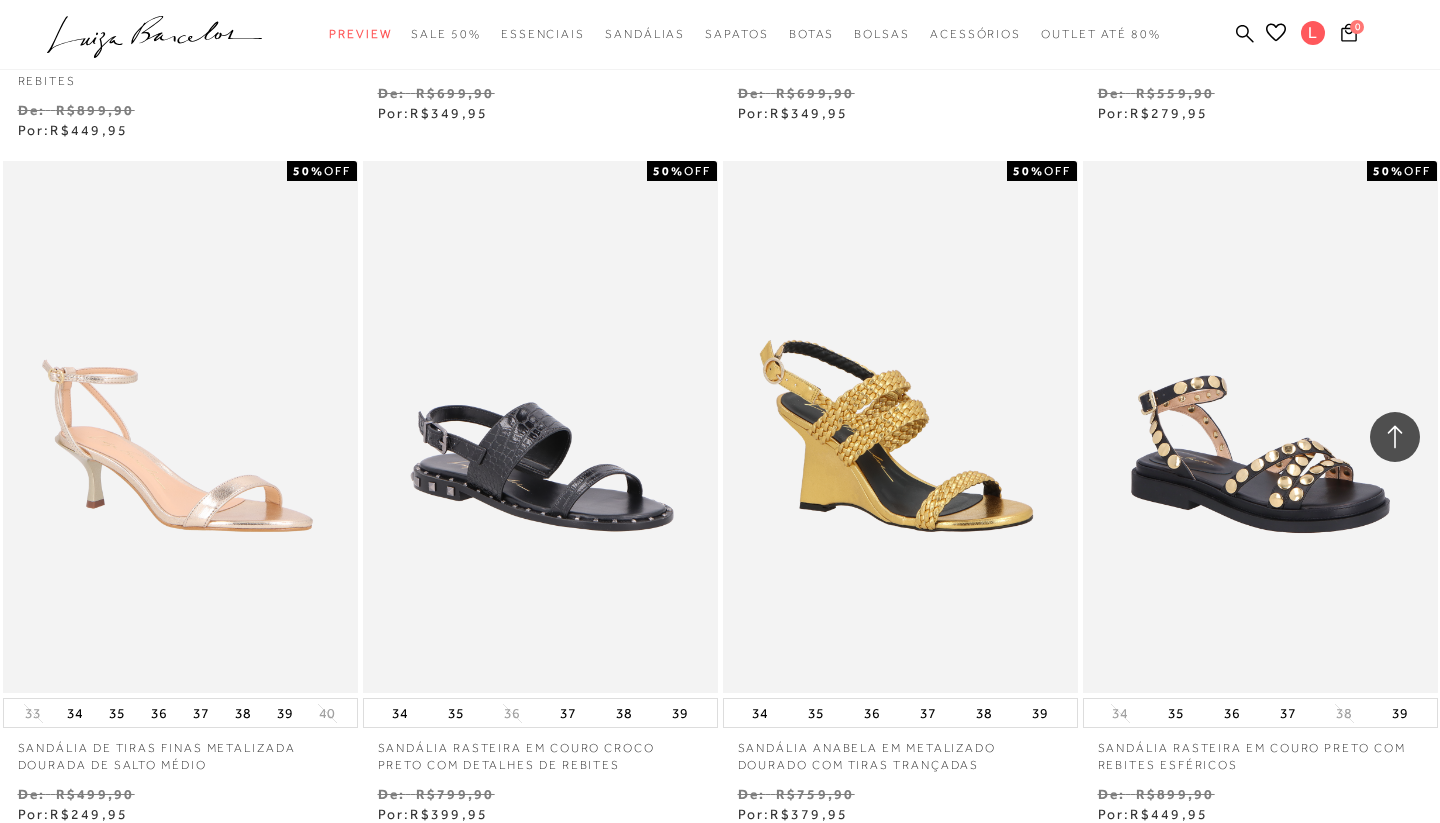 scroll, scrollTop: 13072, scrollLeft: 0, axis: vertical 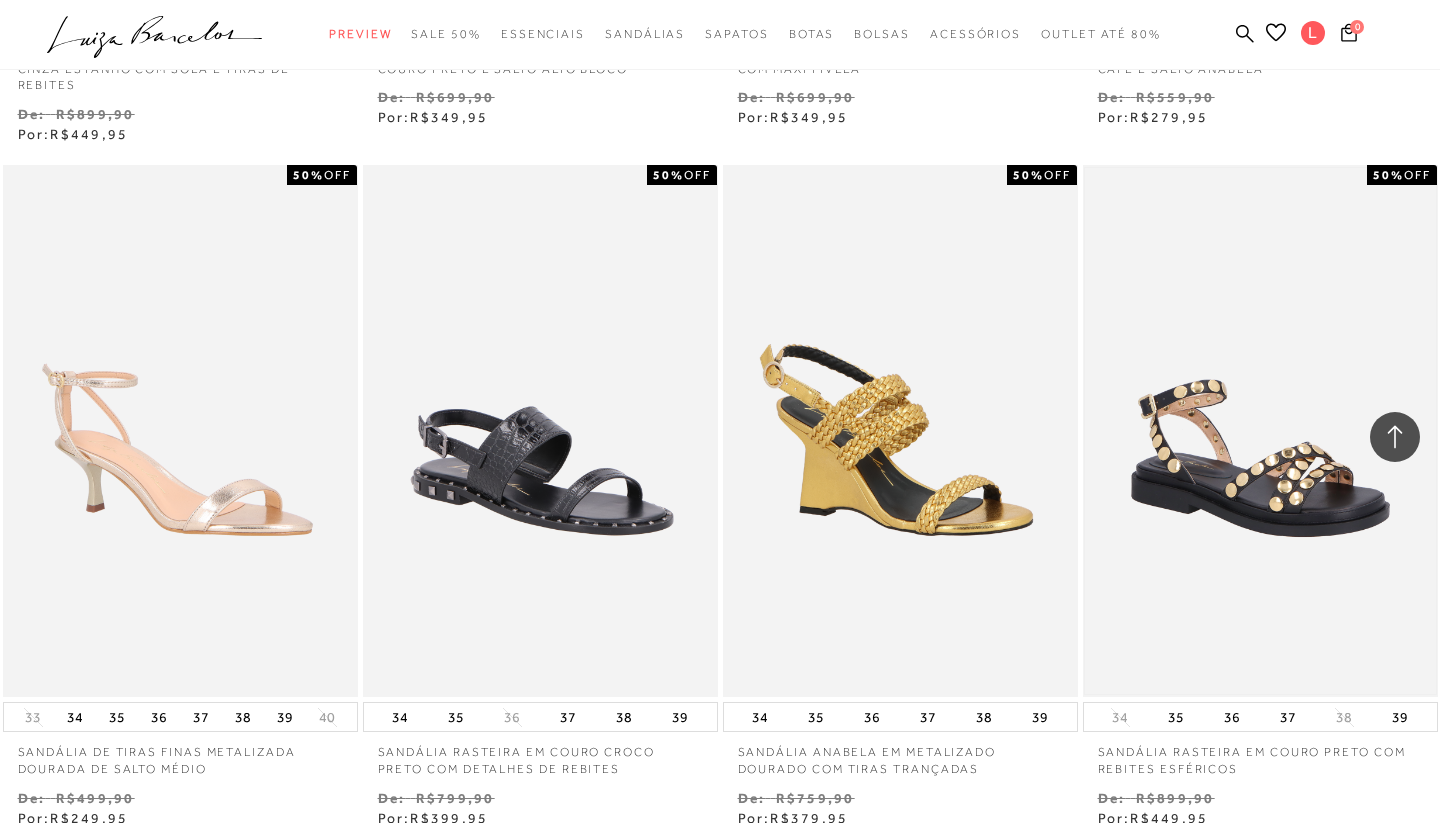 click at bounding box center [1260, 431] 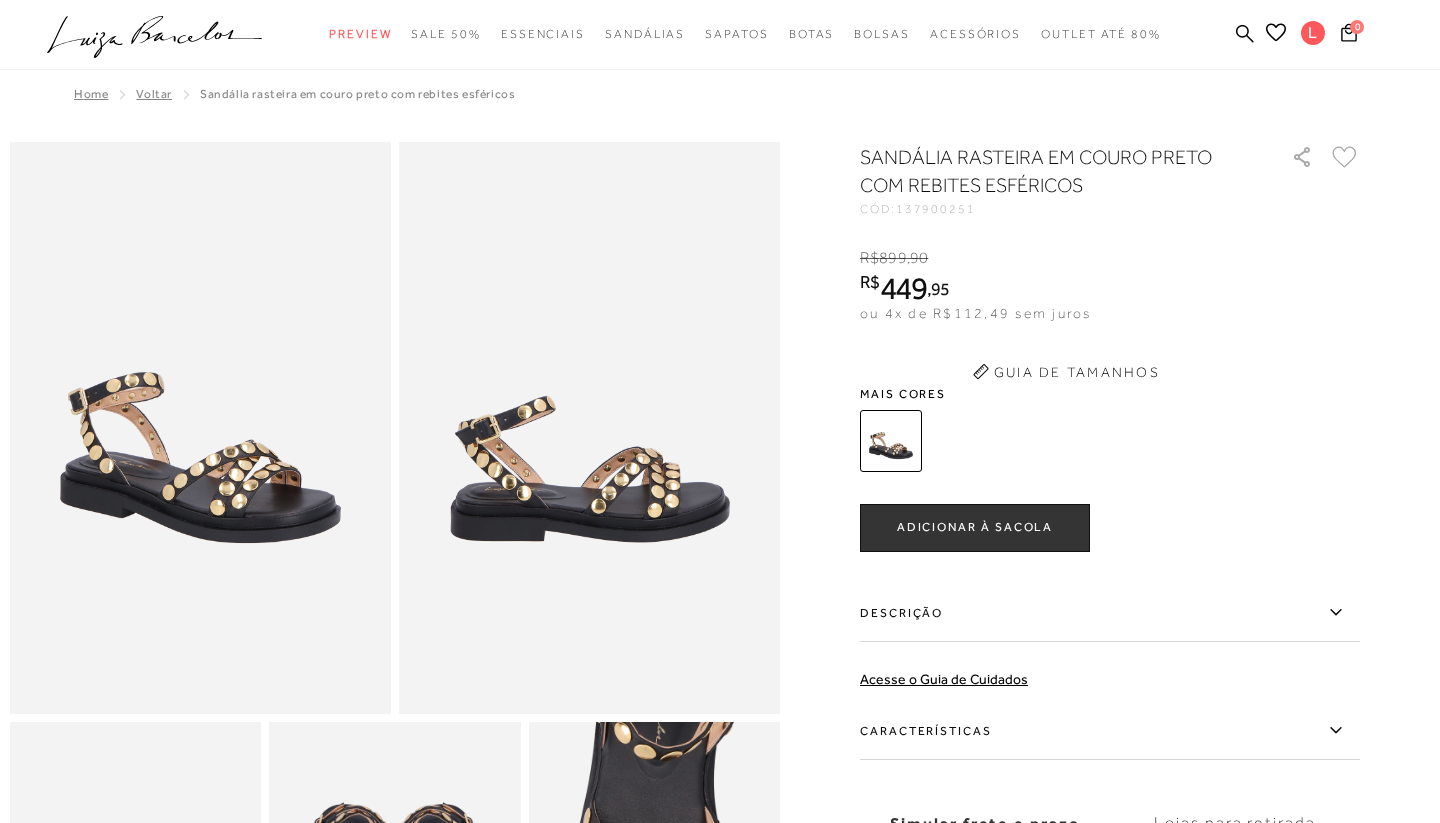 scroll, scrollTop: 0, scrollLeft: 0, axis: both 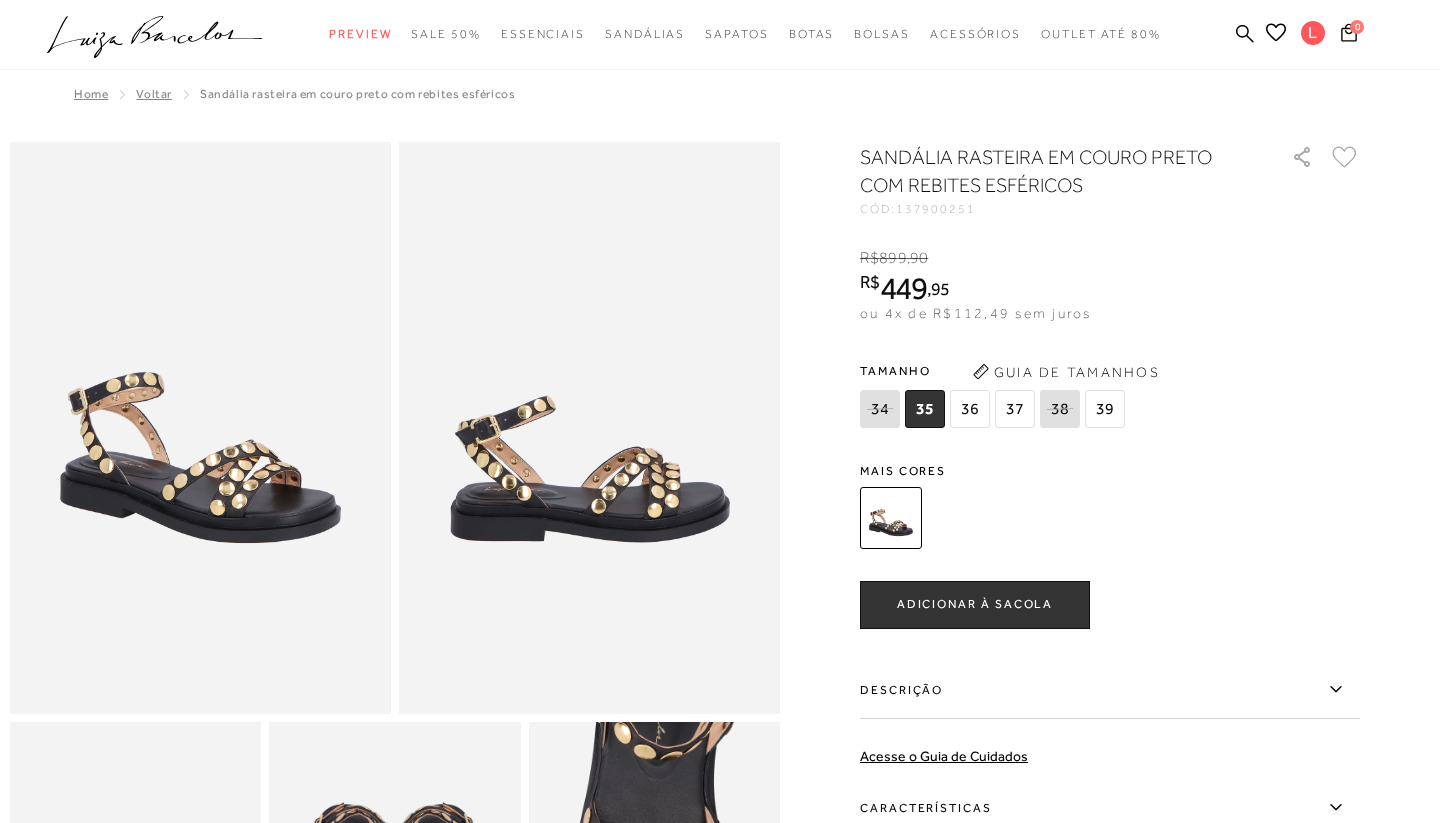click 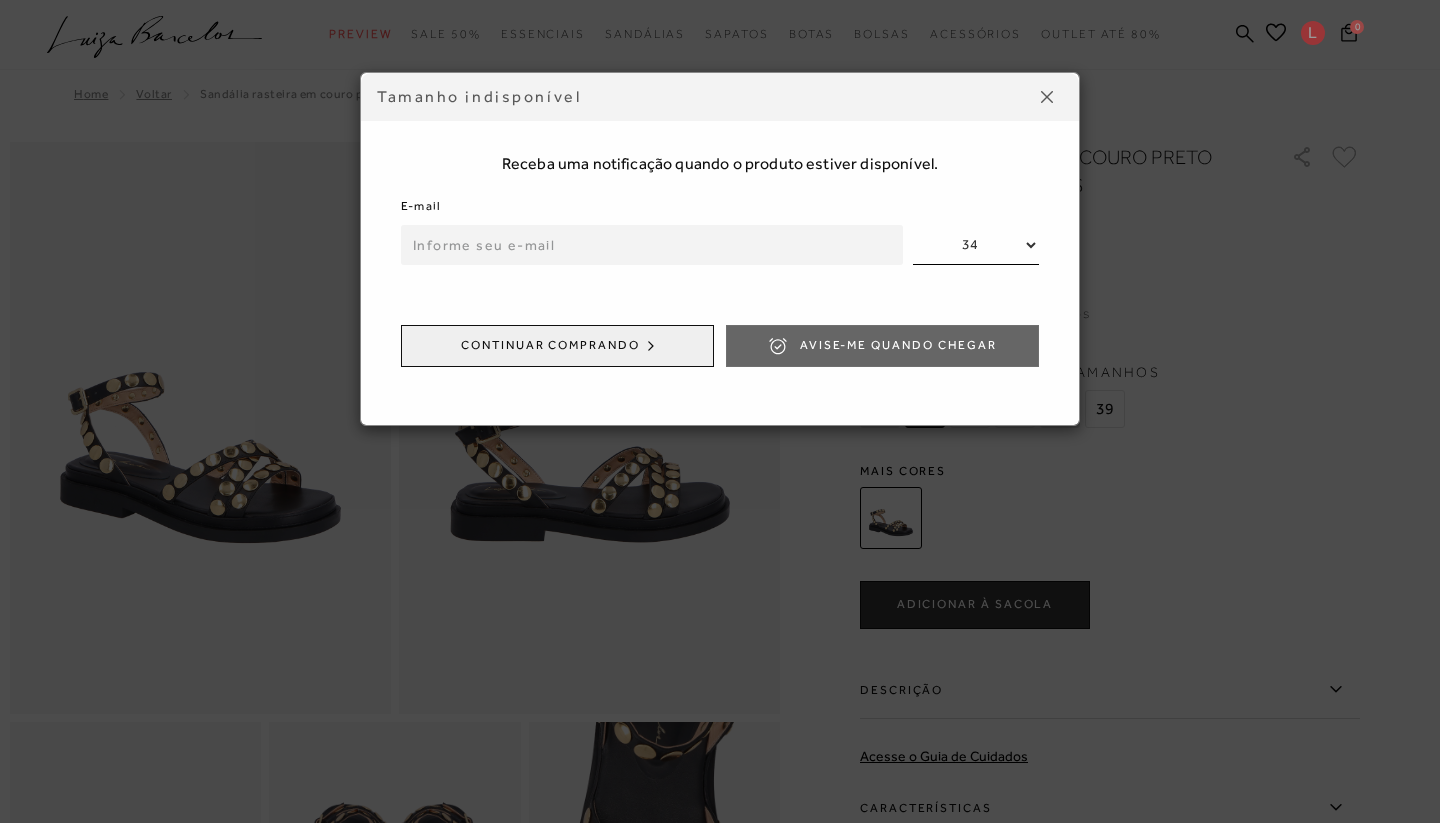 click at bounding box center (652, 245) 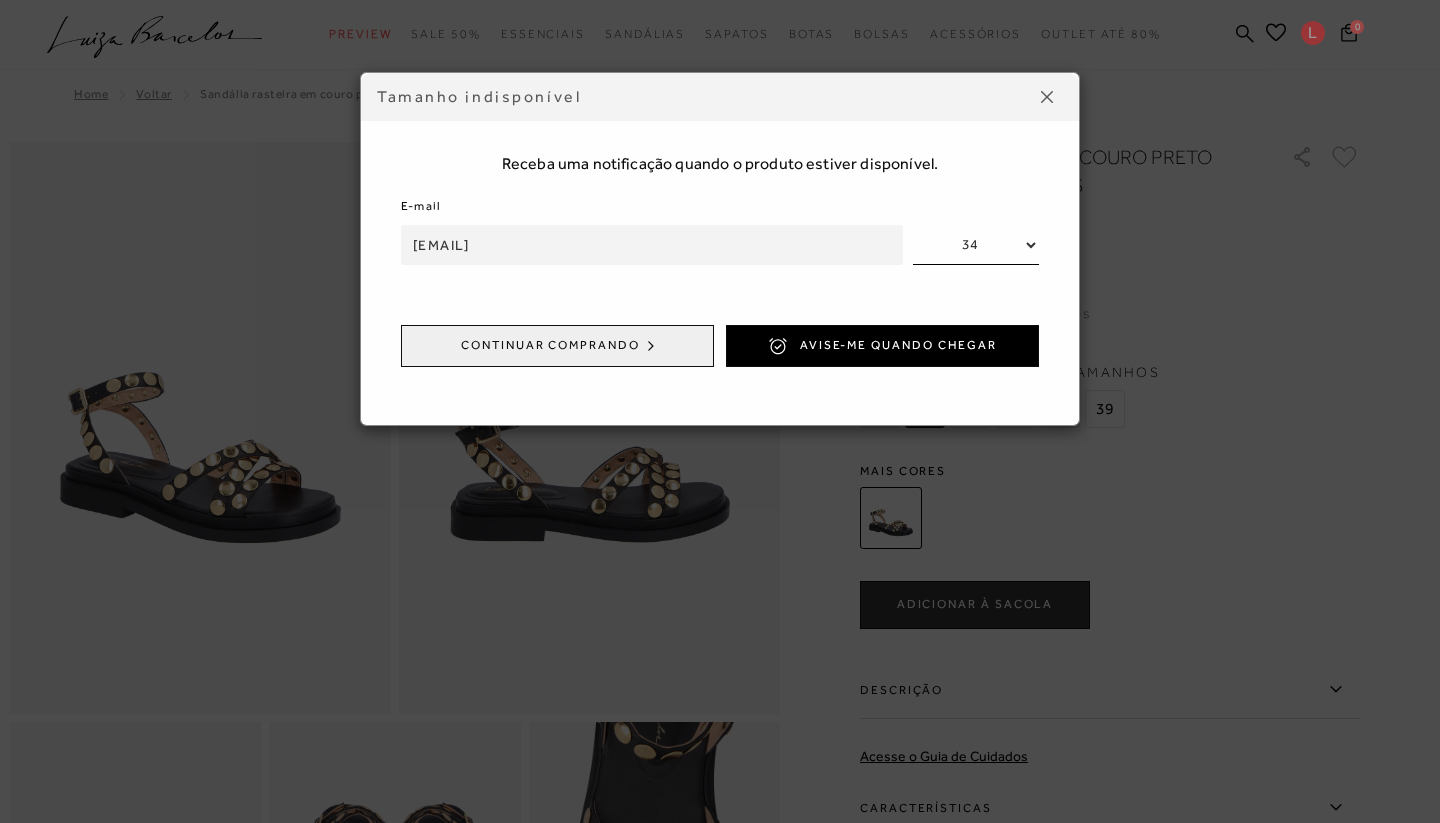 type on "[EMAIL]" 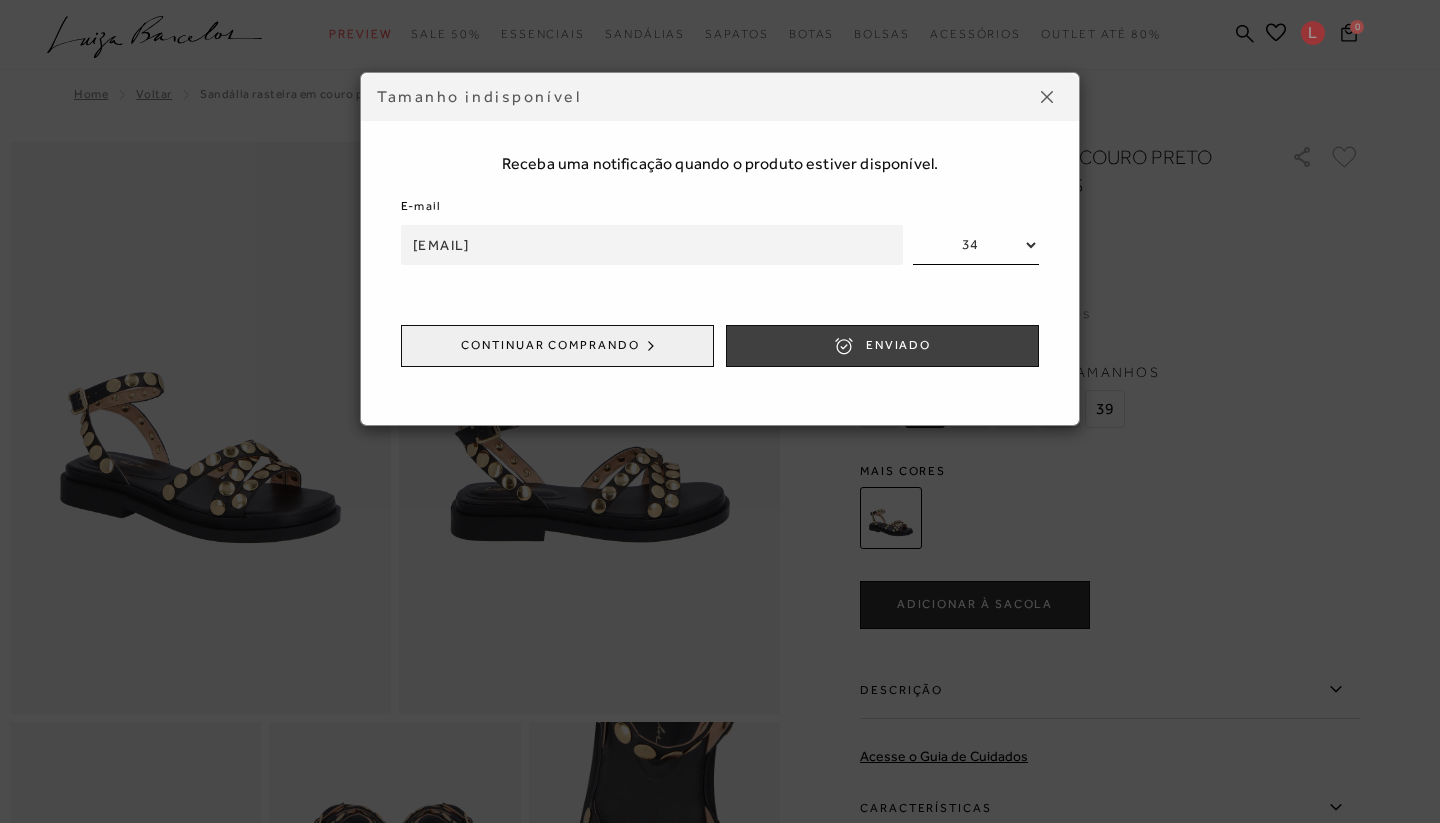 click on "ENVIADO" at bounding box center [882, 346] 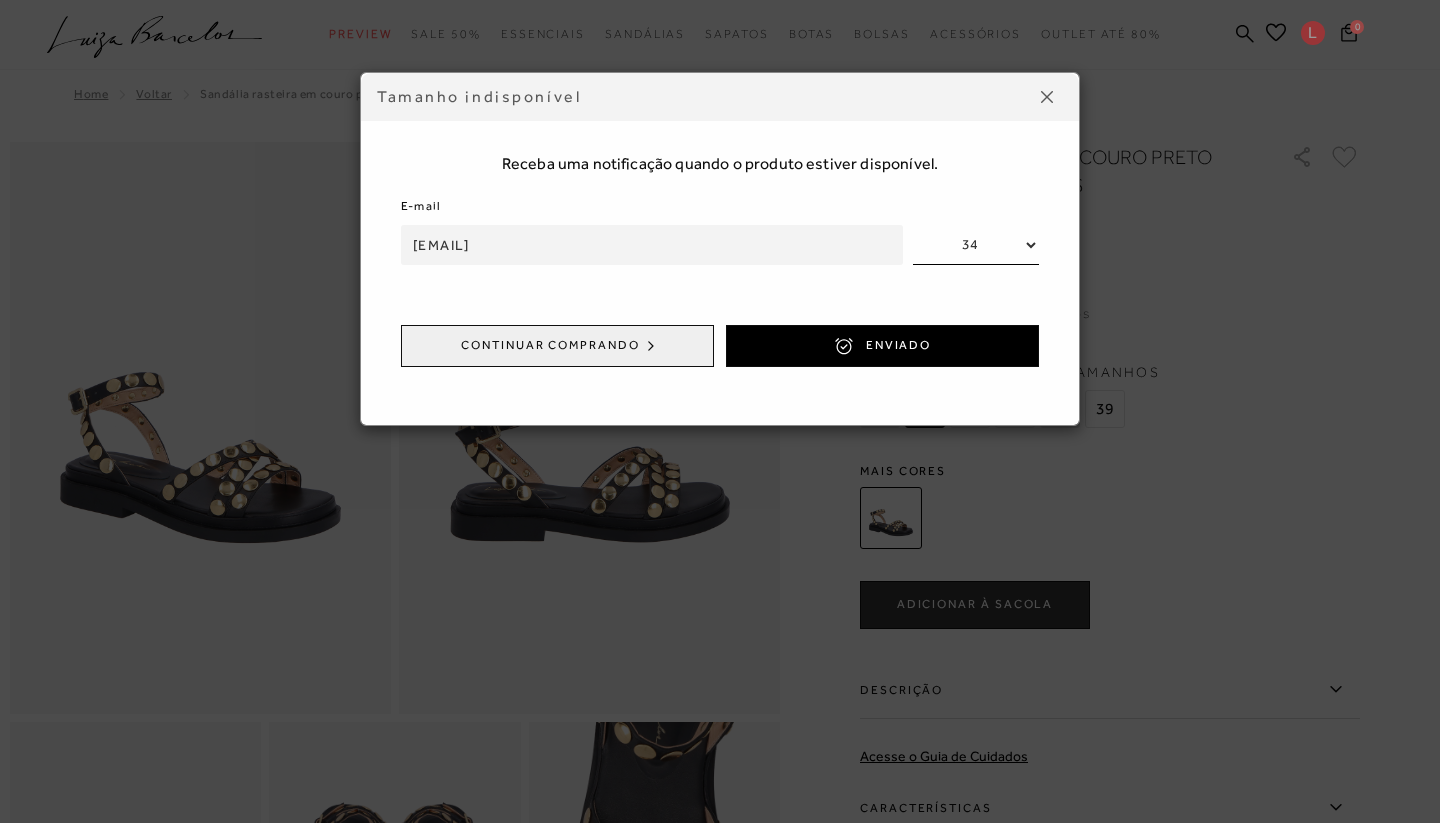 click at bounding box center [1047, 97] 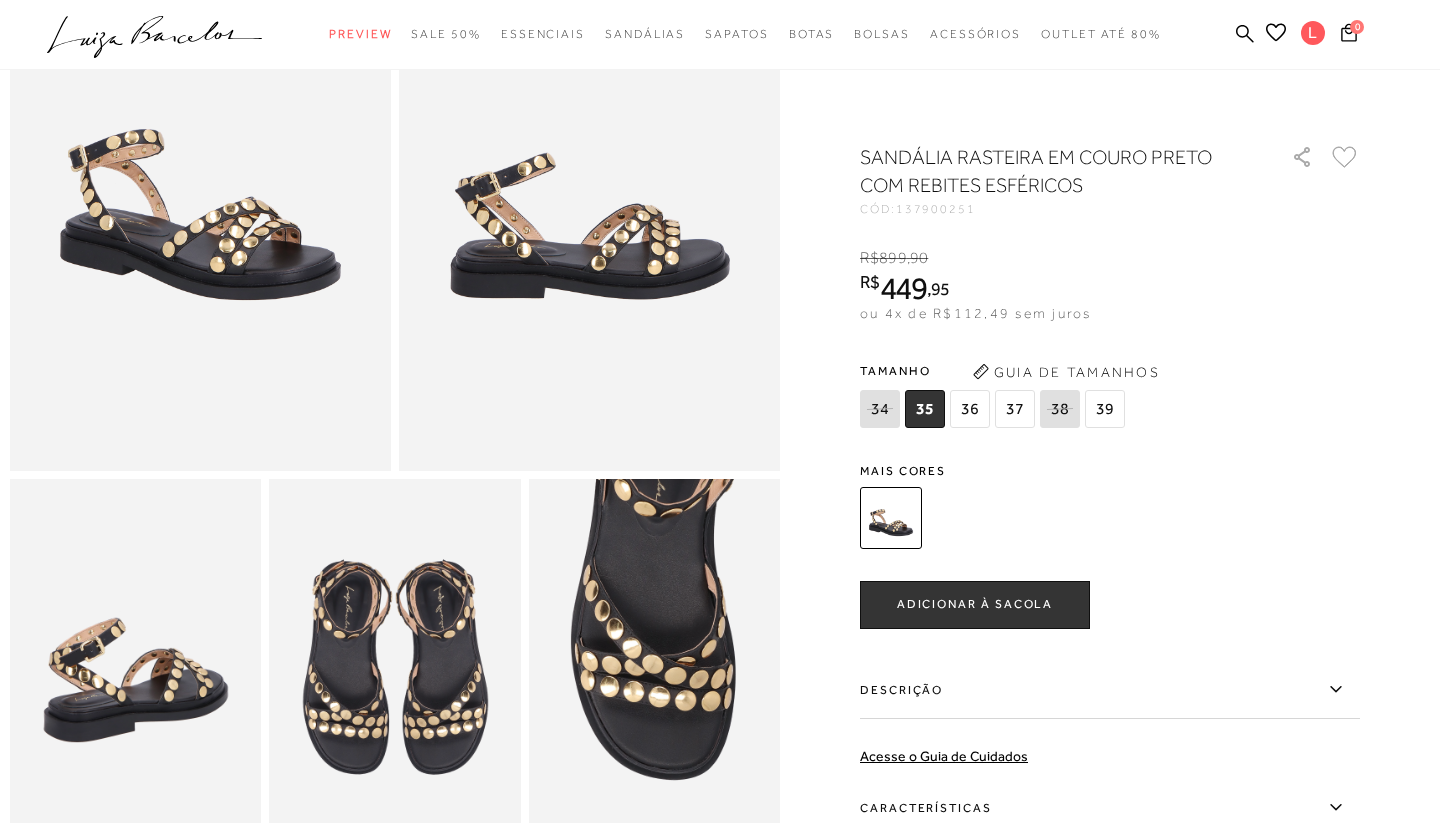 scroll, scrollTop: 239, scrollLeft: 0, axis: vertical 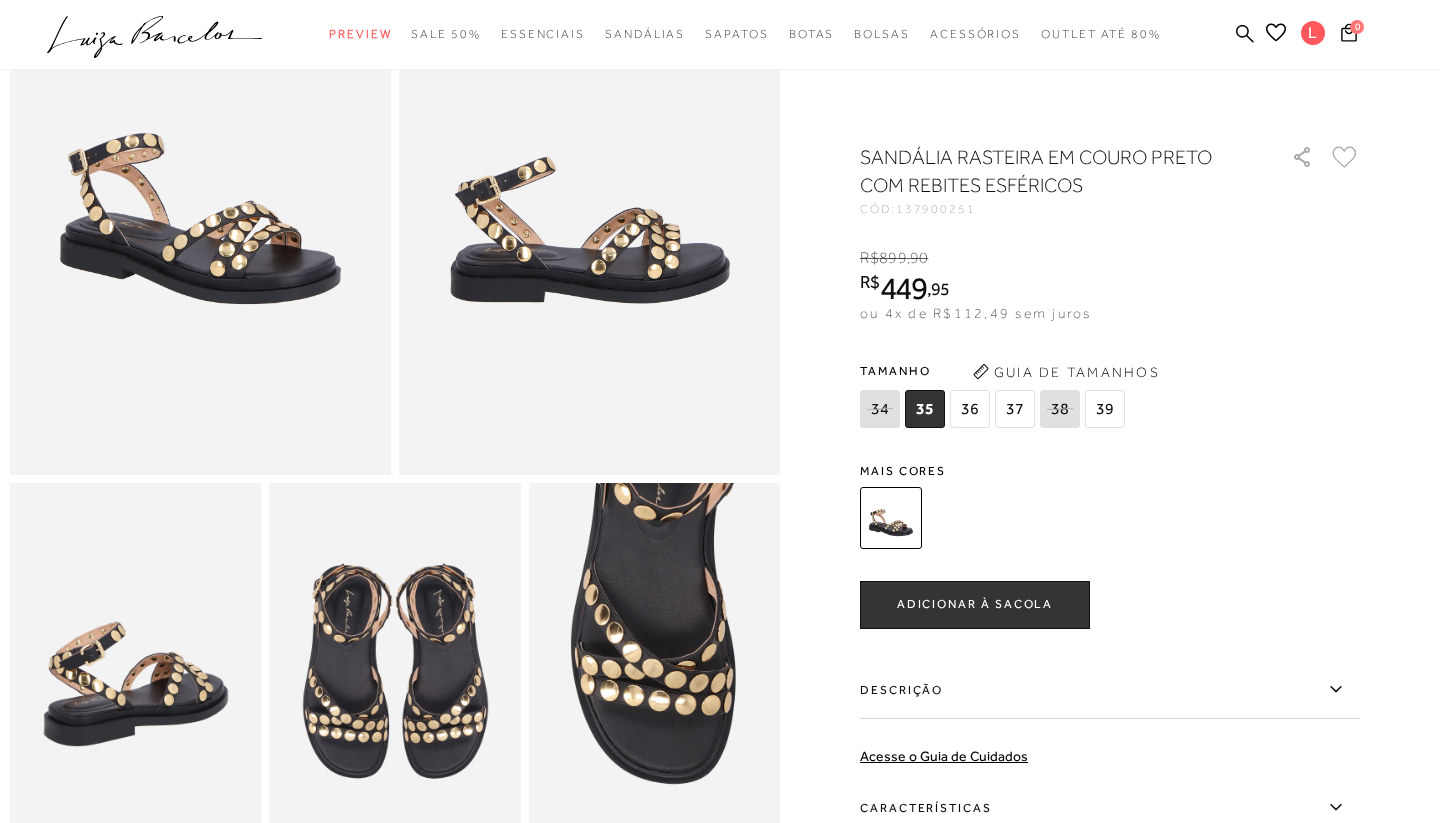 click on "Mais cores" at bounding box center (1110, 471) 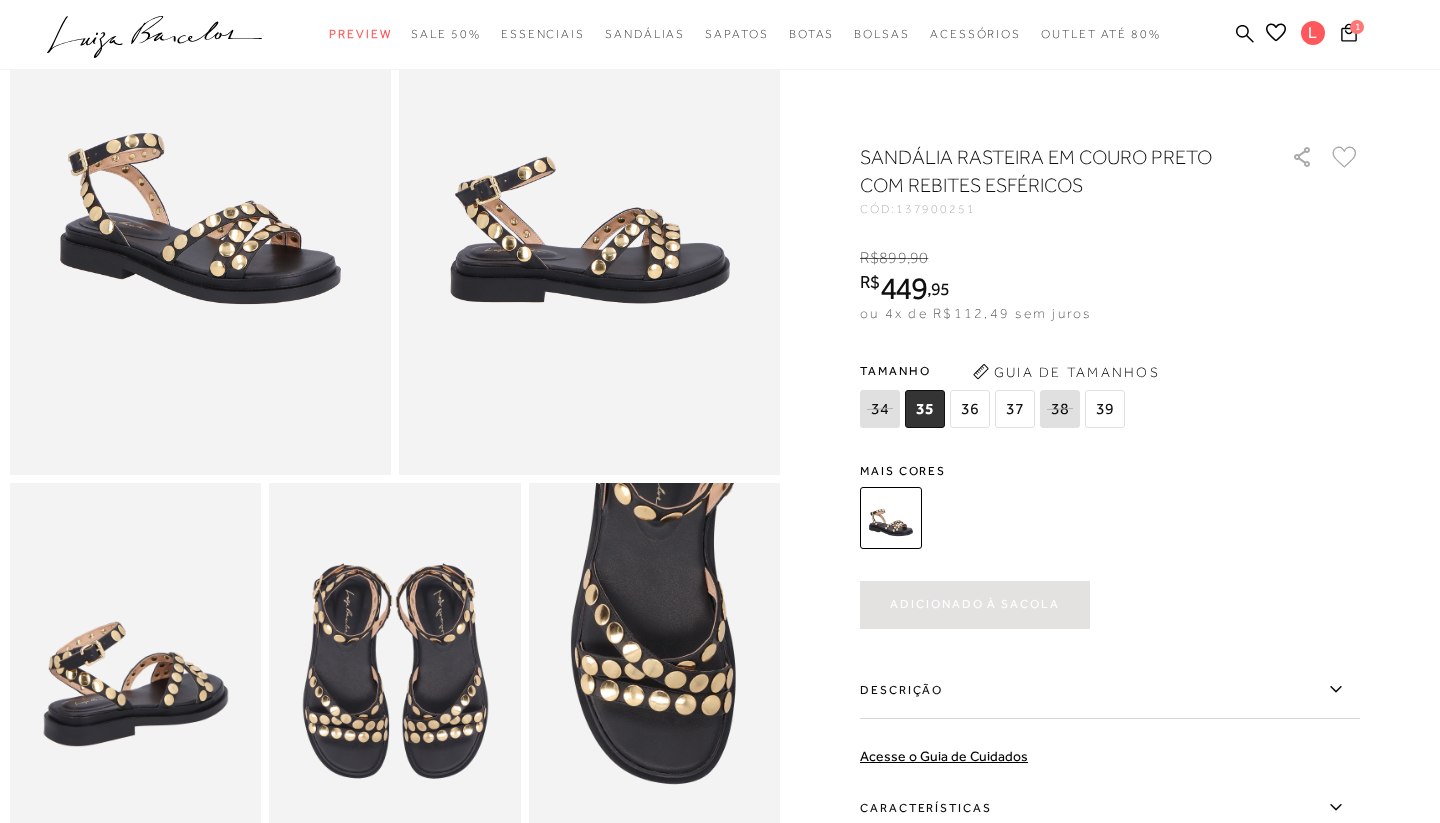 scroll, scrollTop: 0, scrollLeft: 0, axis: both 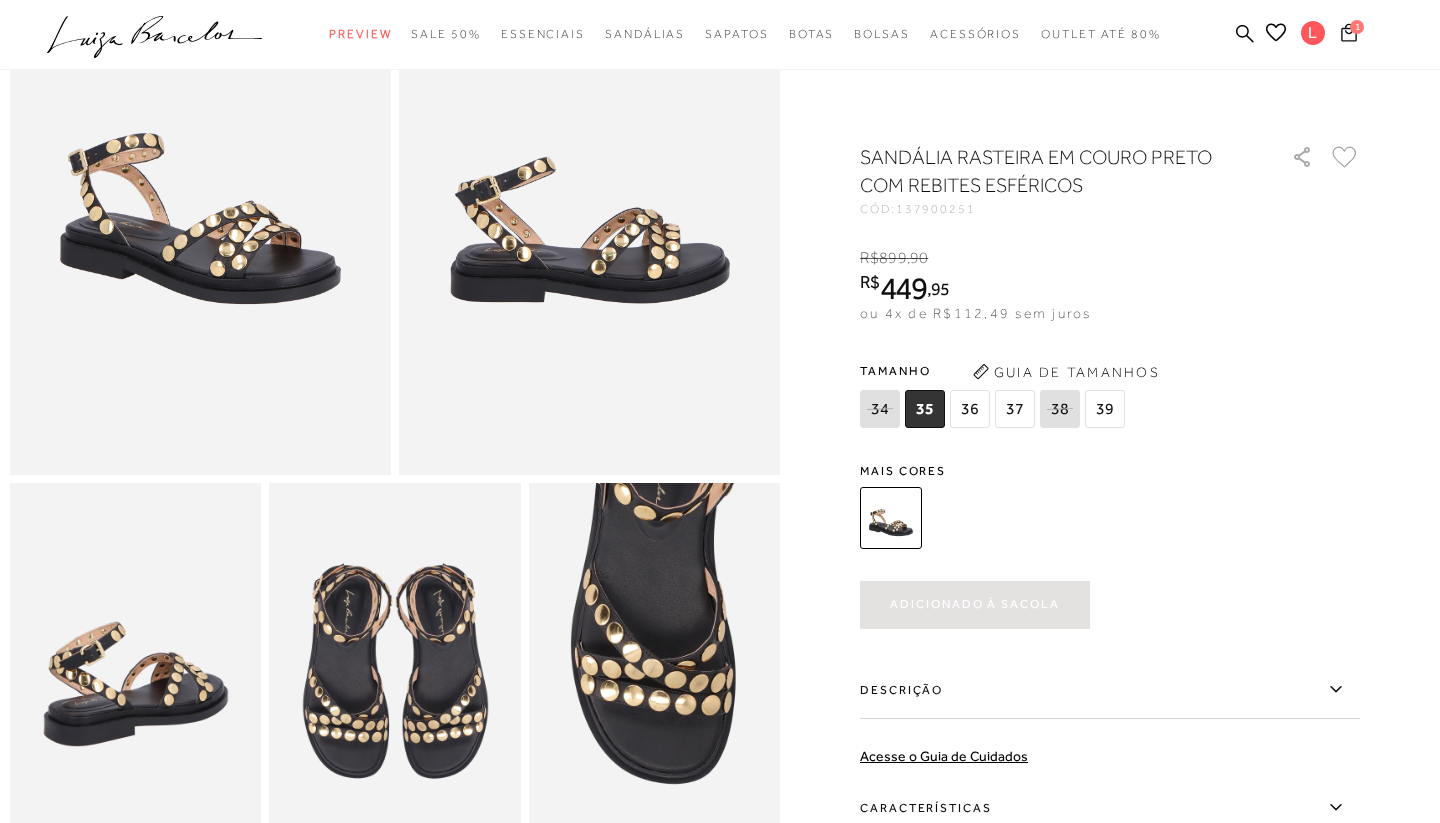 click 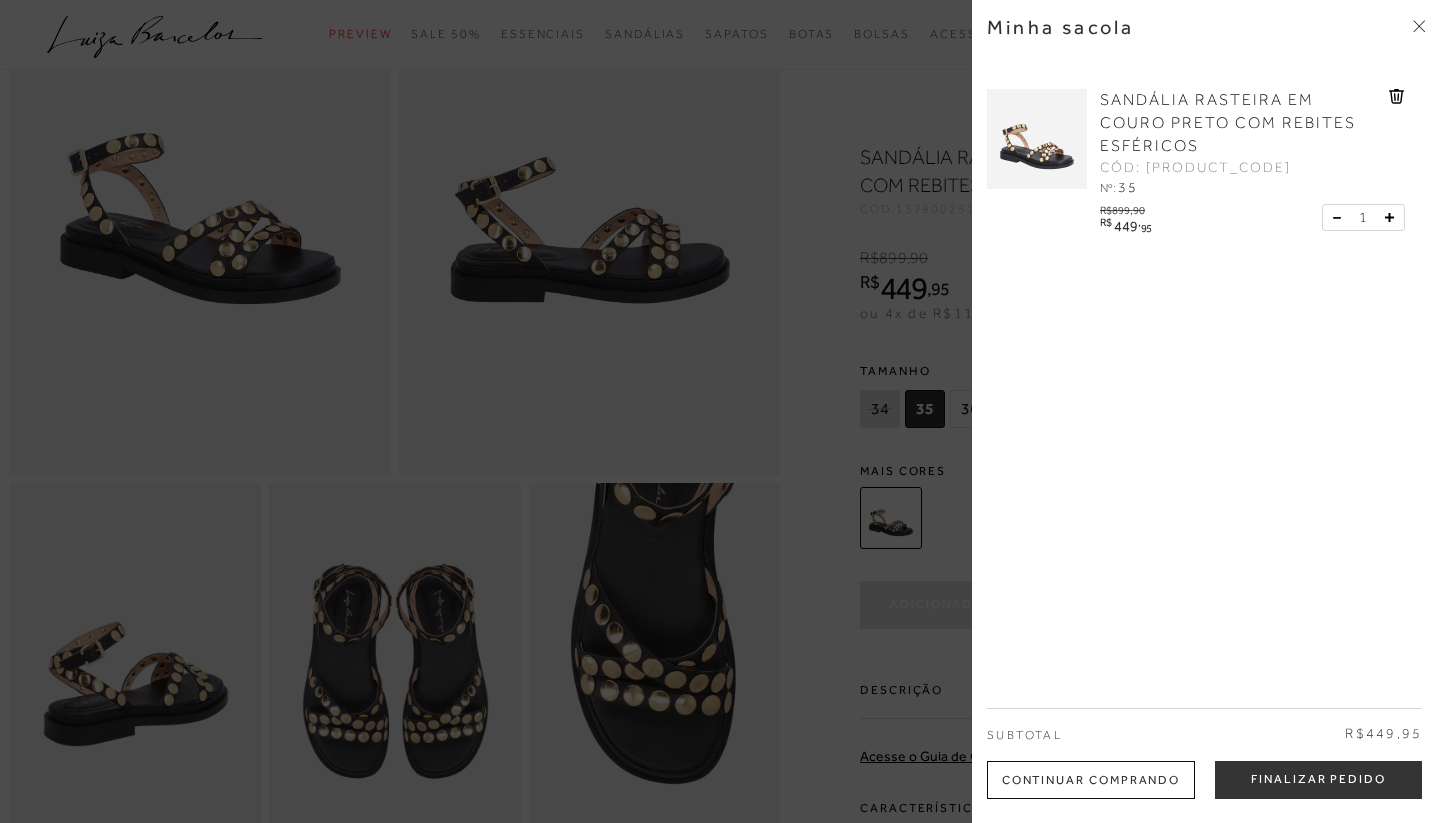 click on "Minha sacola
SANDÁLIA RASTEIRA EM COURO PRETO COM REBITES ESFÉRICOS
CÓD: 13790025135
Nº:
35" at bounding box center (1206, 411) 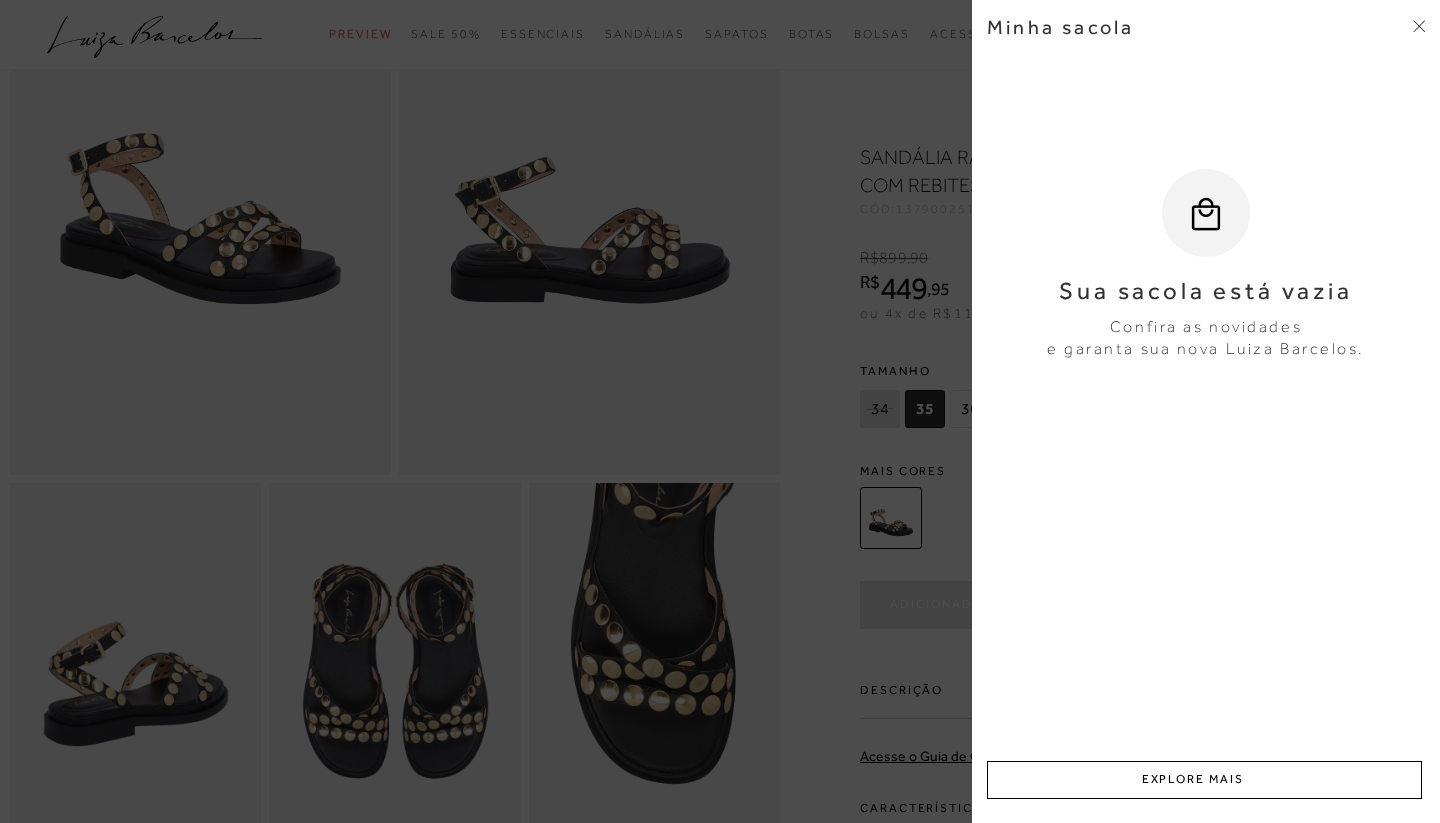 click 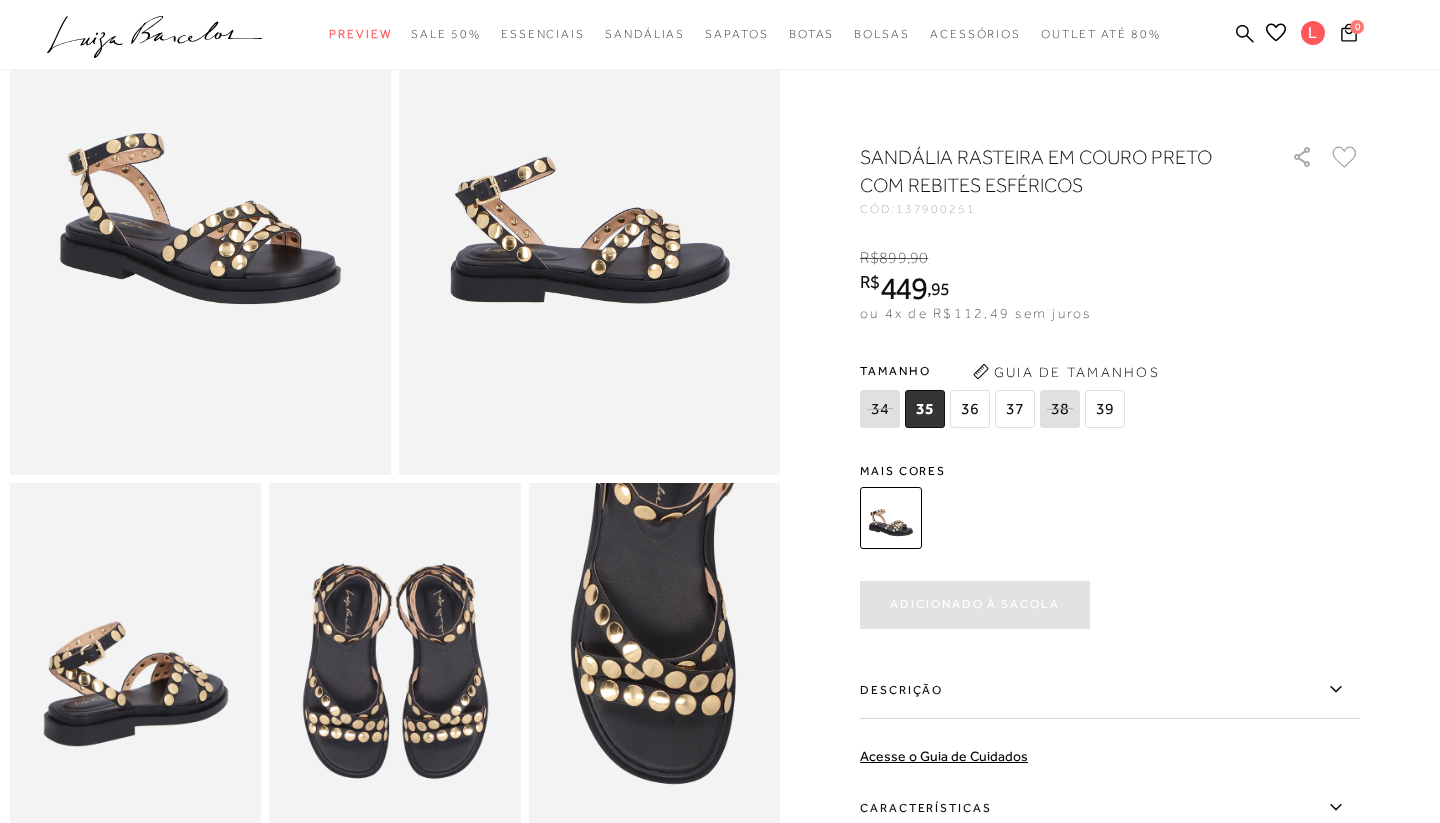 click at bounding box center (135, 671) 